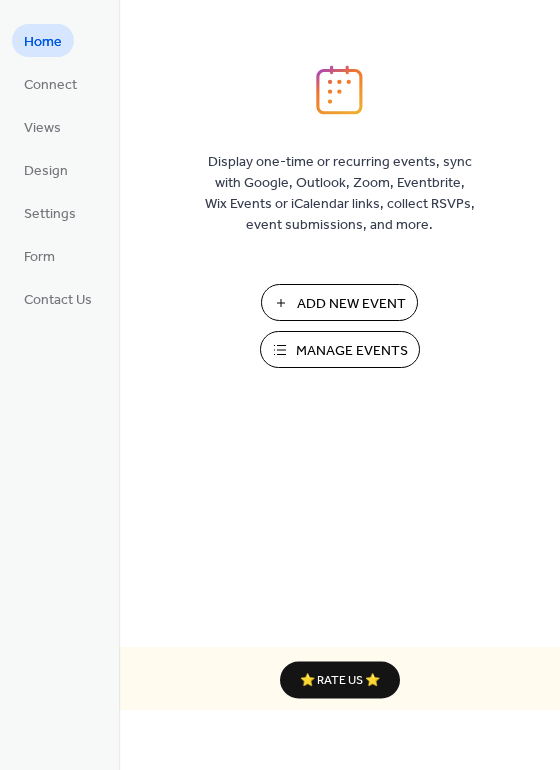 scroll, scrollTop: 0, scrollLeft: 0, axis: both 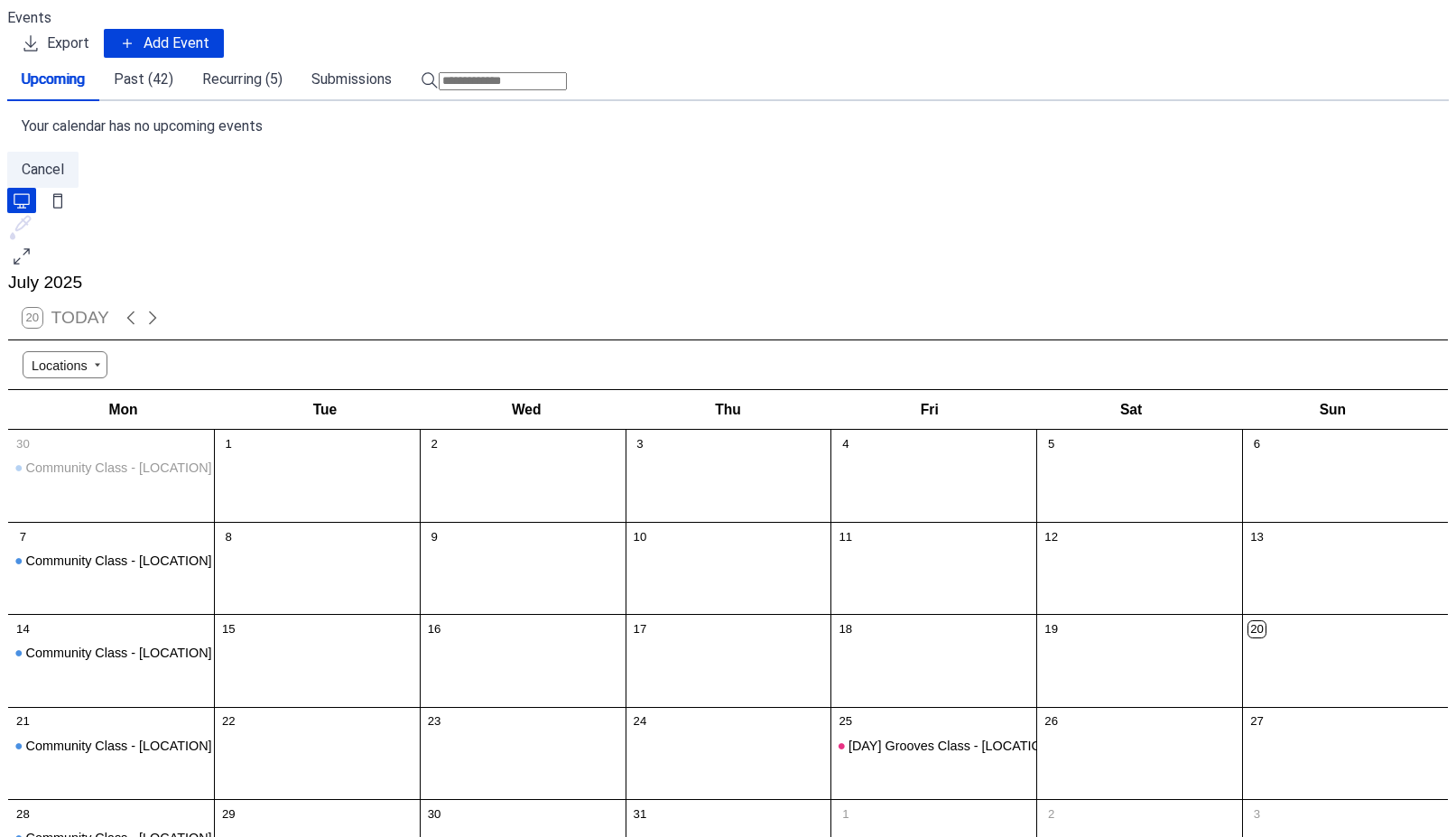 click on "Recurring (5)" at bounding box center [242, 79] 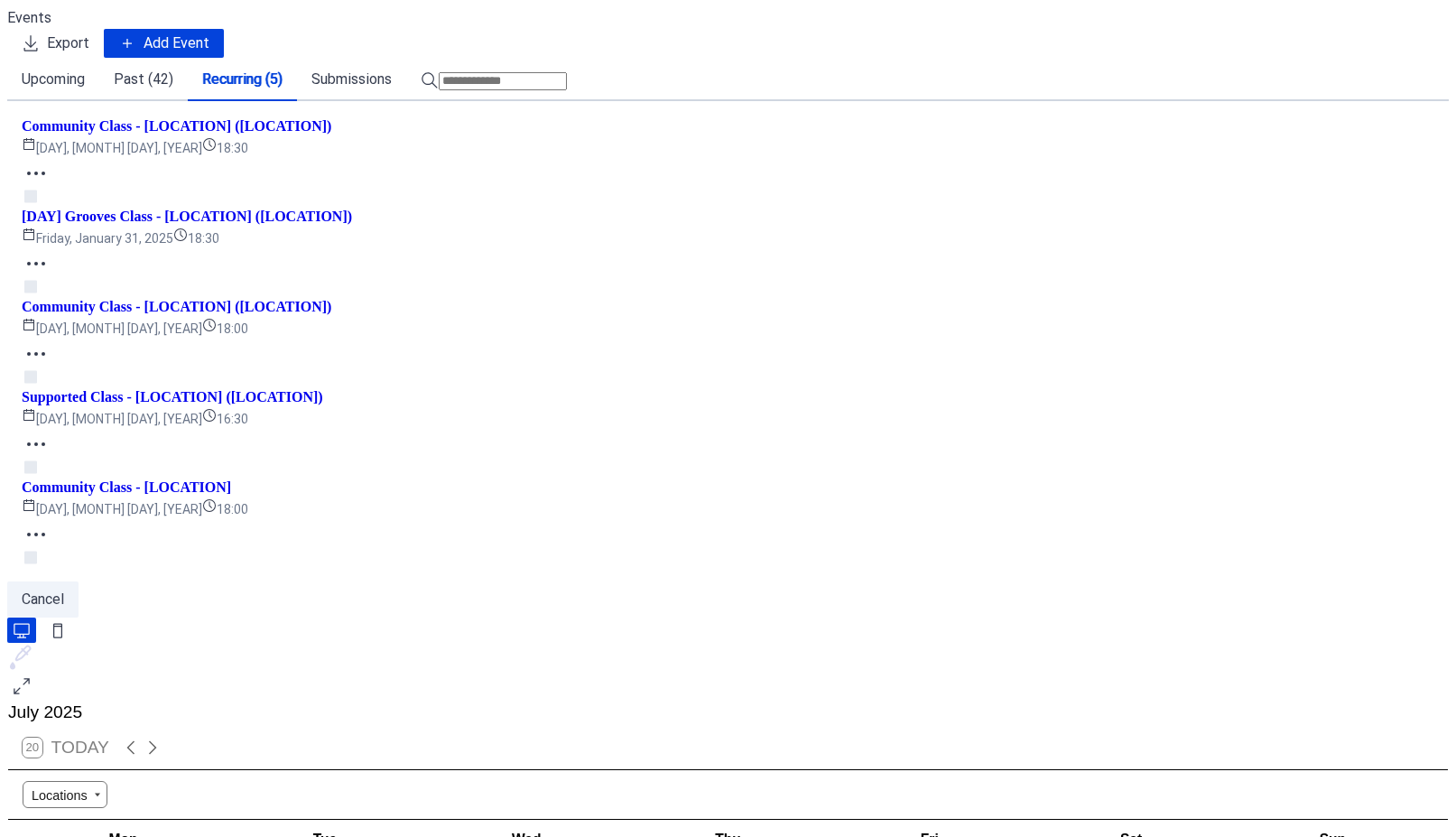 click 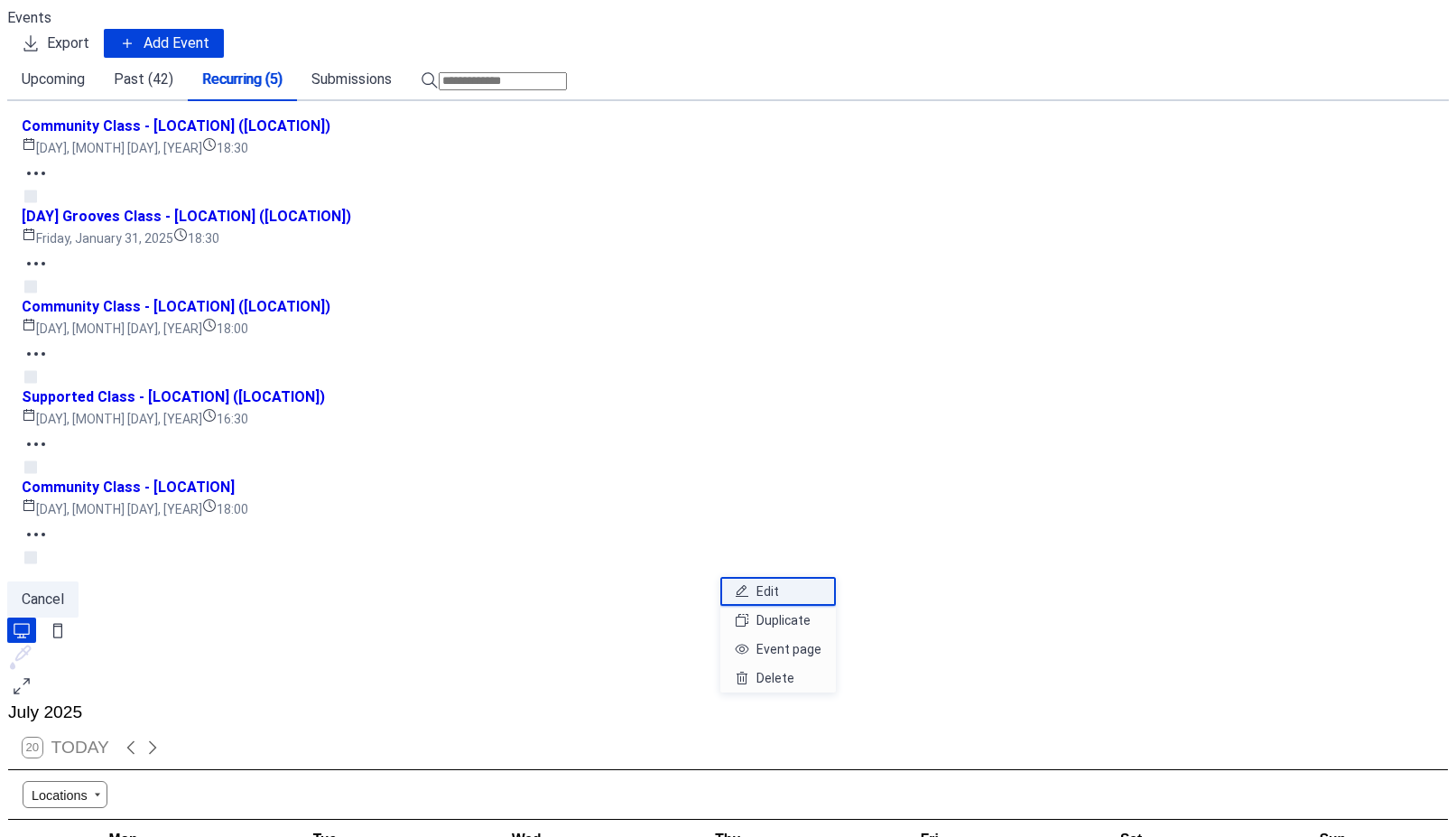 click on "Edit" at bounding box center [767, 591] 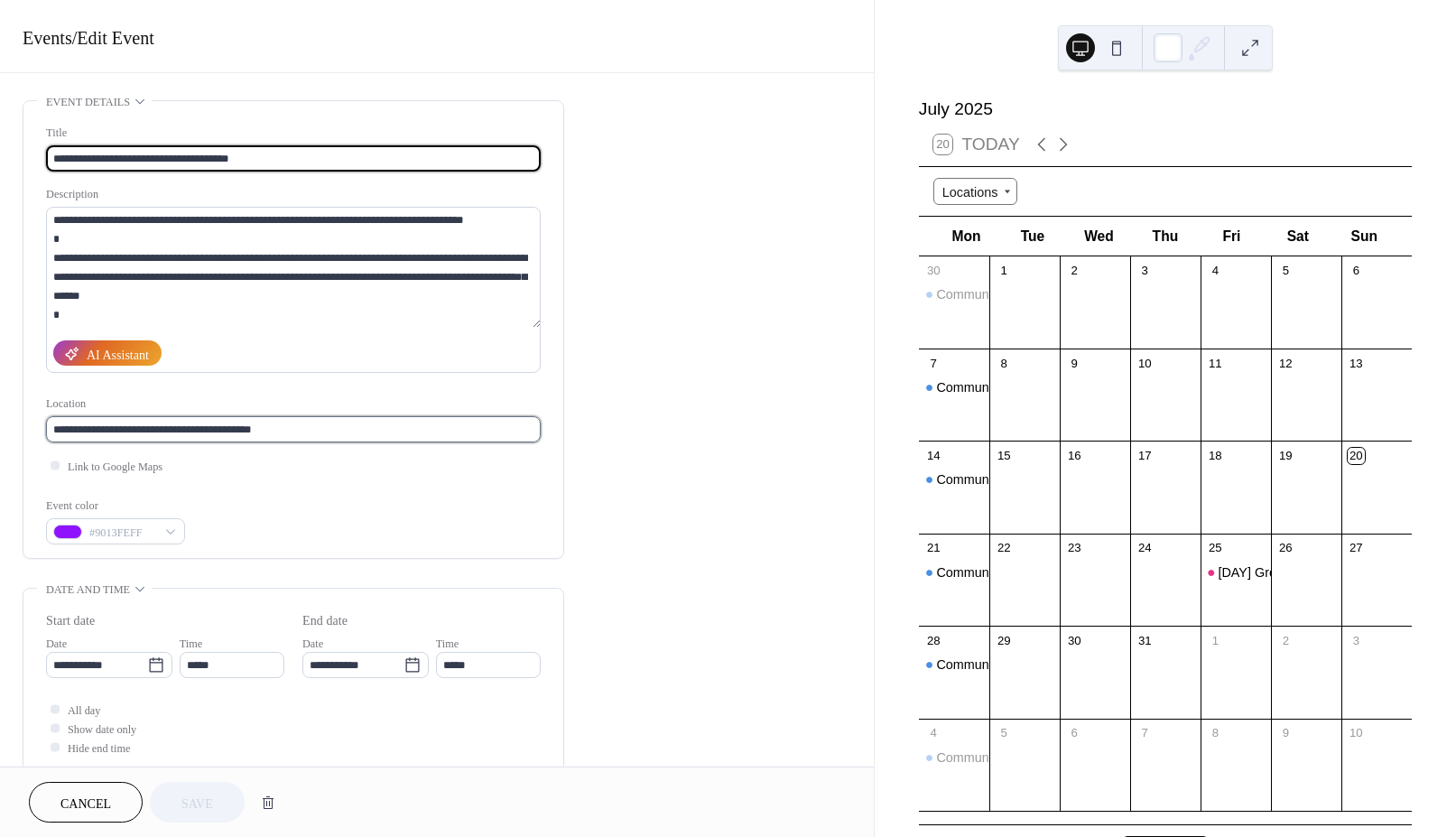 click on "**********" at bounding box center (293, 429) 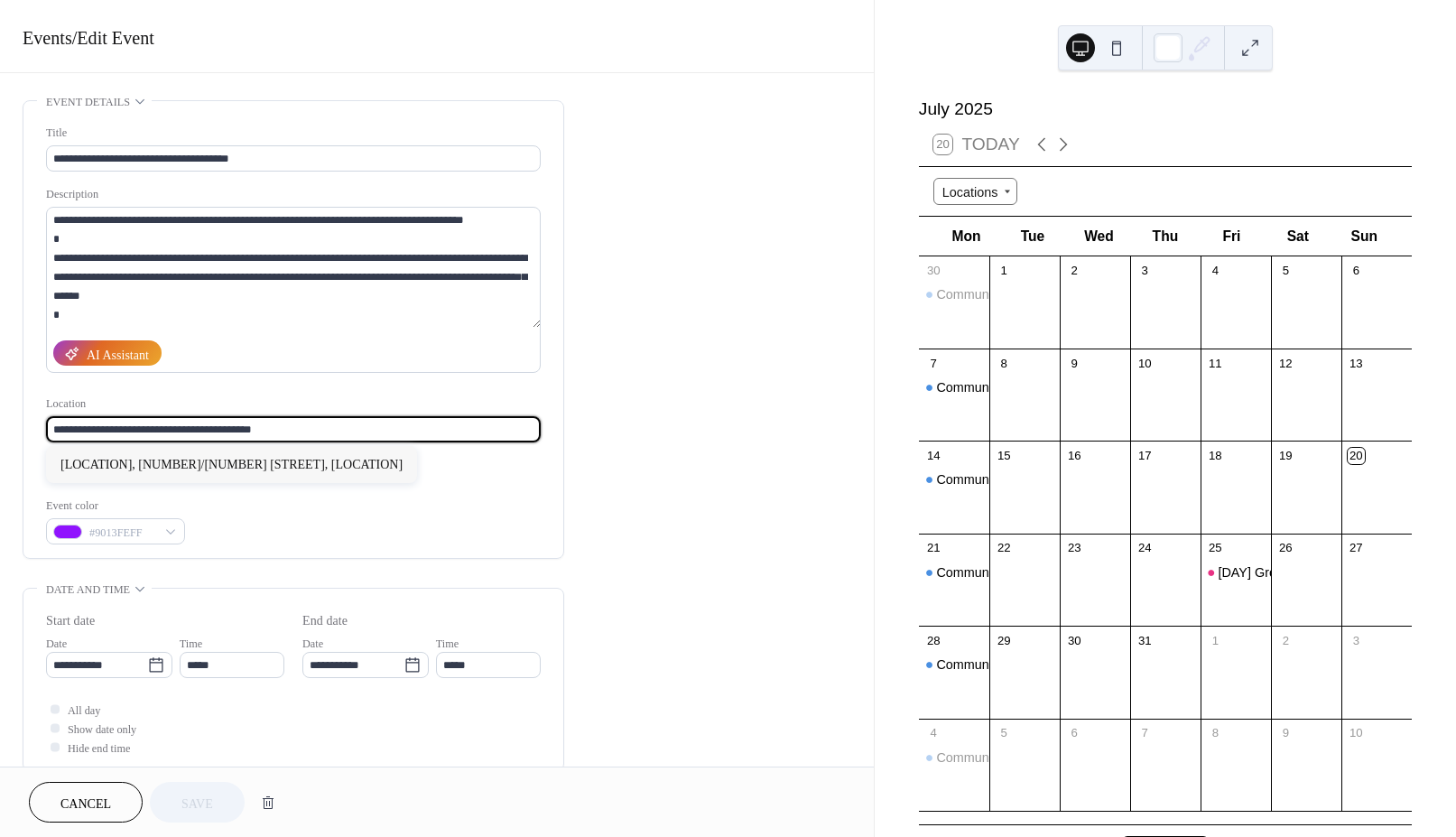 click on "**********" at bounding box center (293, 429) 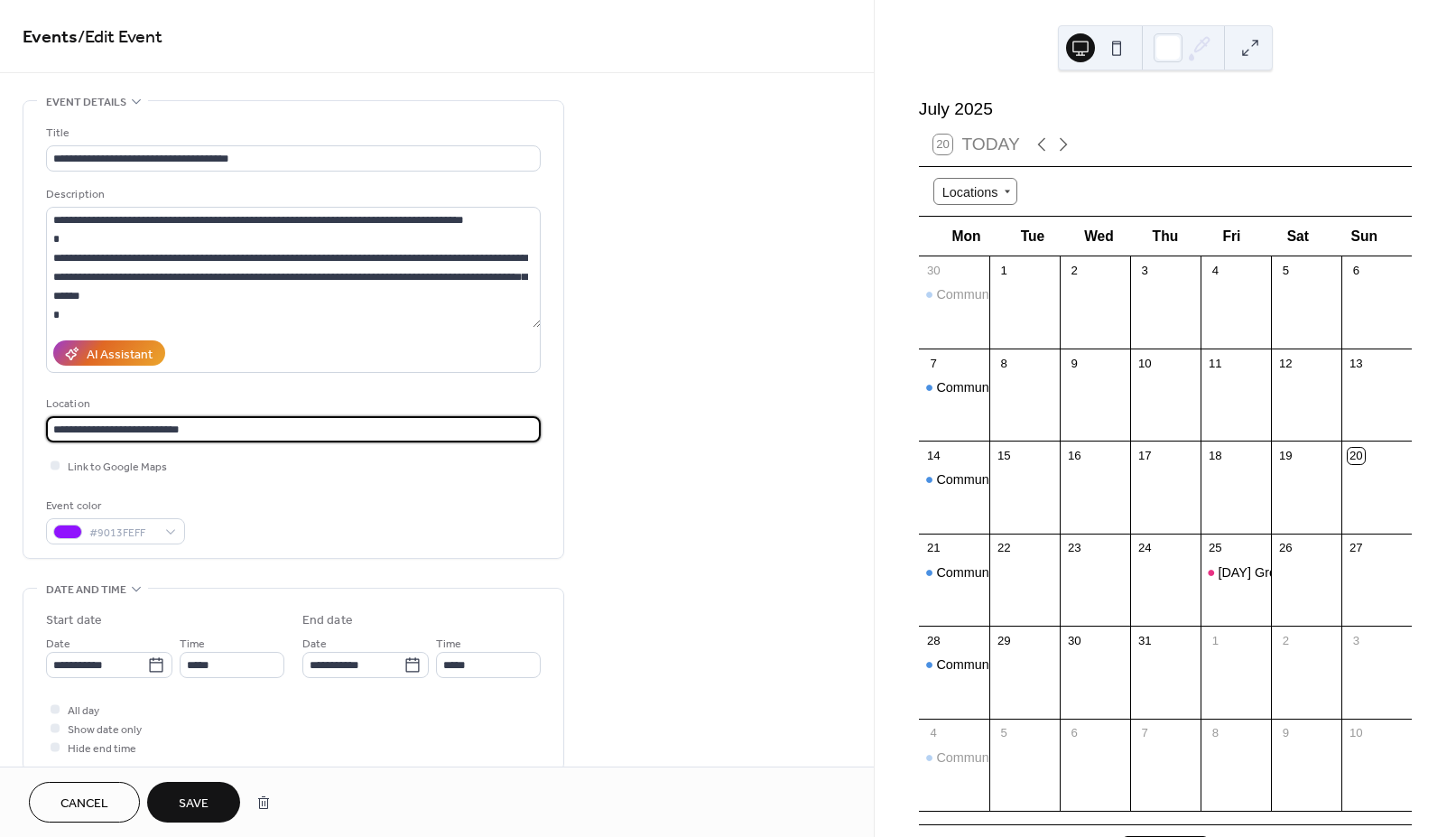 paste on "**********" 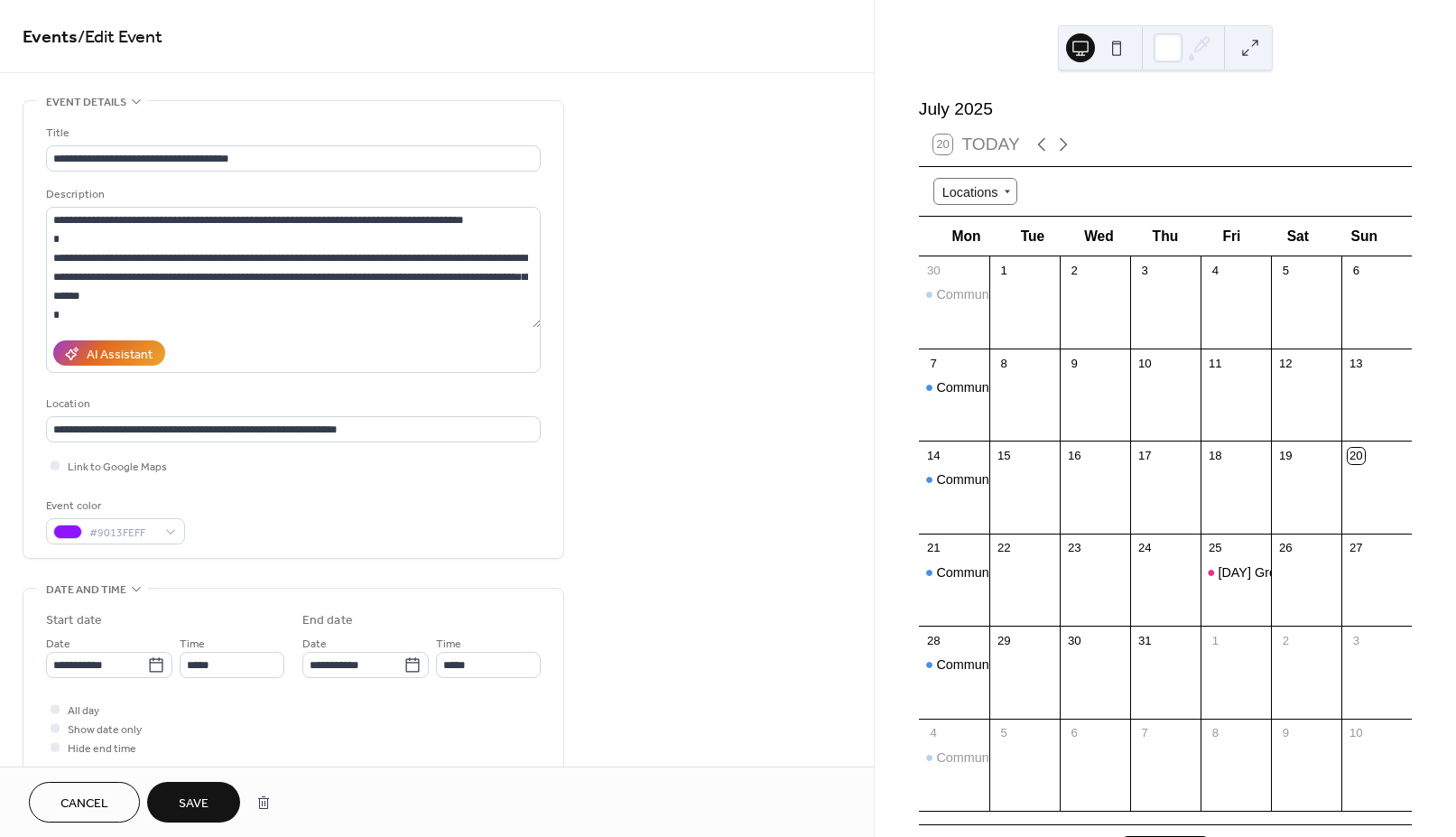 click on "Event color #9013FEFF" at bounding box center (293, 520) 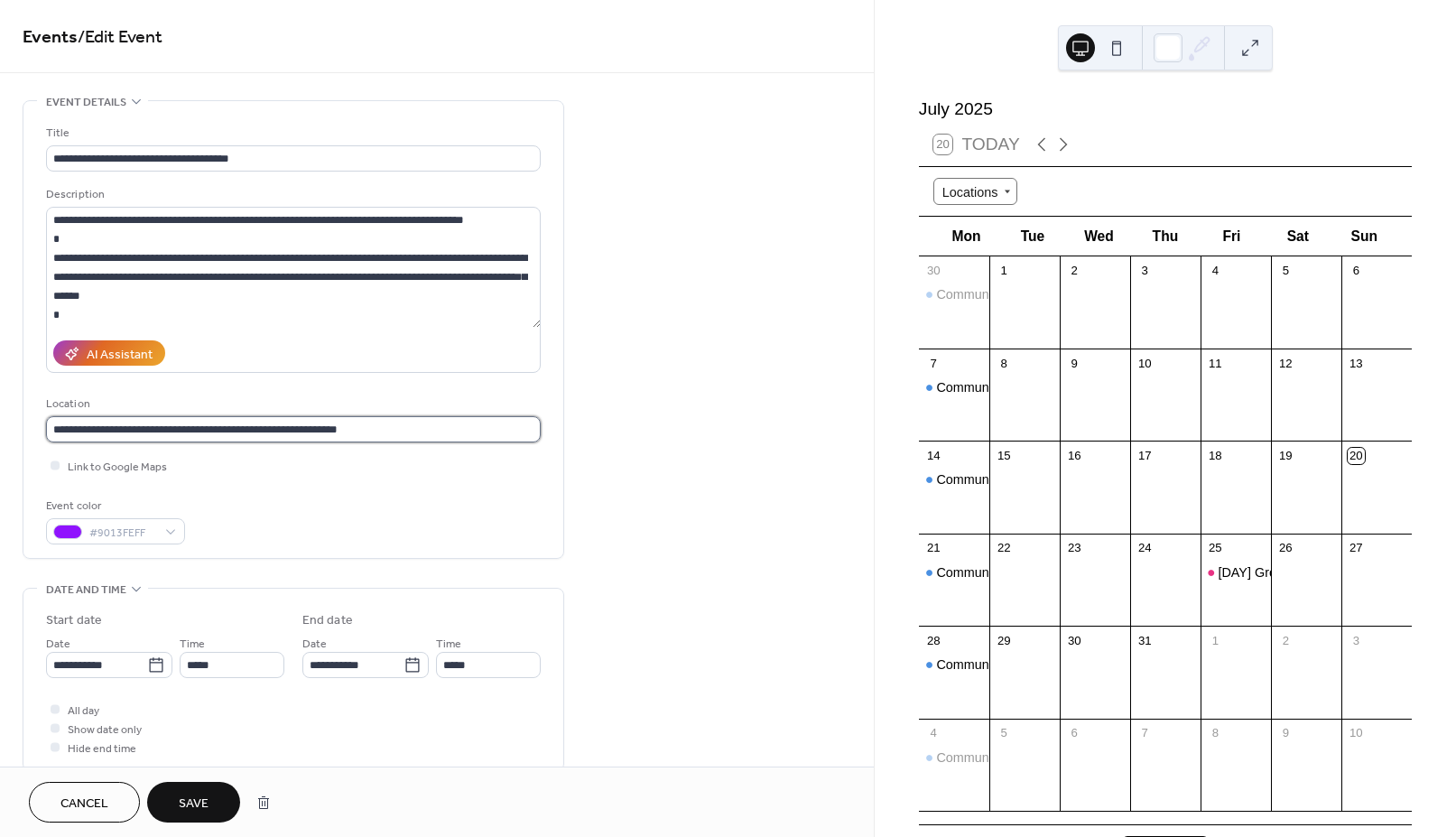 click on "**********" at bounding box center [293, 429] 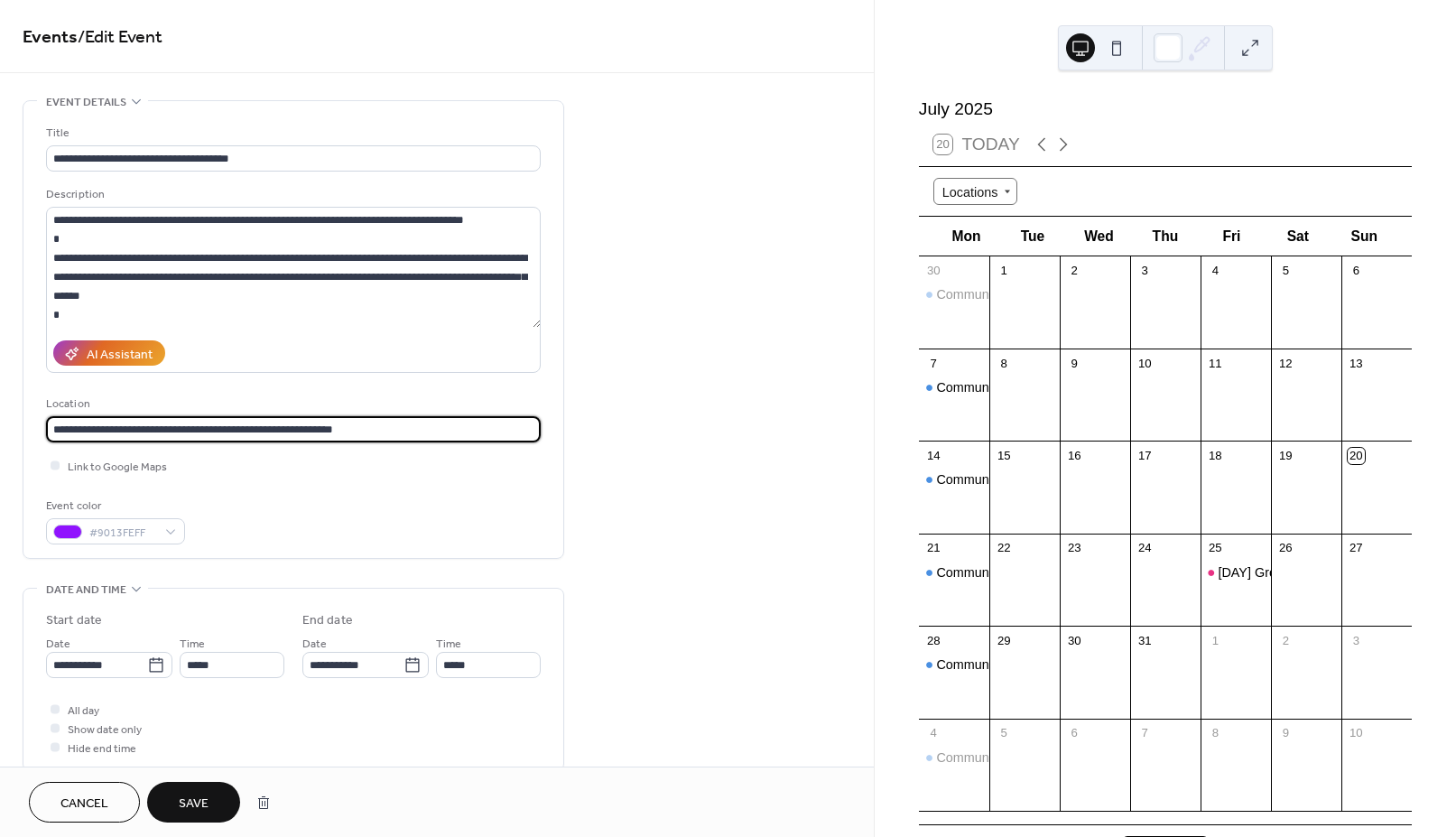 type on "**********" 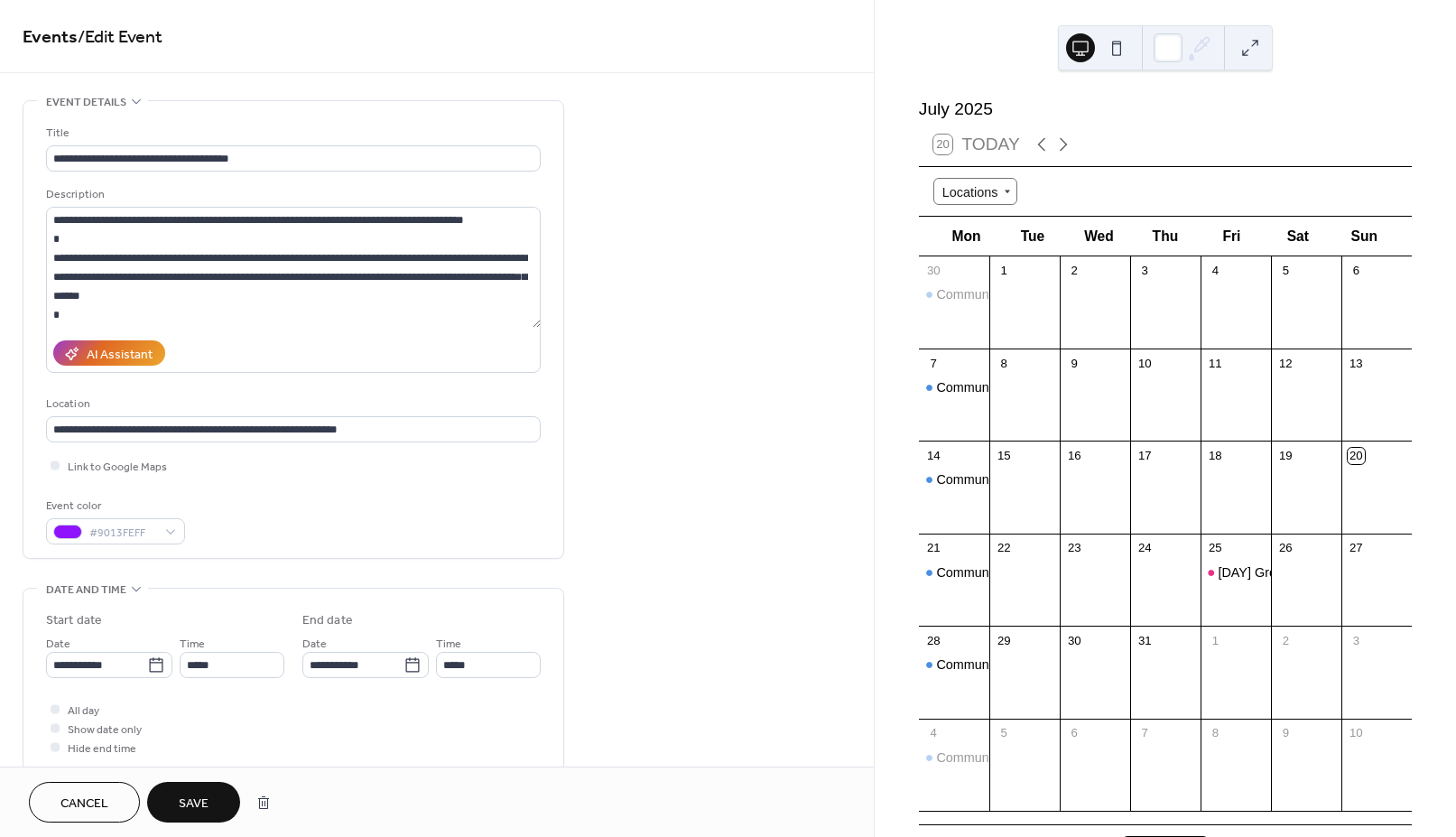 click on "Link to Google Maps" at bounding box center [293, 465] 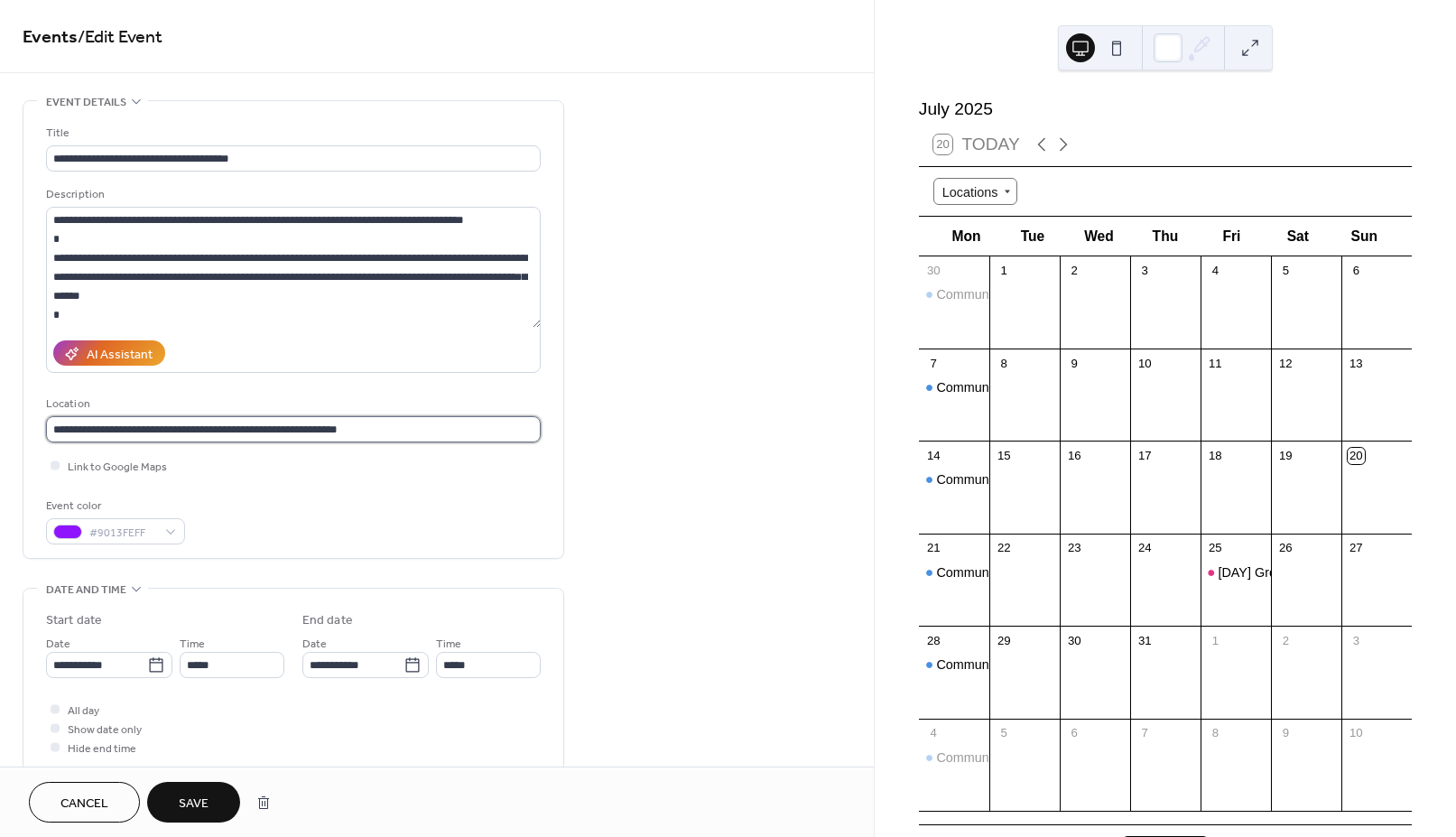 click on "**********" at bounding box center [293, 429] 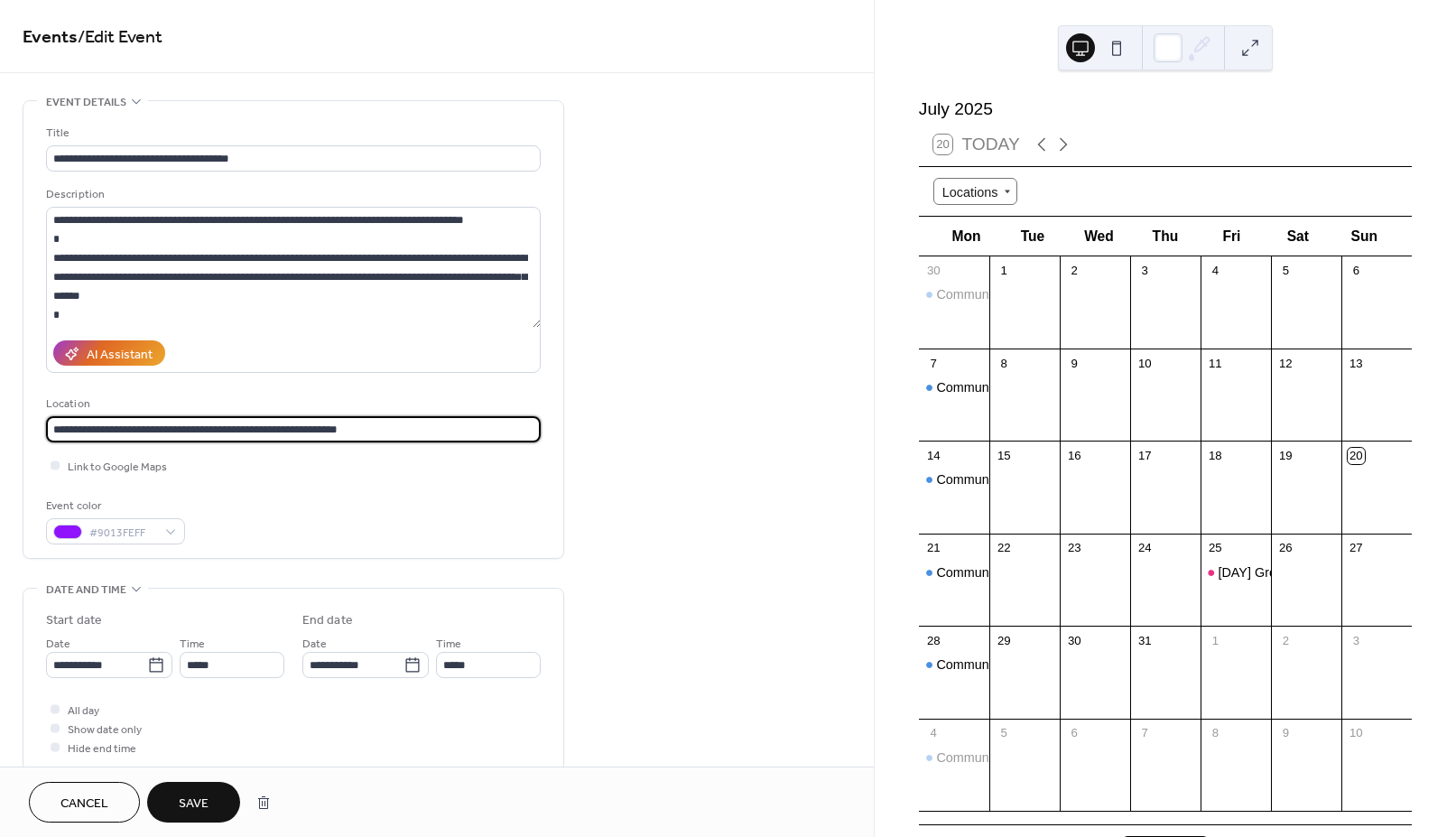 click on "**********" at bounding box center (293, 429) 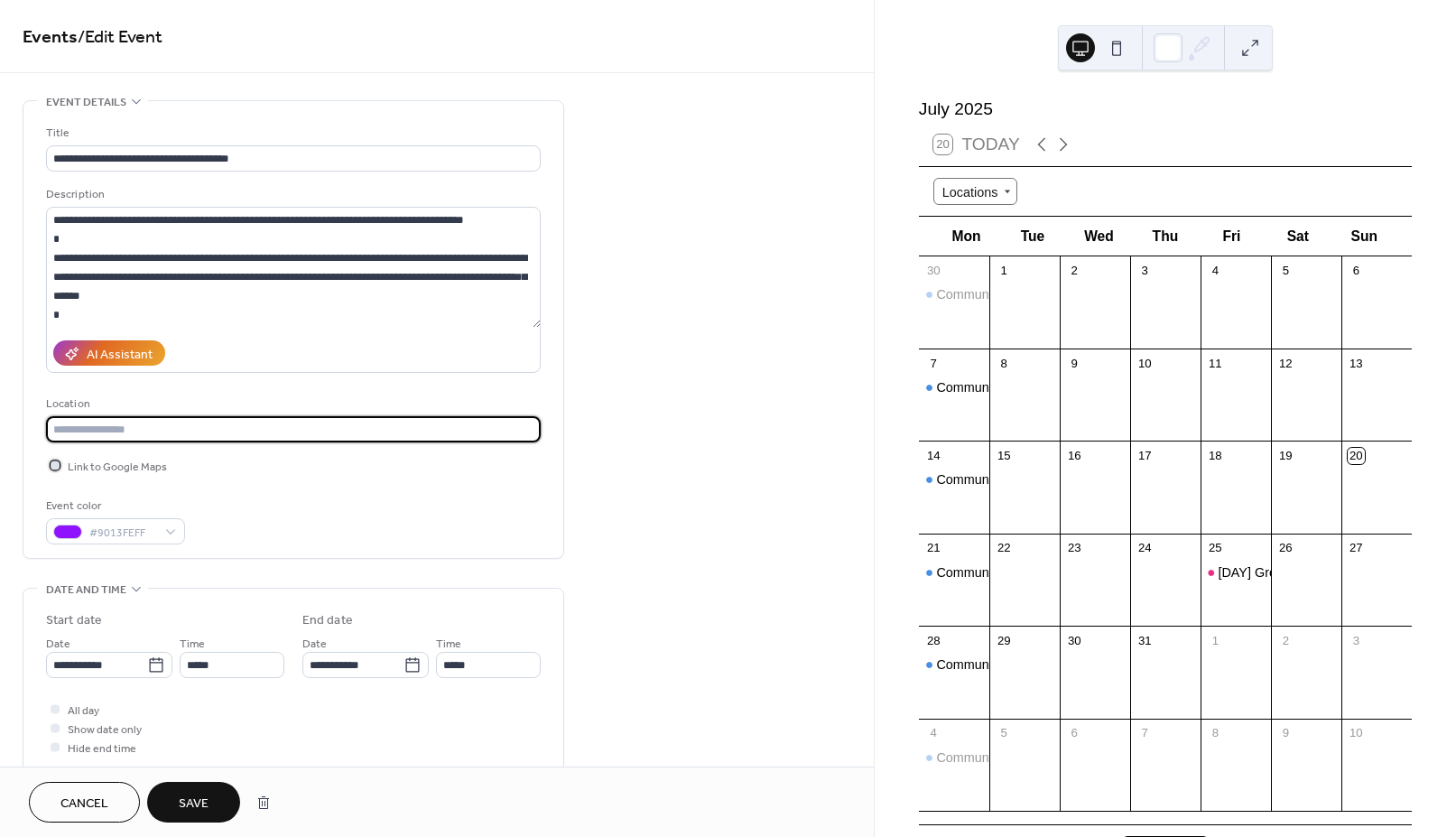 click on "Link to Google Maps" at bounding box center [117, 467] 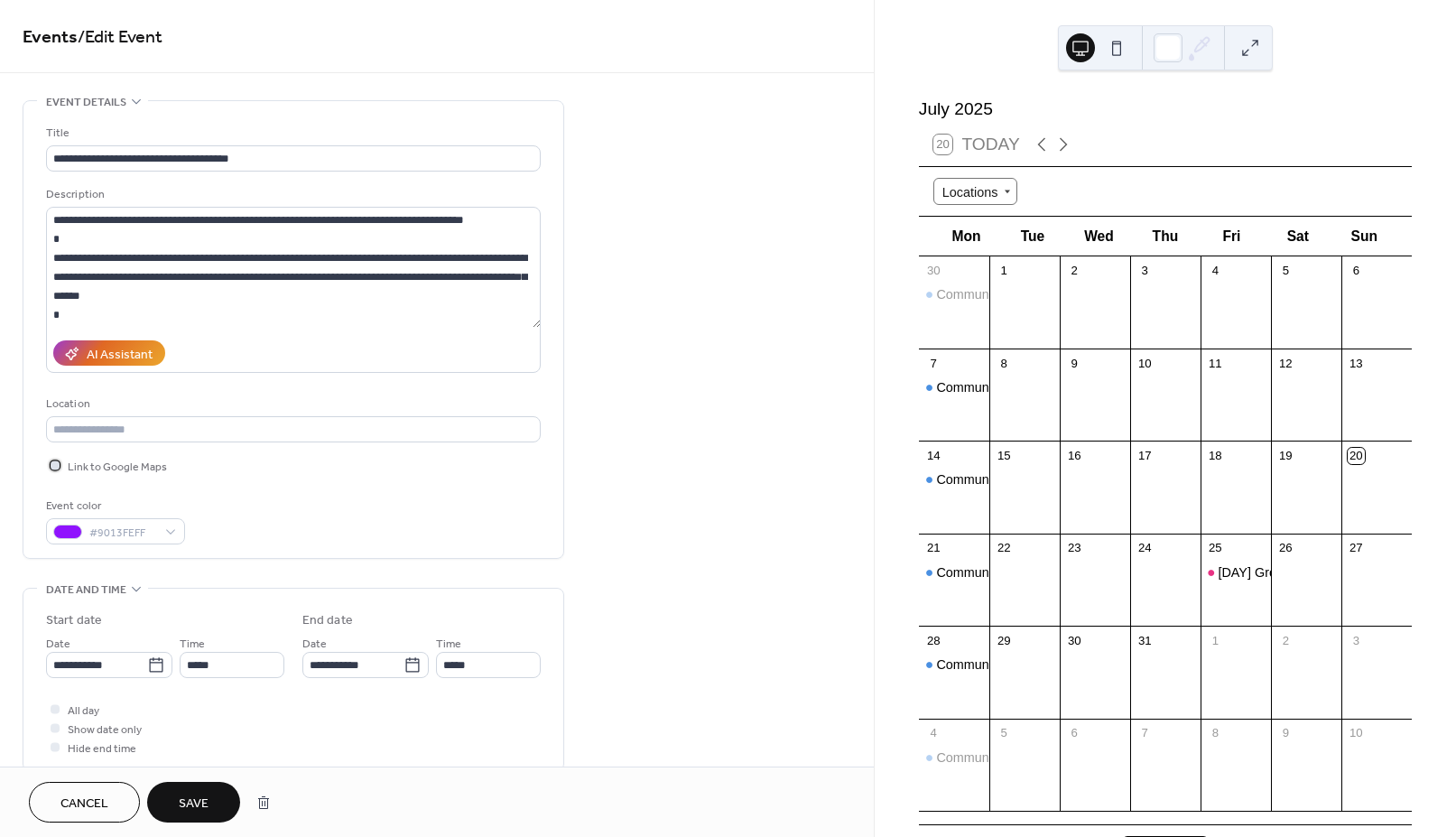 click on "Link to Google Maps" at bounding box center [117, 467] 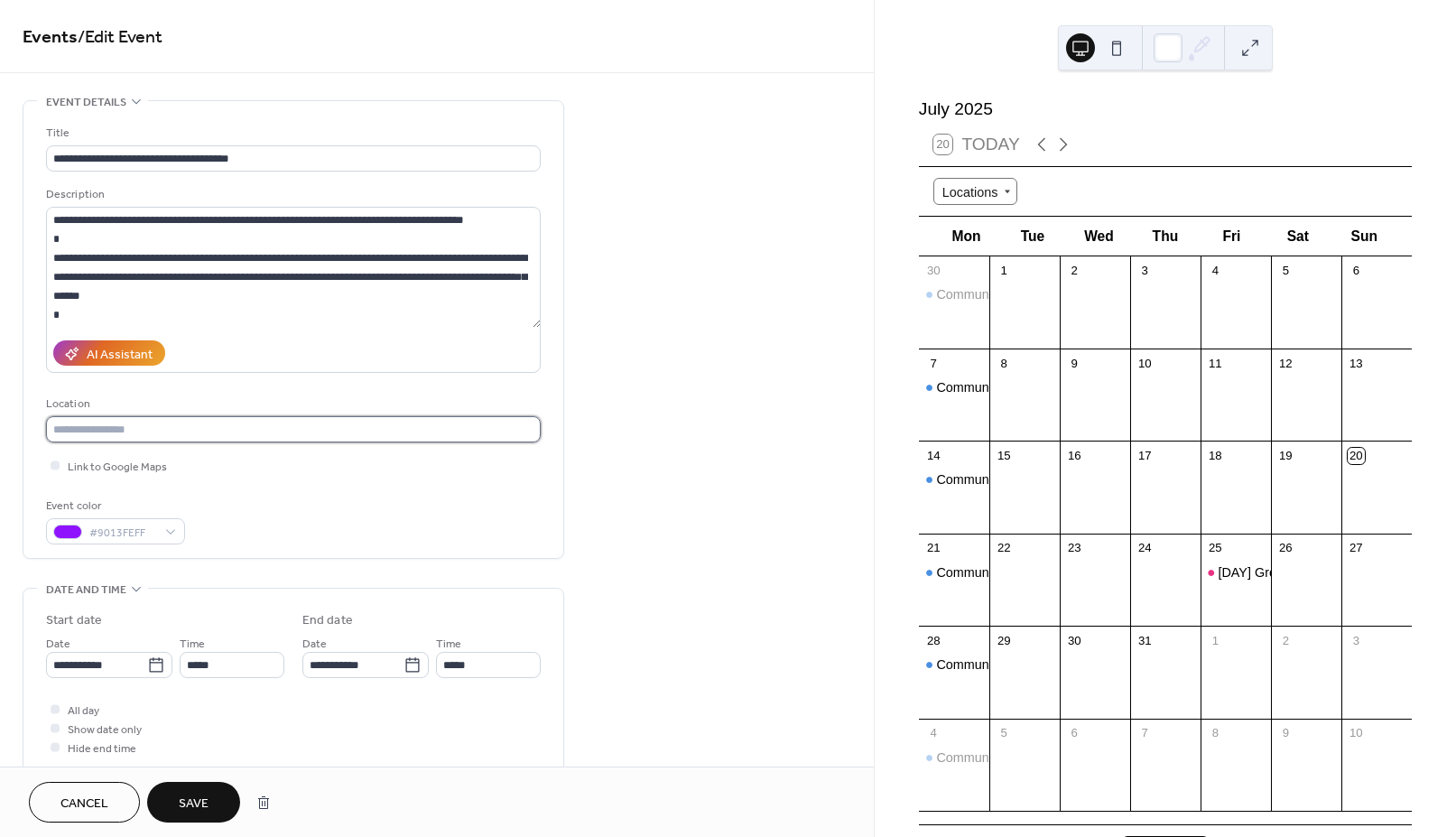 click at bounding box center [293, 429] 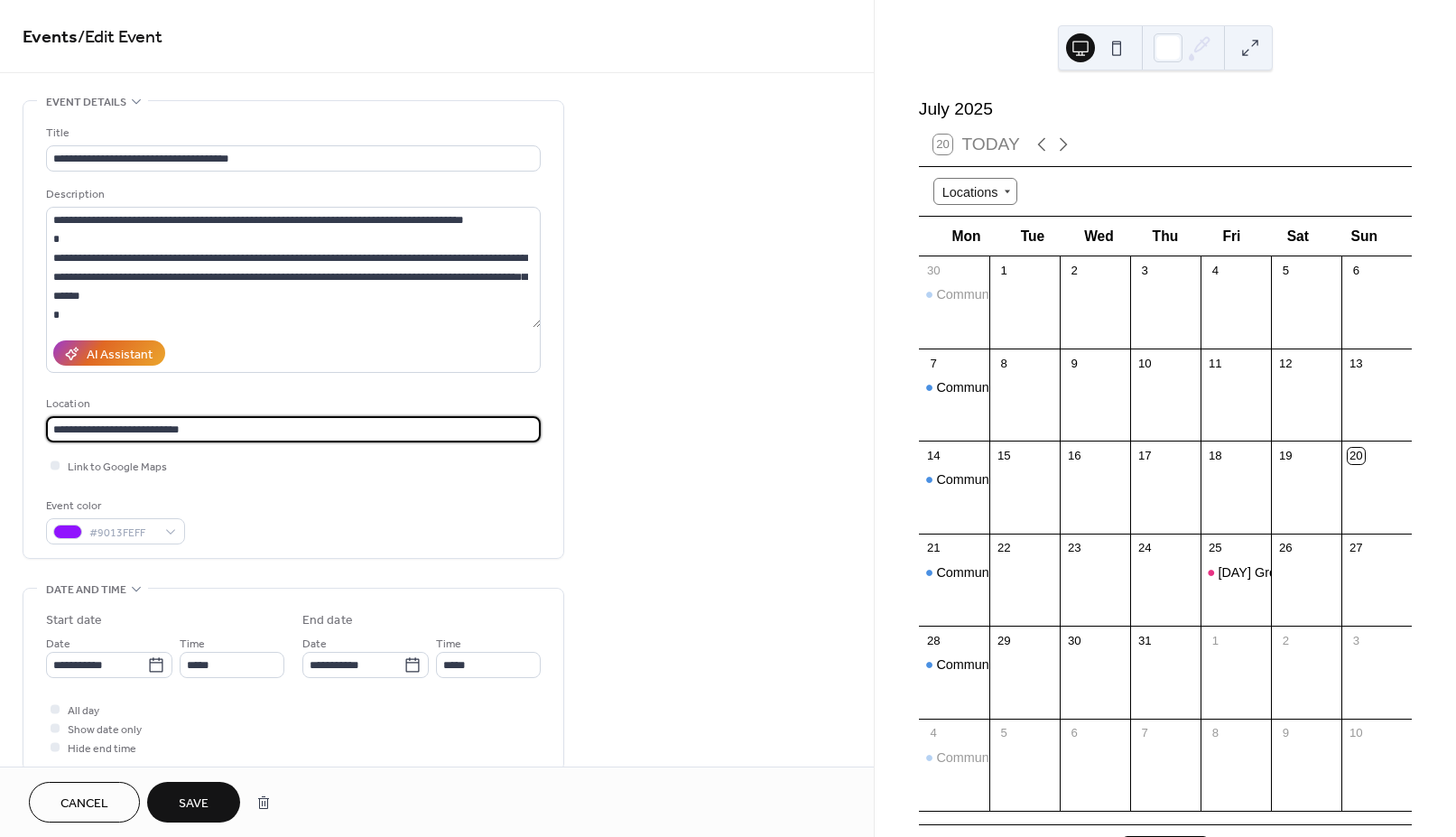 paste on "**********" 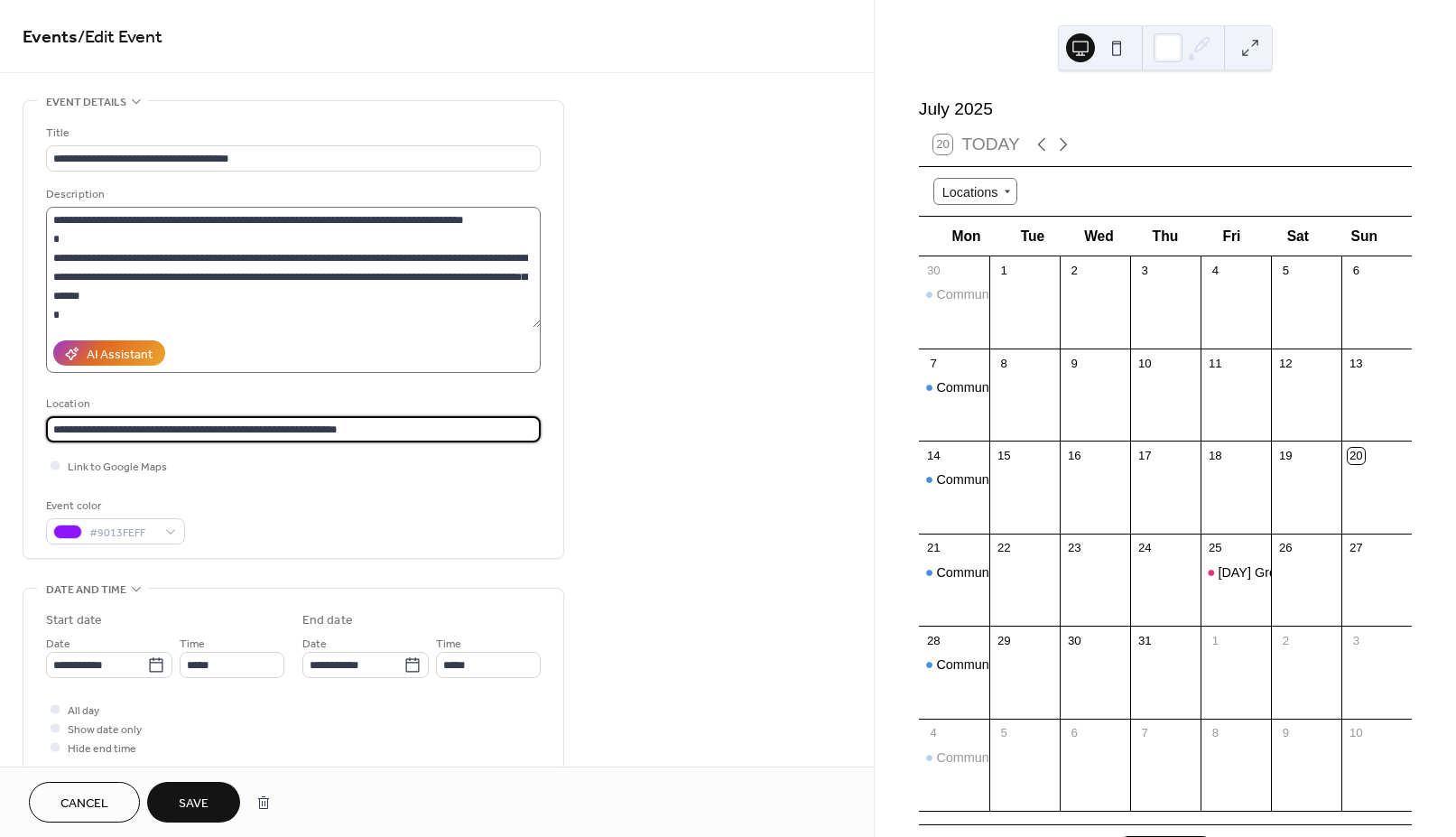 type on "**********" 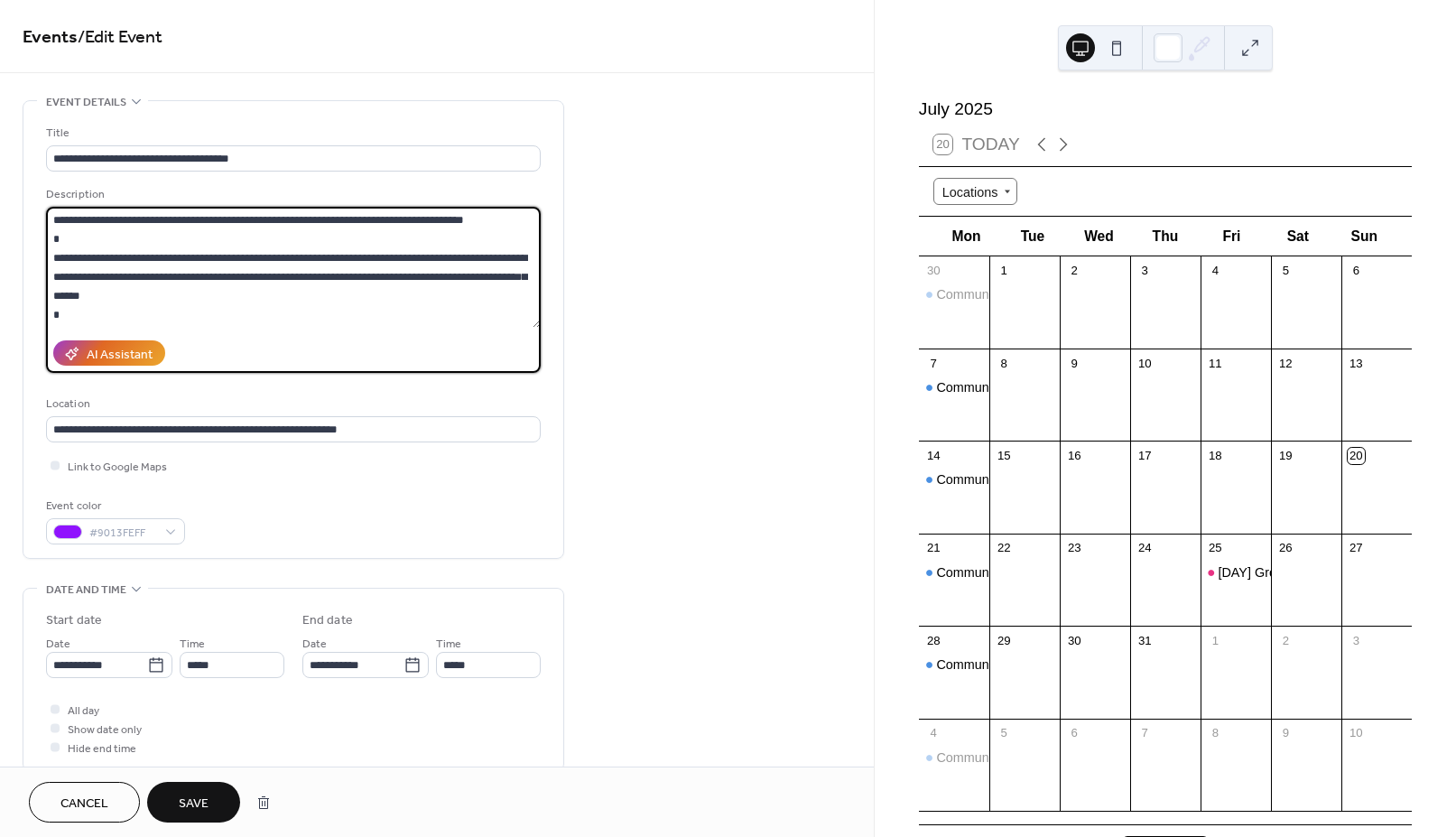 drag, startPoint x: 136, startPoint y: 303, endPoint x: 50, endPoint y: 225, distance: 116.1034 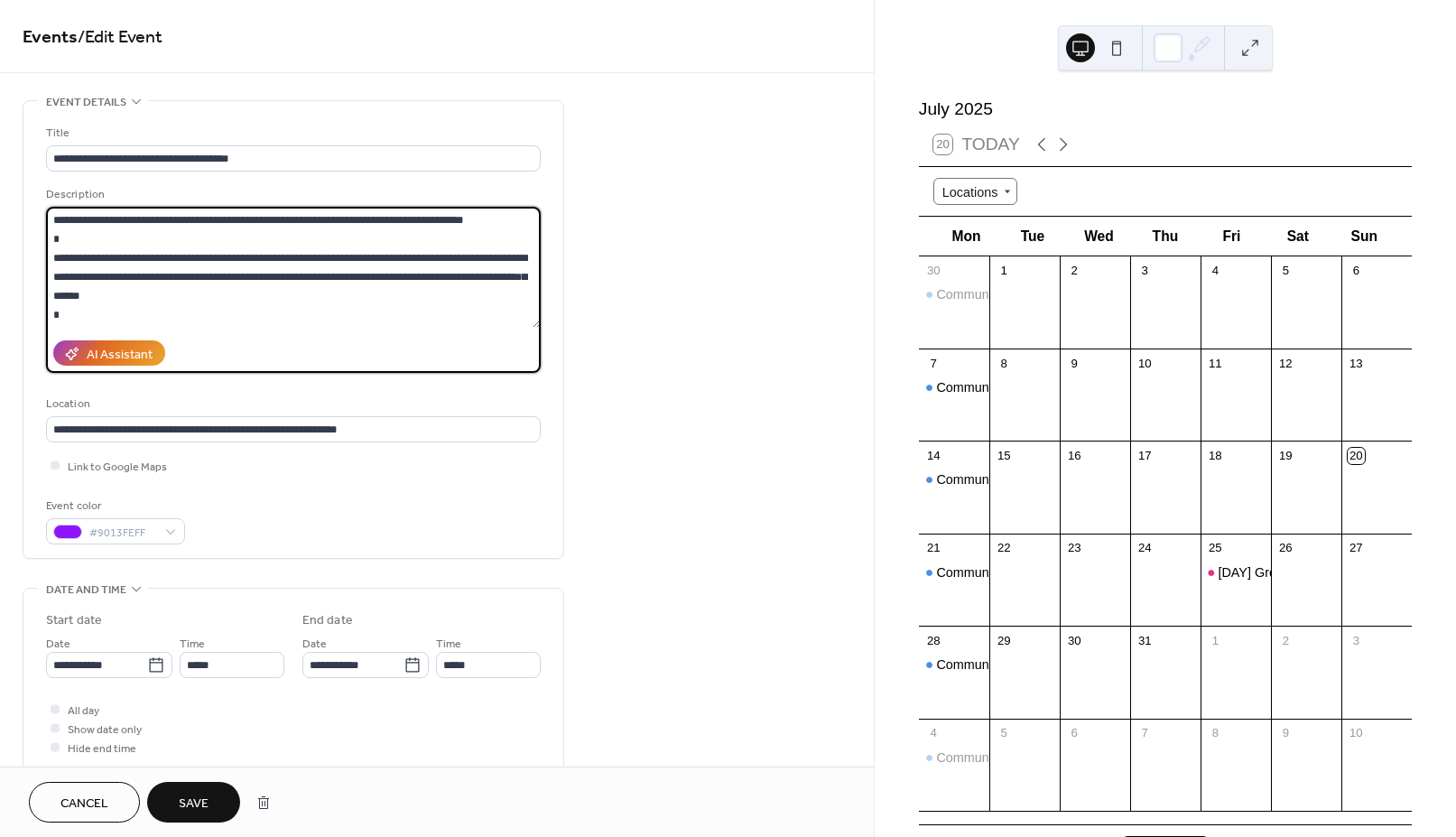 click at bounding box center [293, 267] 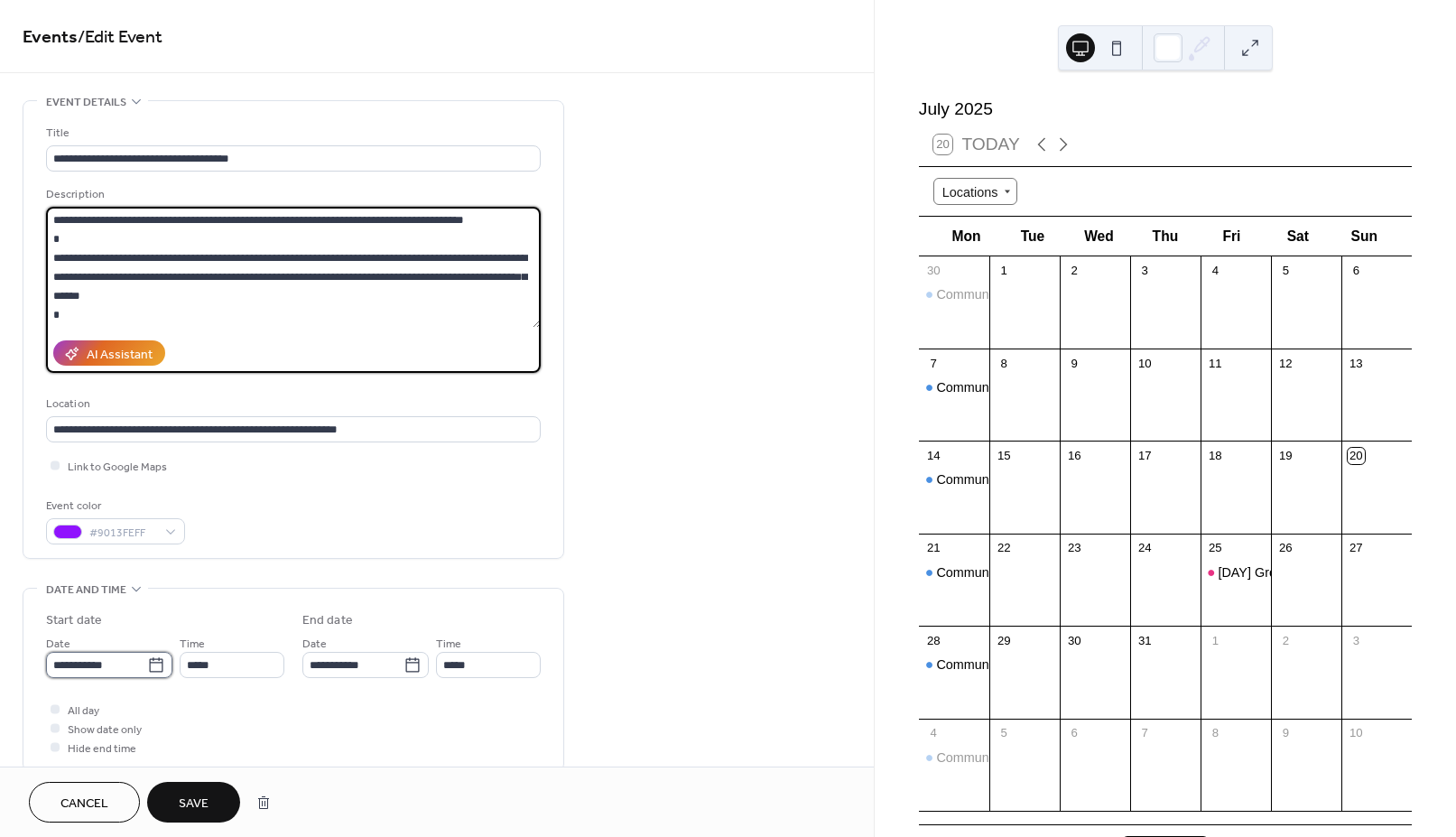 click on "**********" at bounding box center [97, 665] 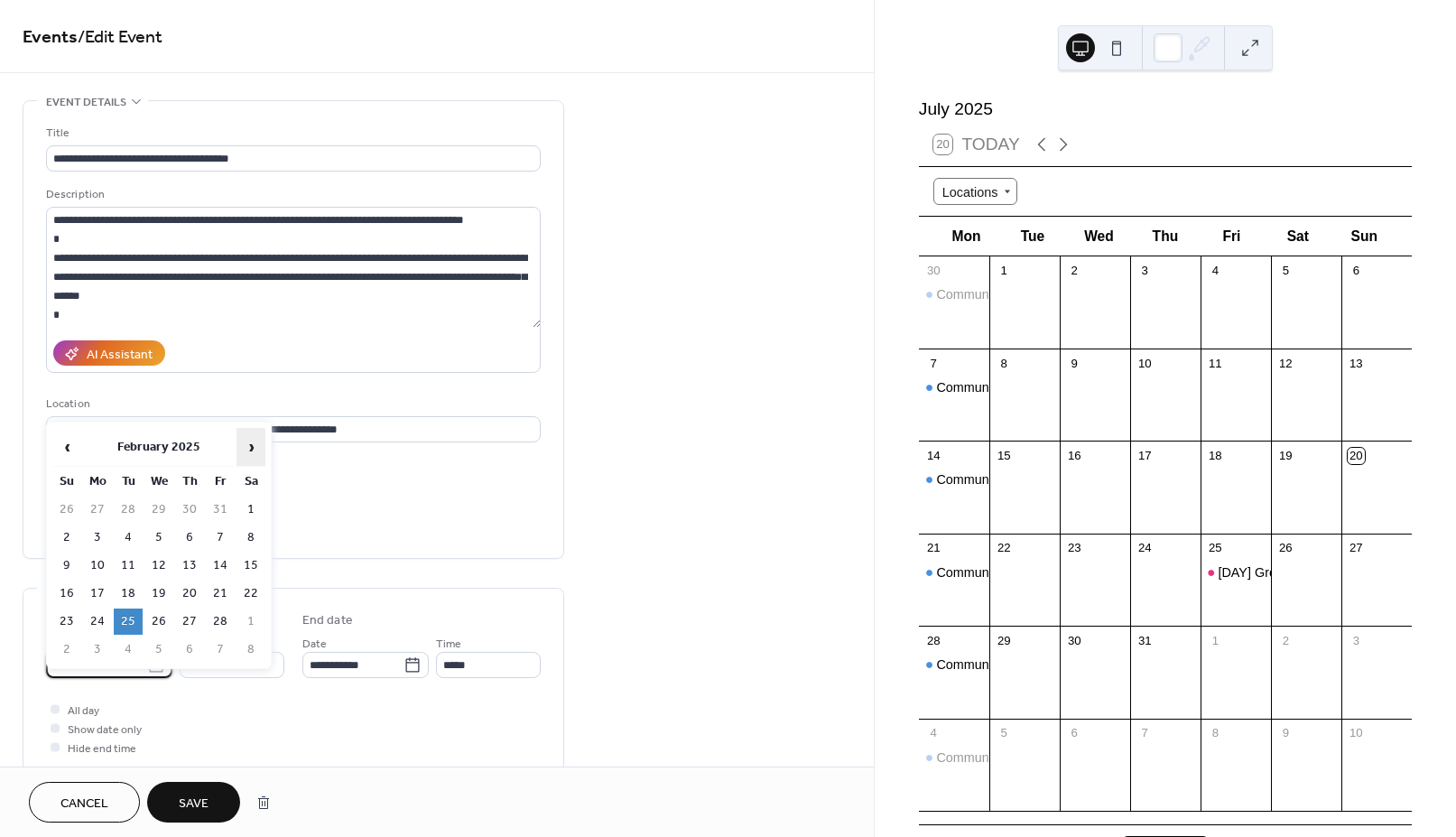click on "›" at bounding box center [251, 447] 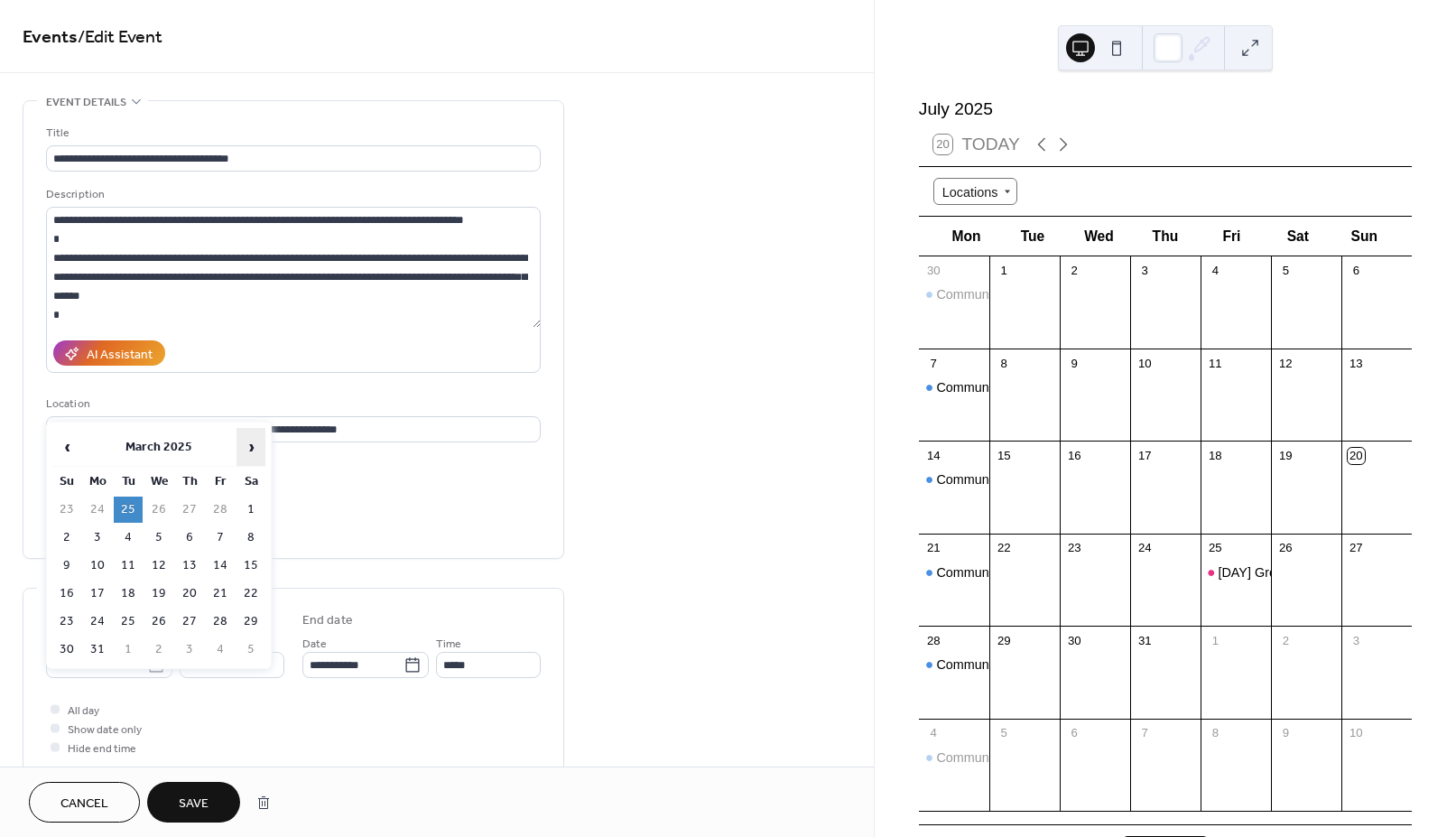click on "›" at bounding box center (251, 447) 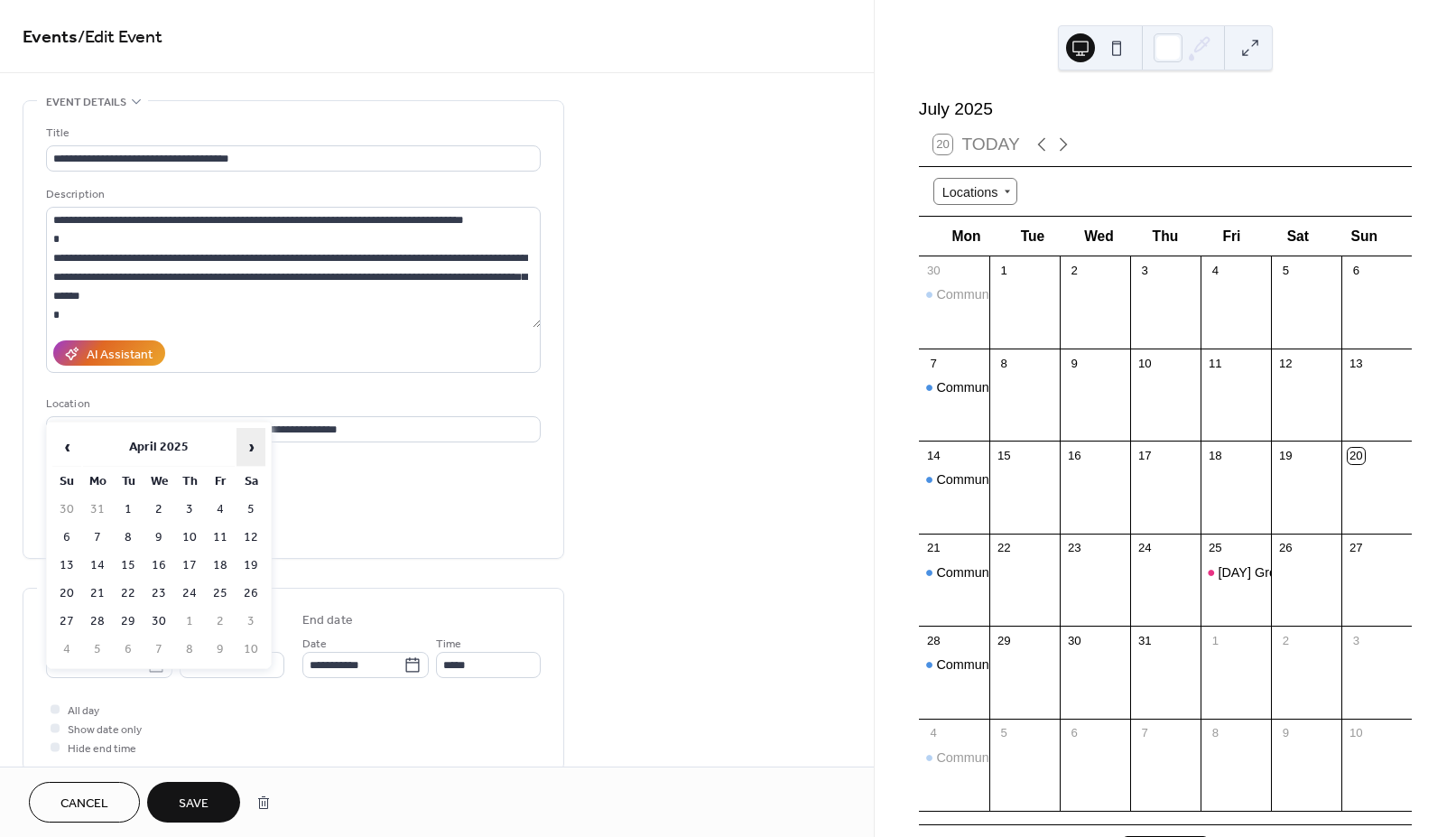 click on "›" at bounding box center (251, 447) 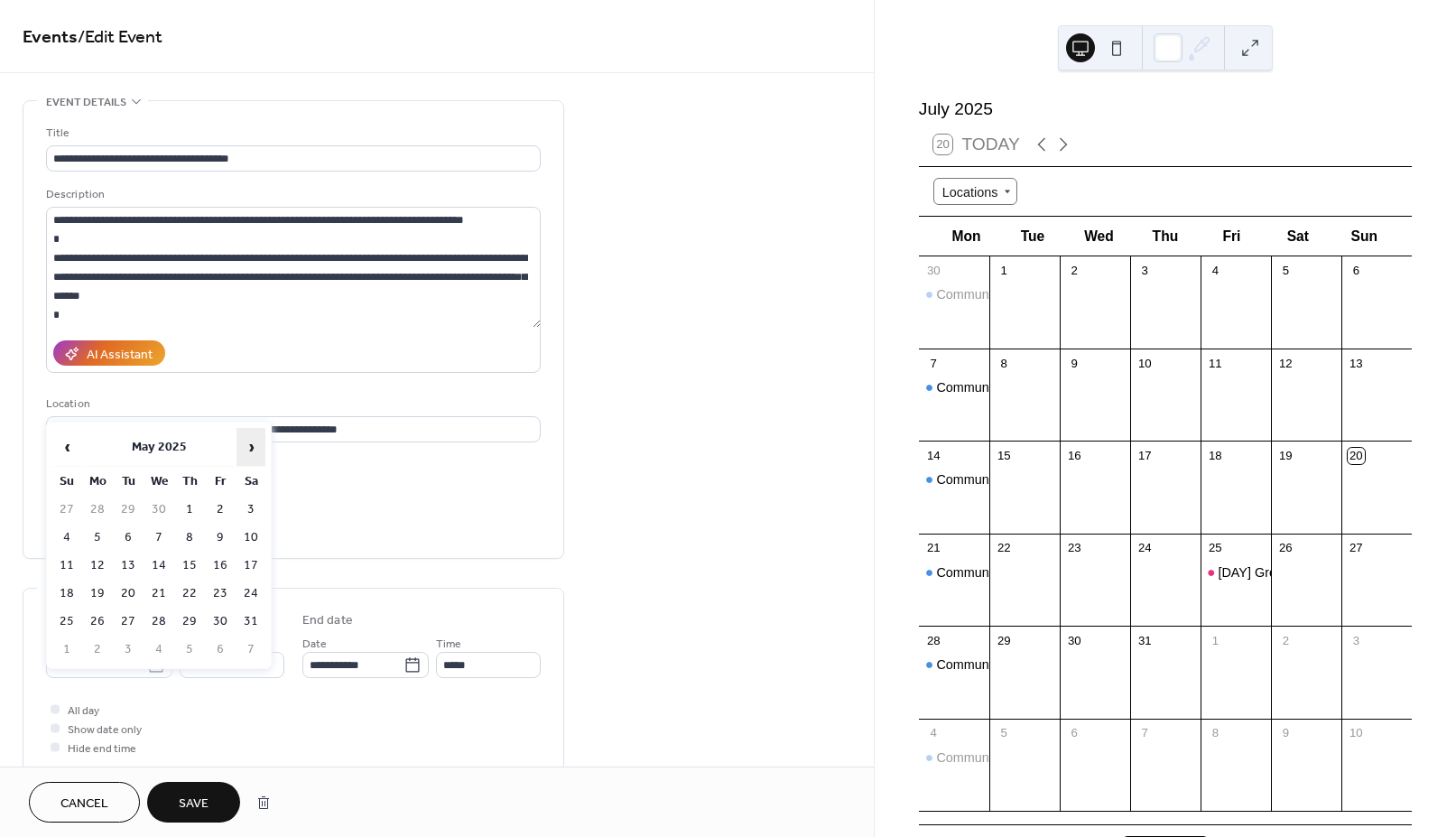 click on "›" at bounding box center (251, 447) 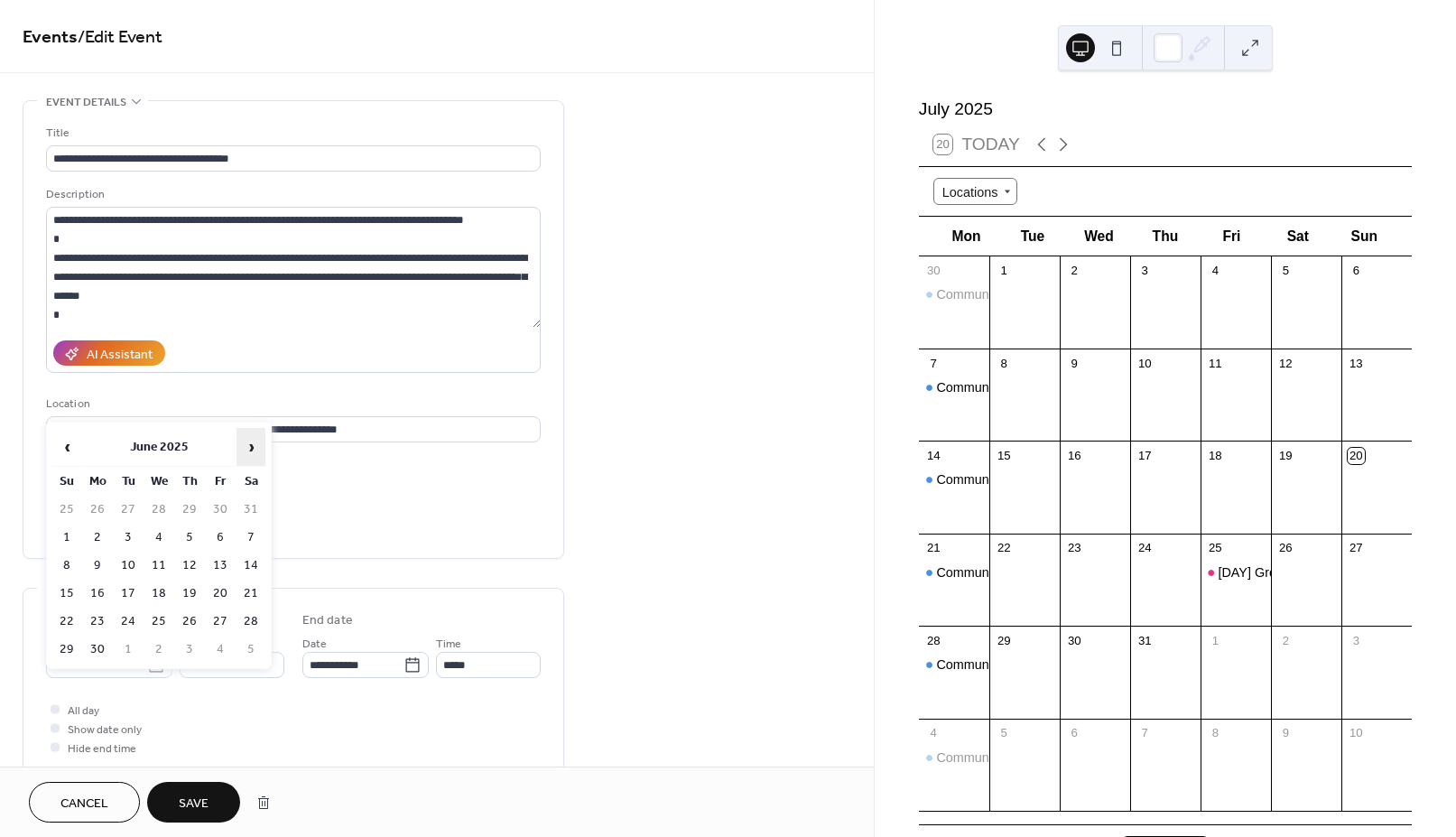 click on "›" at bounding box center [251, 447] 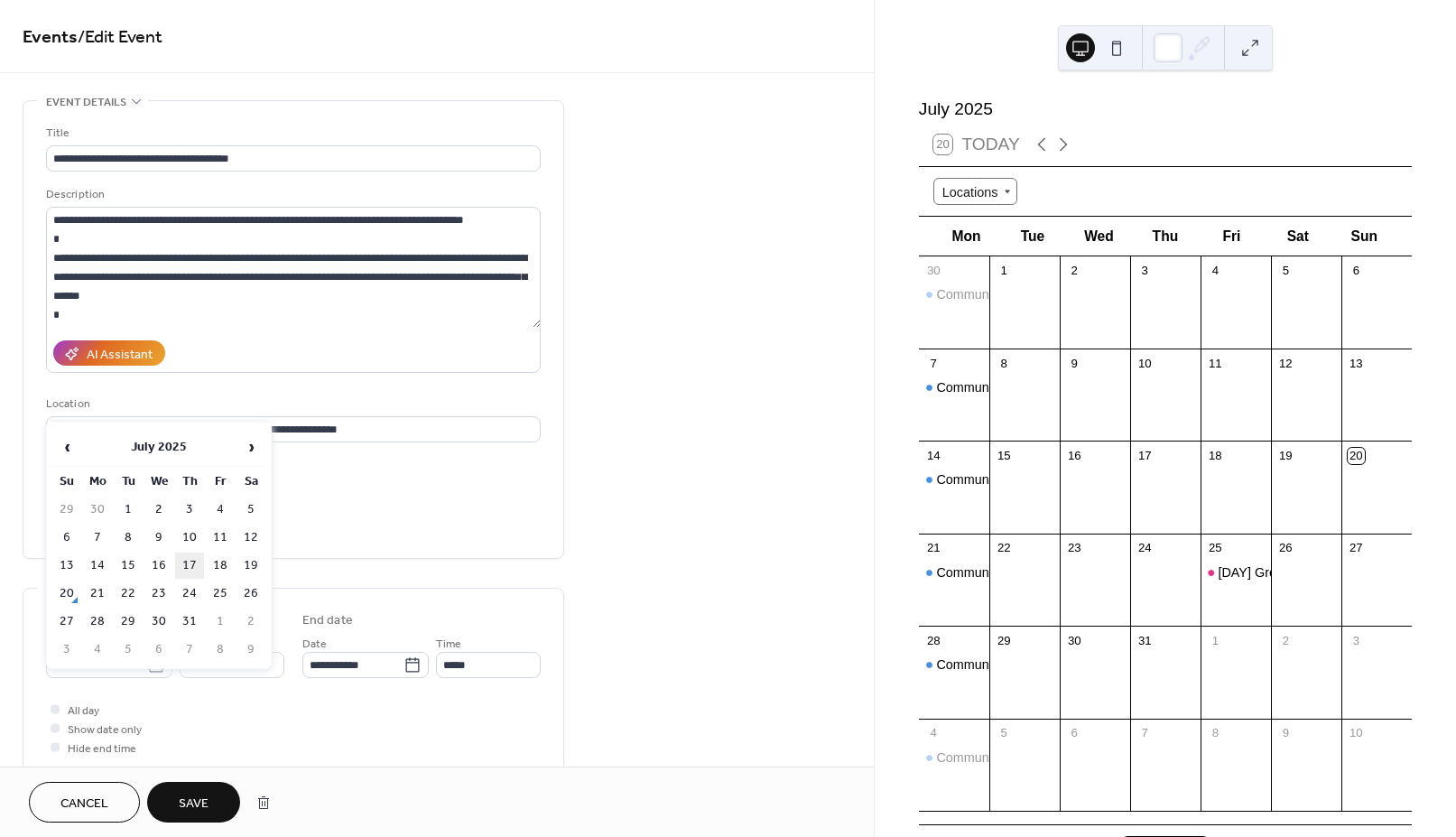 click on "17" at bounding box center [190, 565] 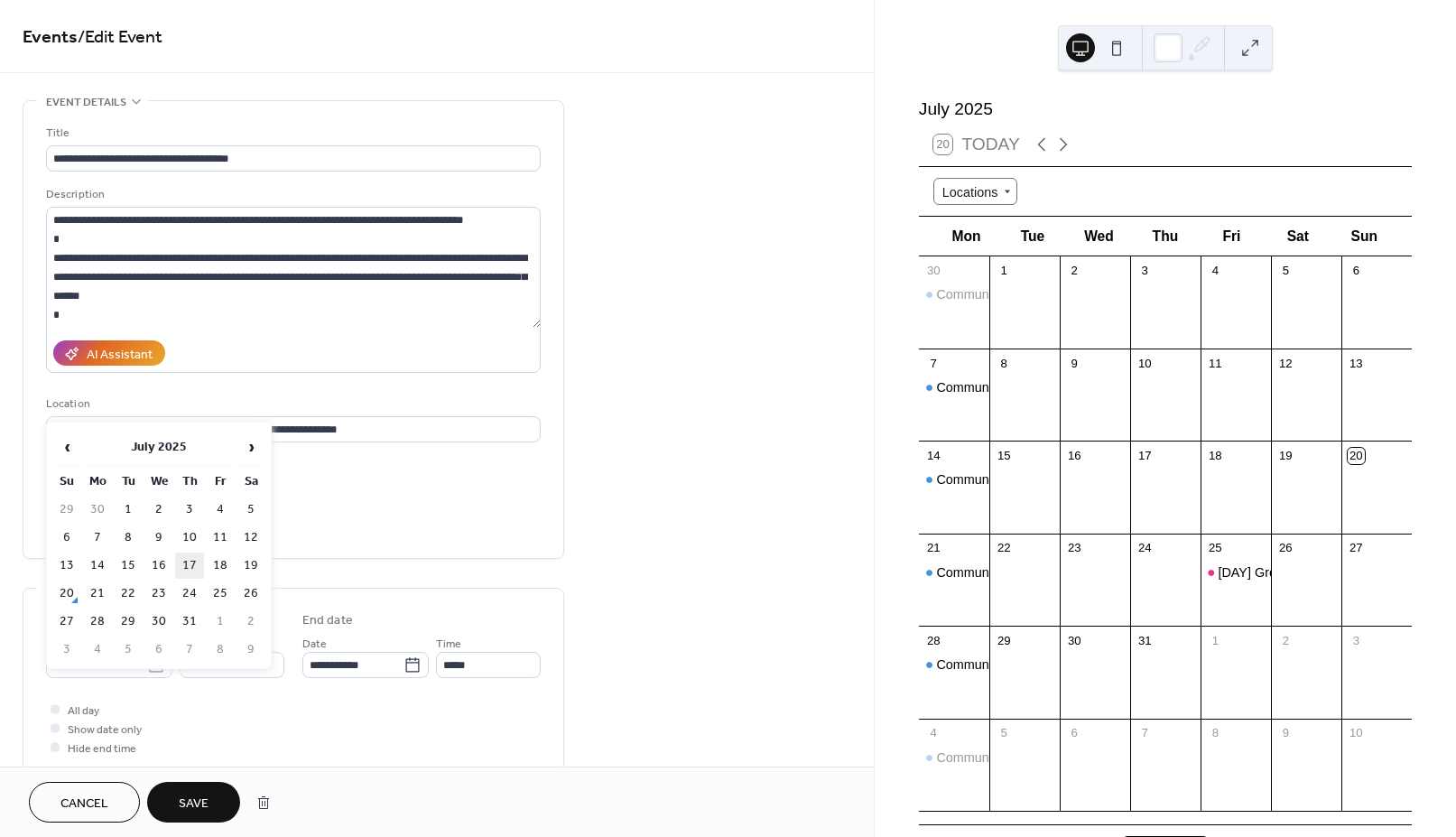type on "**********" 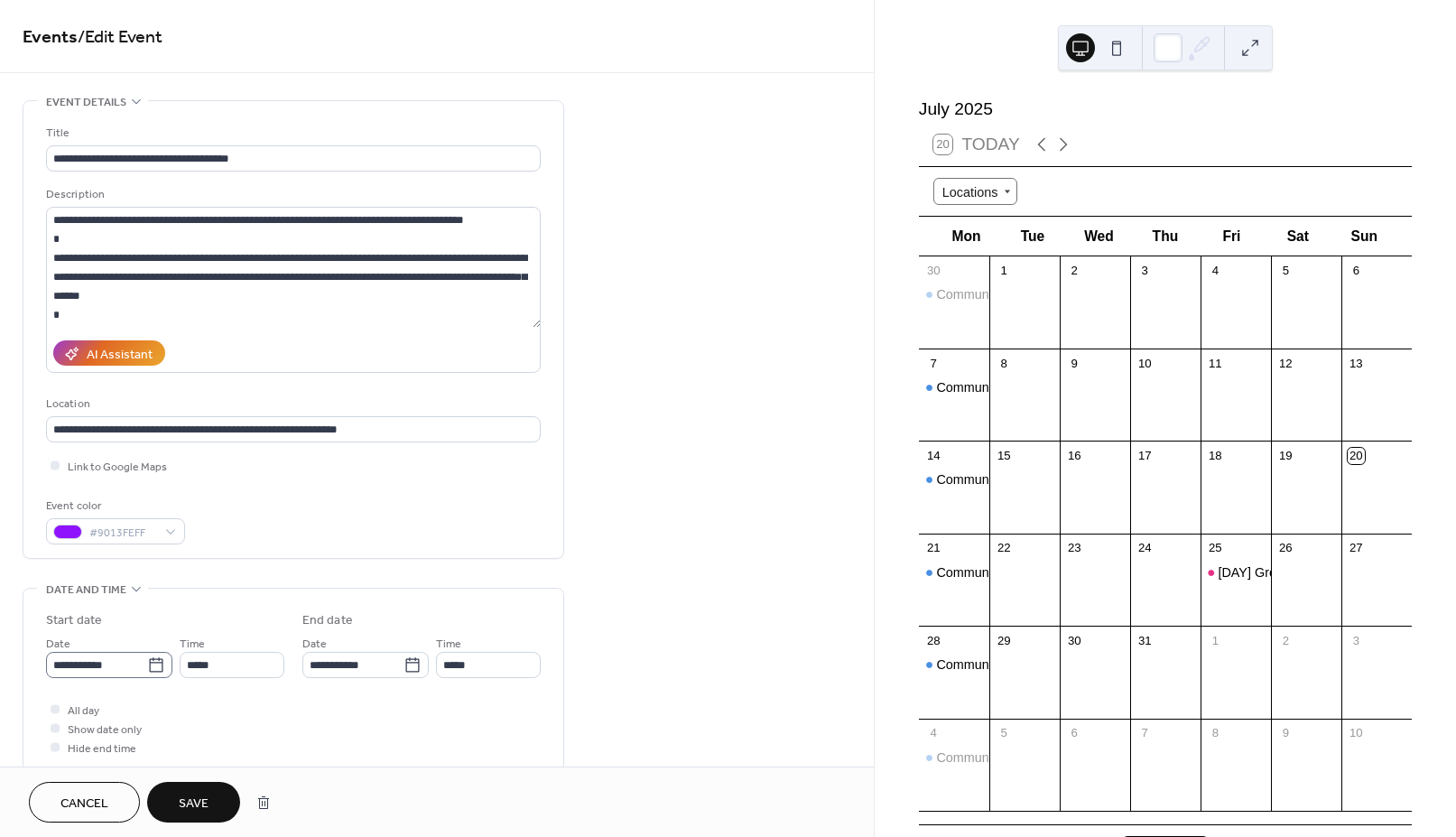 click 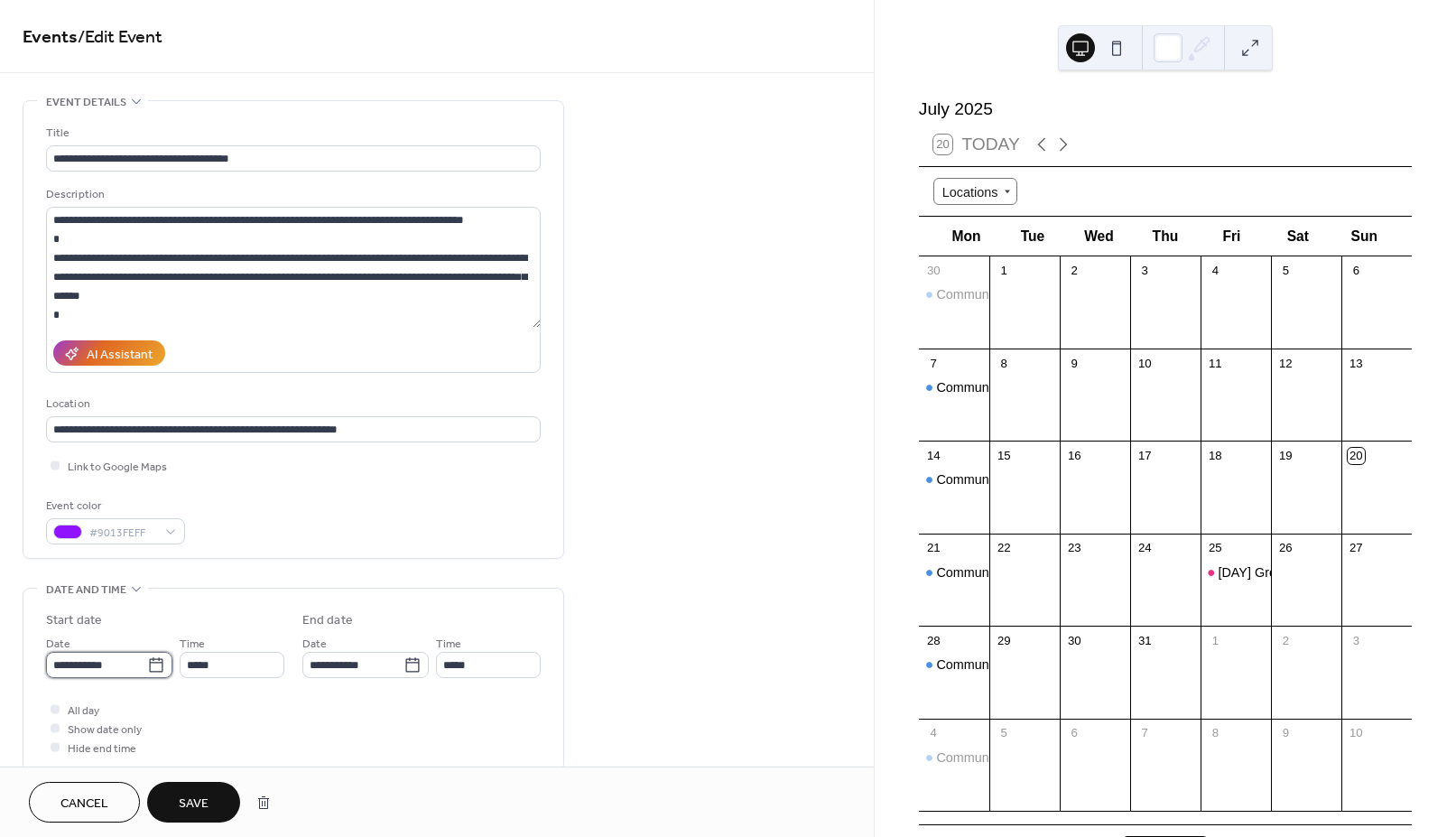 click on "**********" at bounding box center (97, 665) 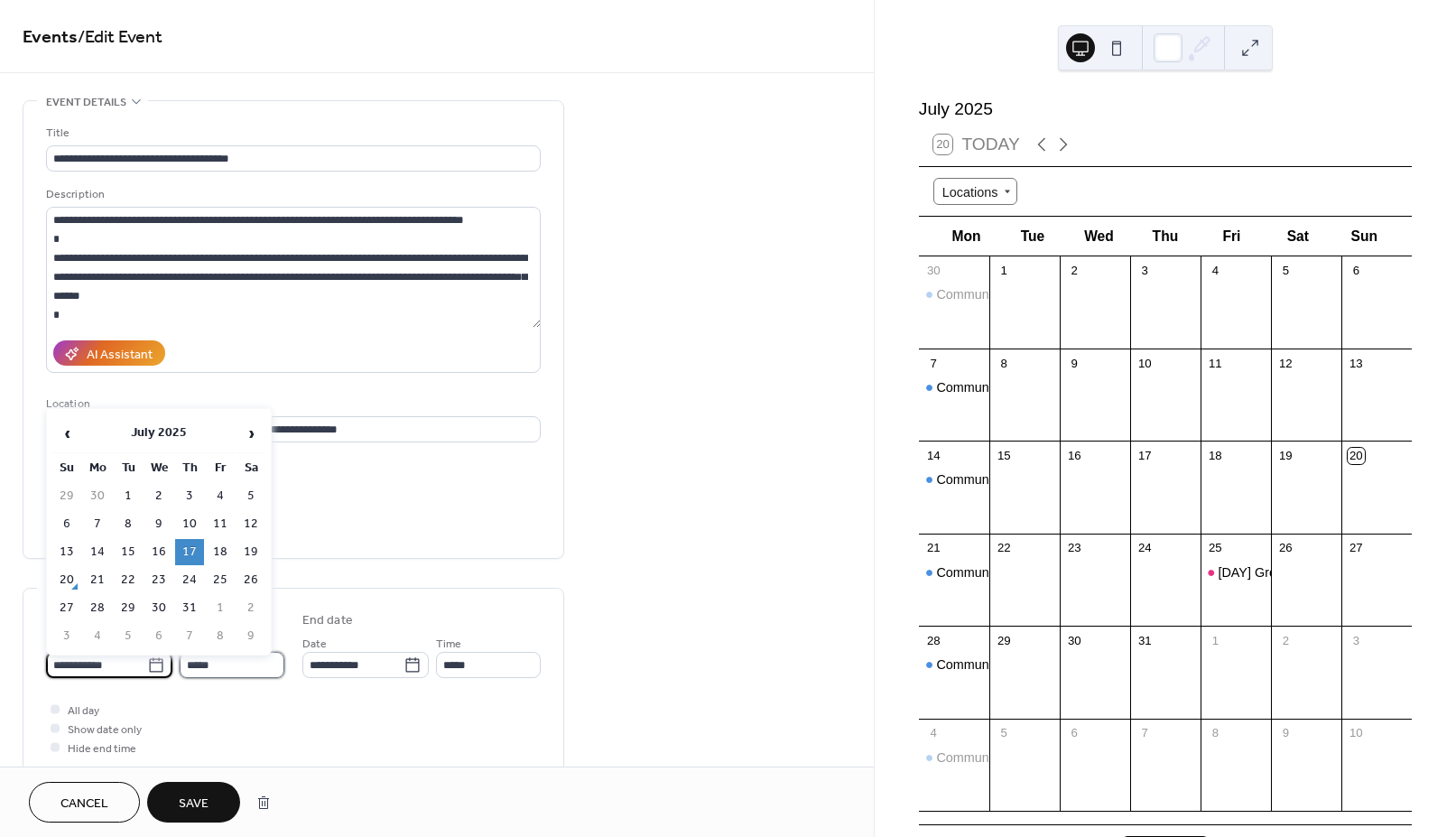 click on "*****" at bounding box center (232, 665) 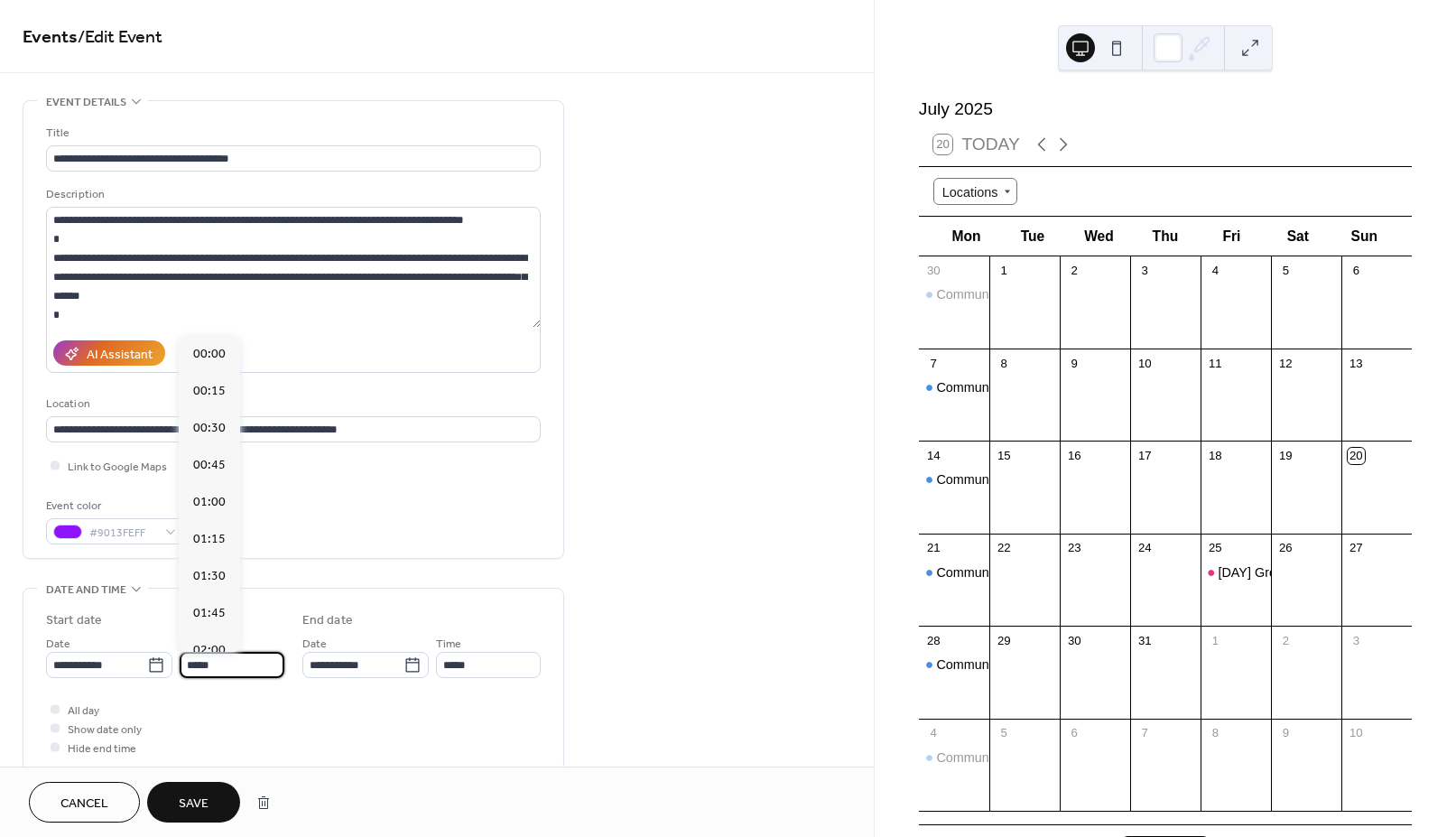 scroll, scrollTop: 2413, scrollLeft: 0, axis: vertical 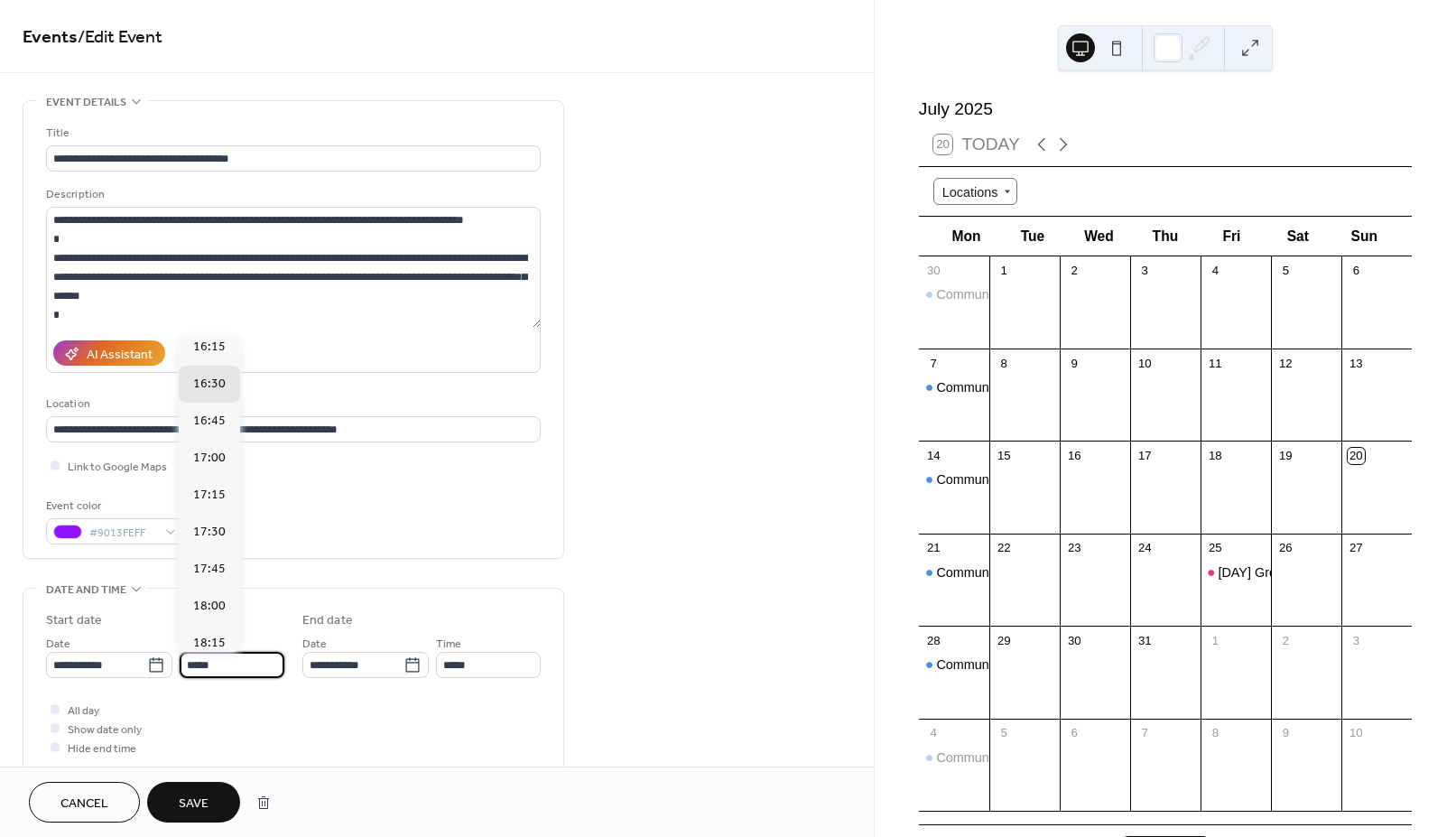 click on "*****" at bounding box center (232, 665) 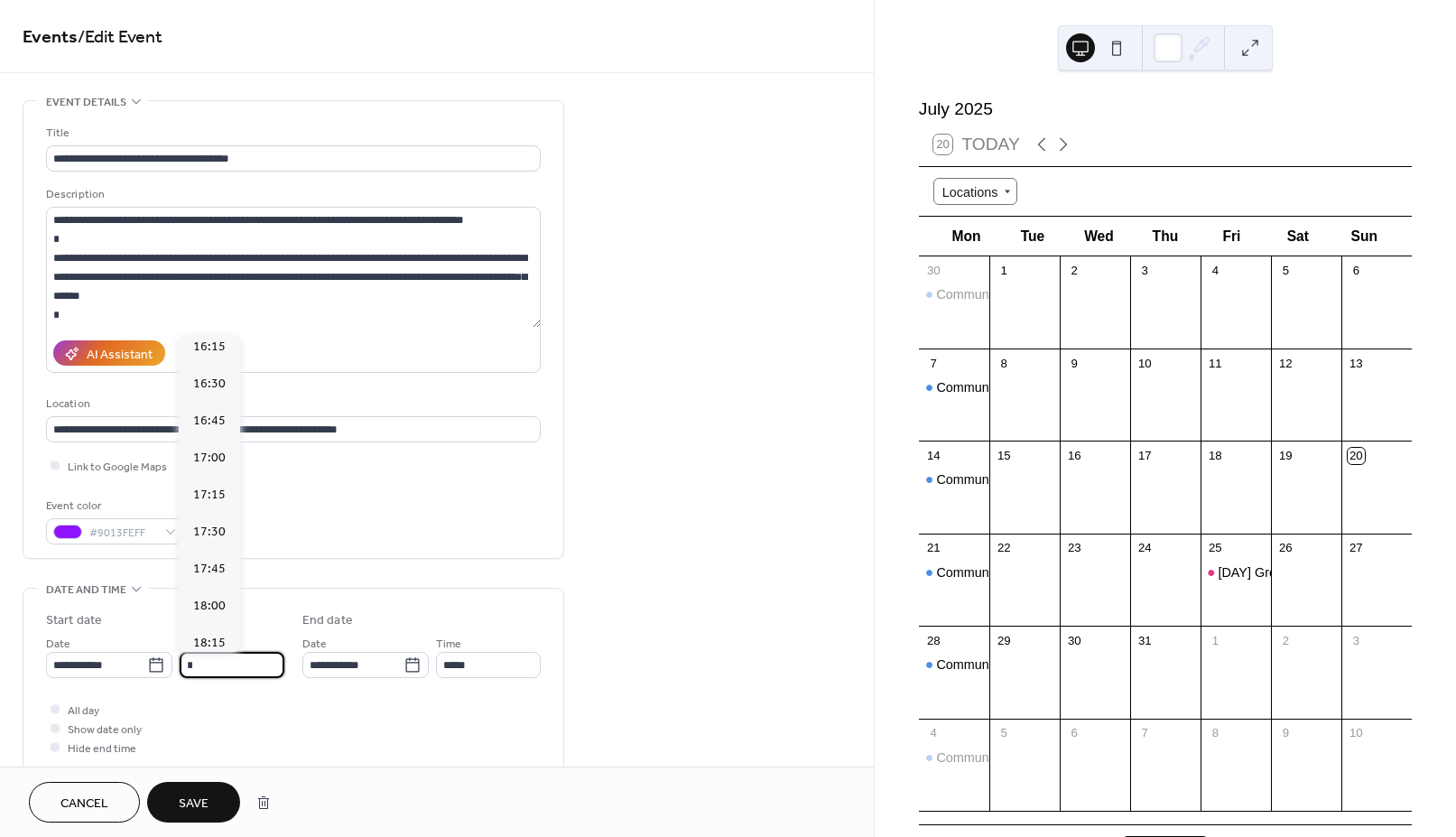 scroll, scrollTop: 1609, scrollLeft: 0, axis: vertical 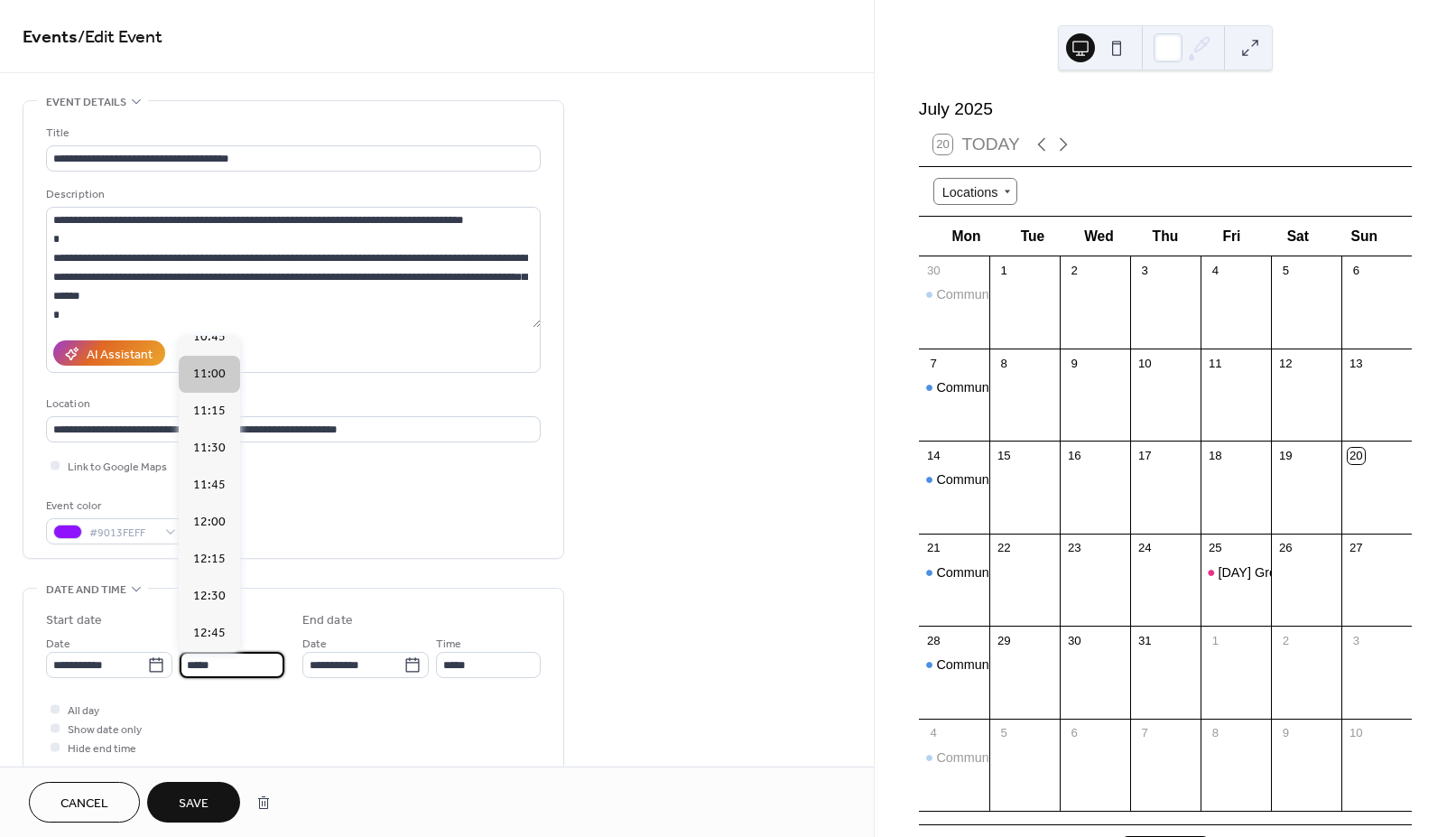 type on "*****" 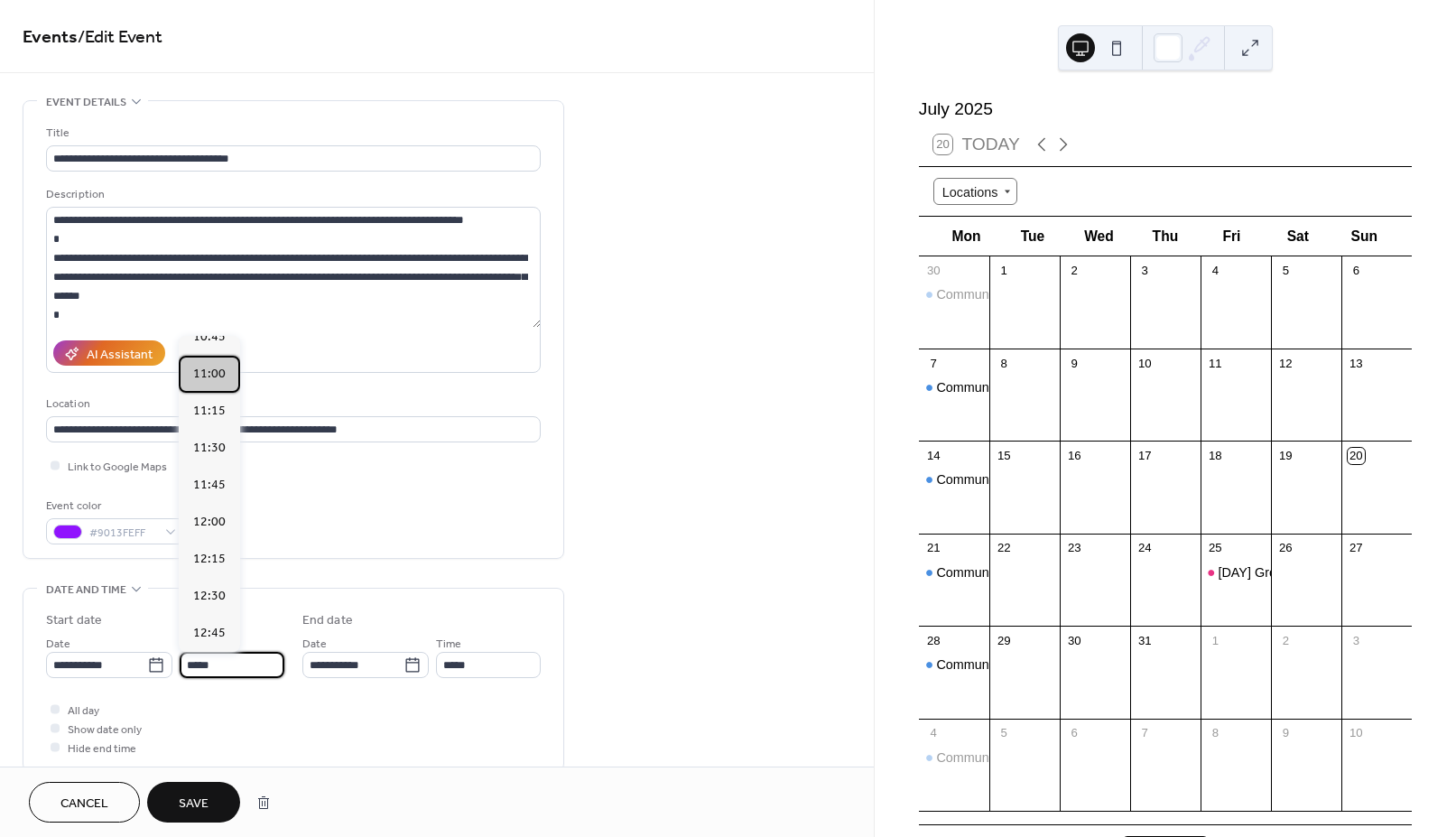 click on "11:00" at bounding box center [209, 374] 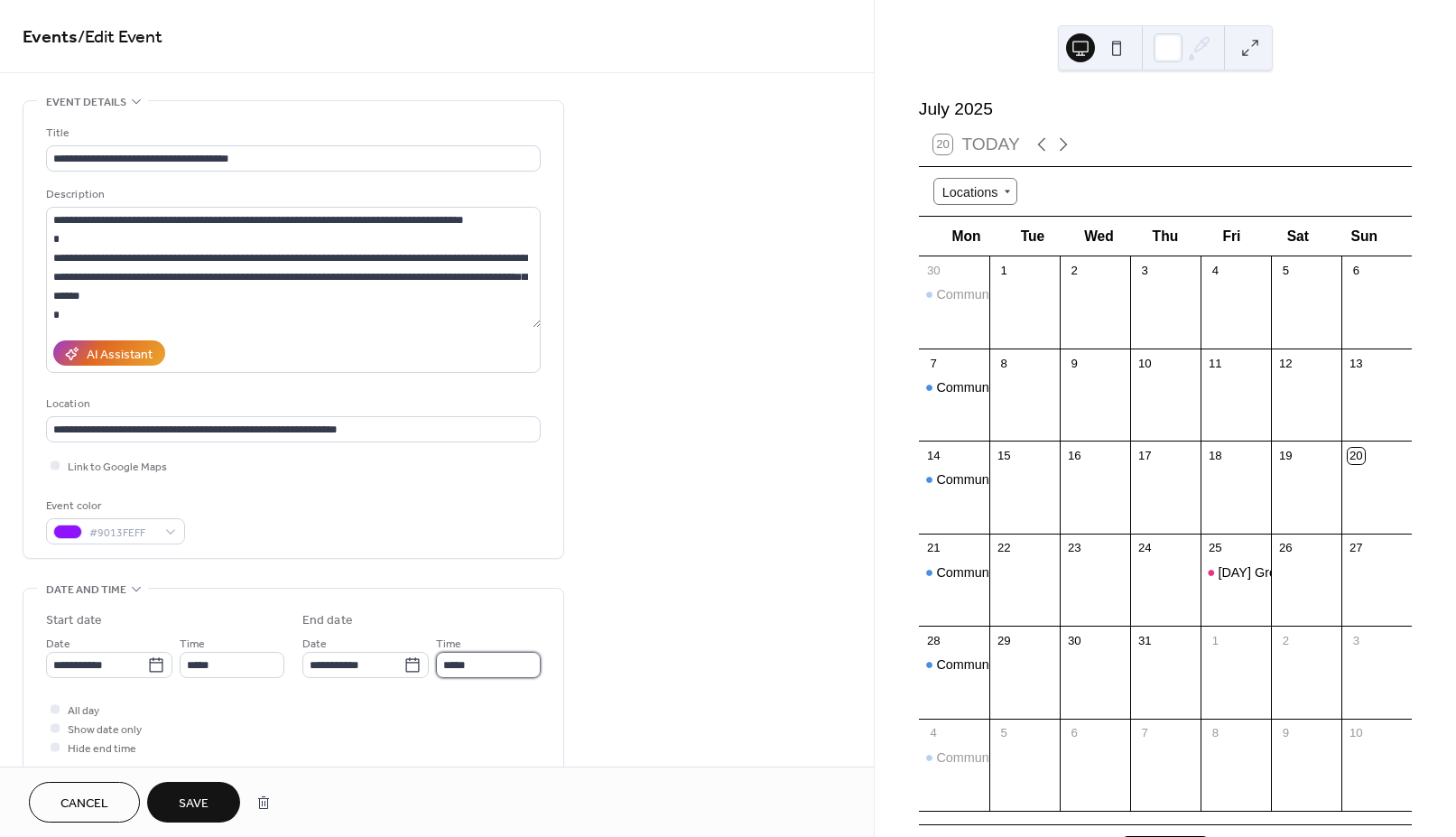 click on "*****" at bounding box center [488, 665] 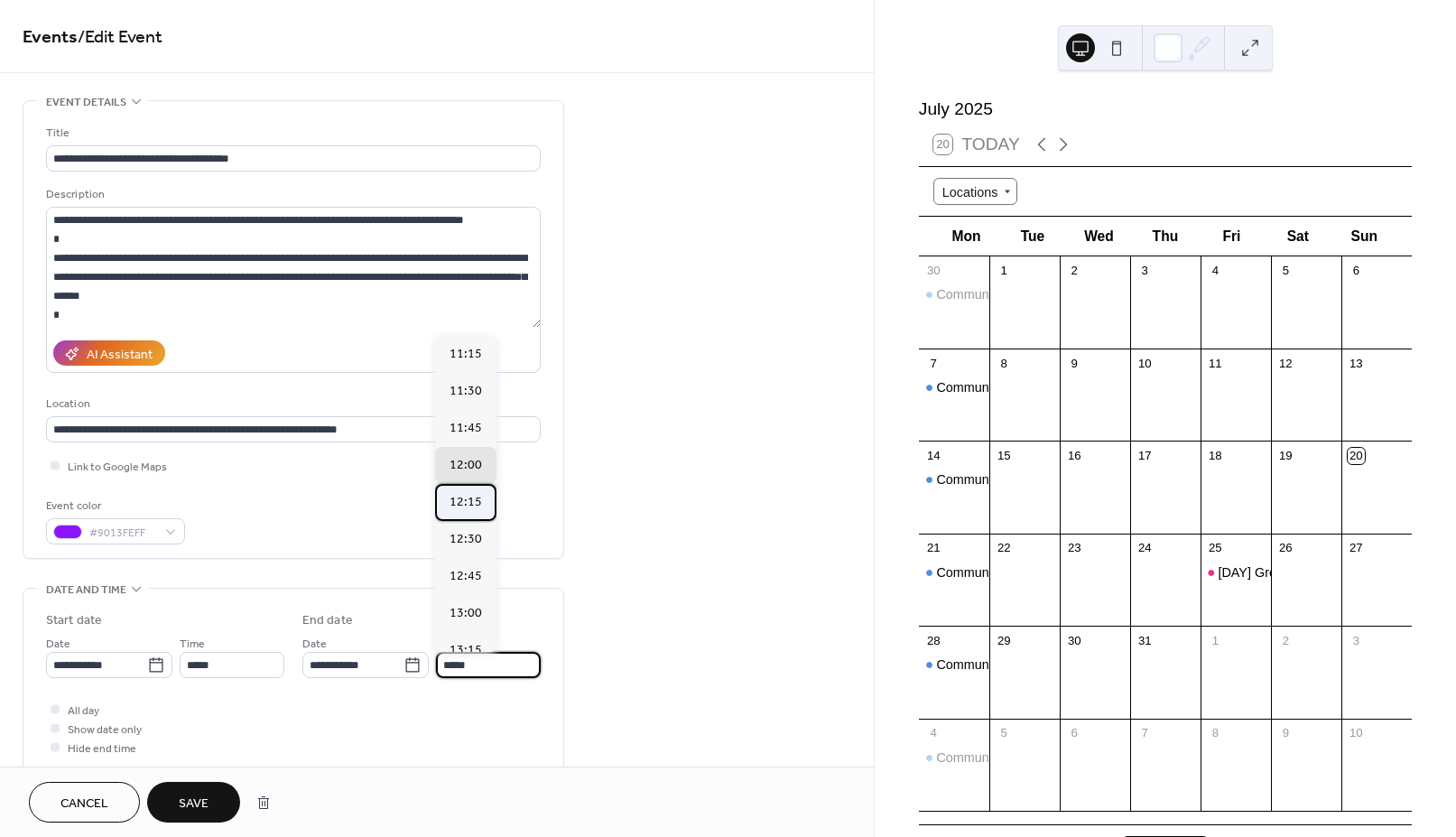 click on "12:15" at bounding box center (466, 502) 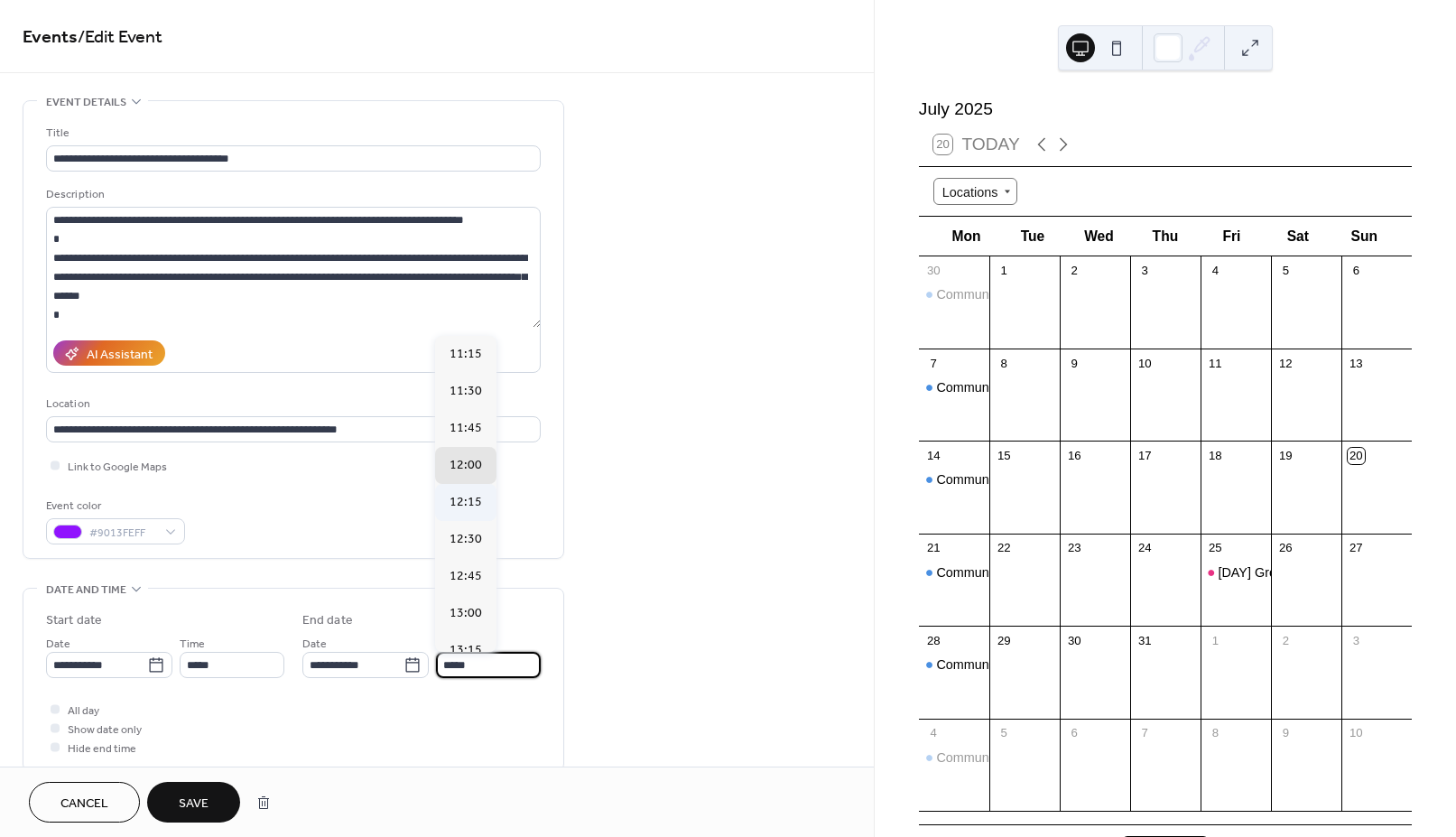 type on "*****" 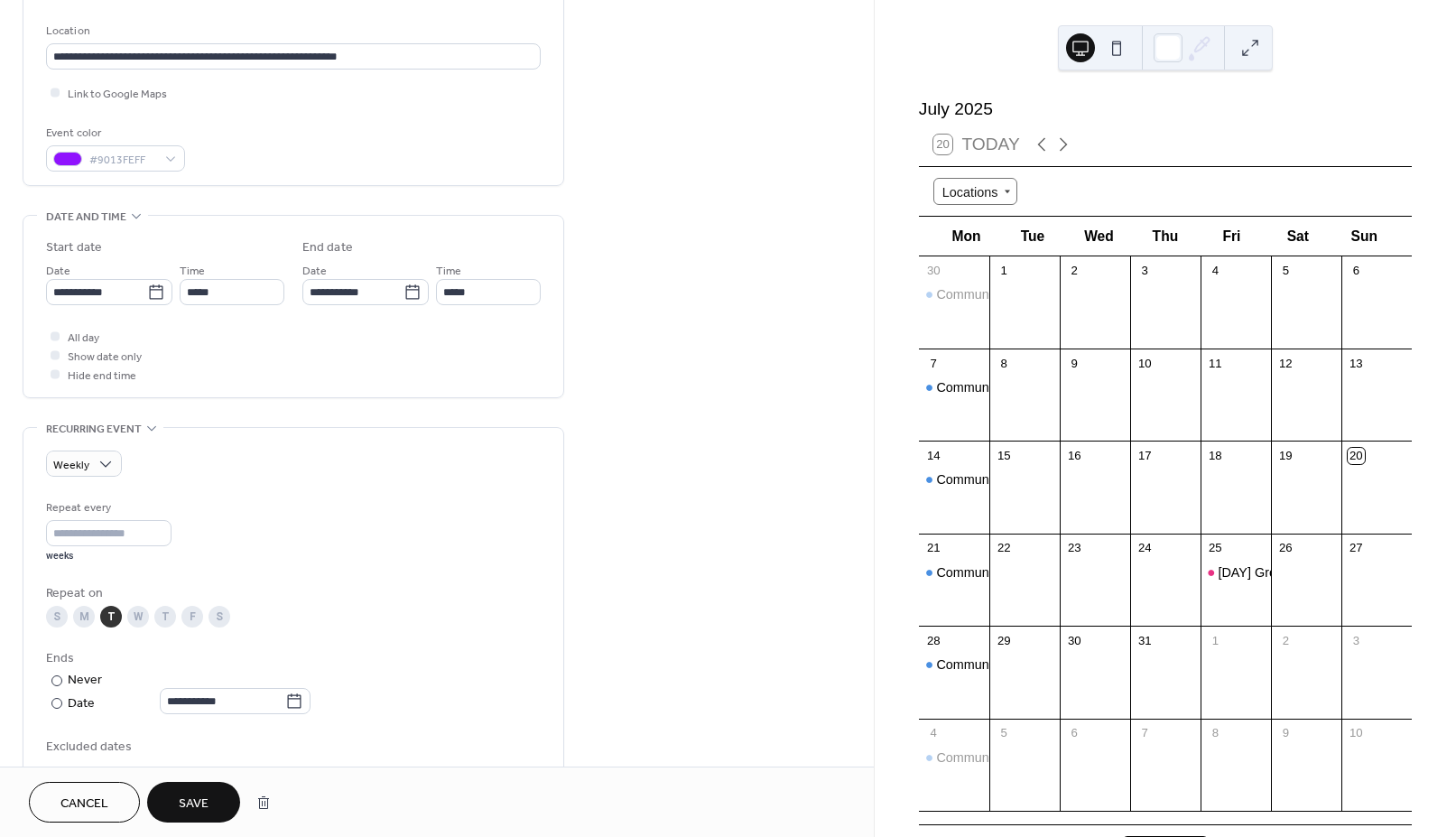 scroll, scrollTop: 384, scrollLeft: 0, axis: vertical 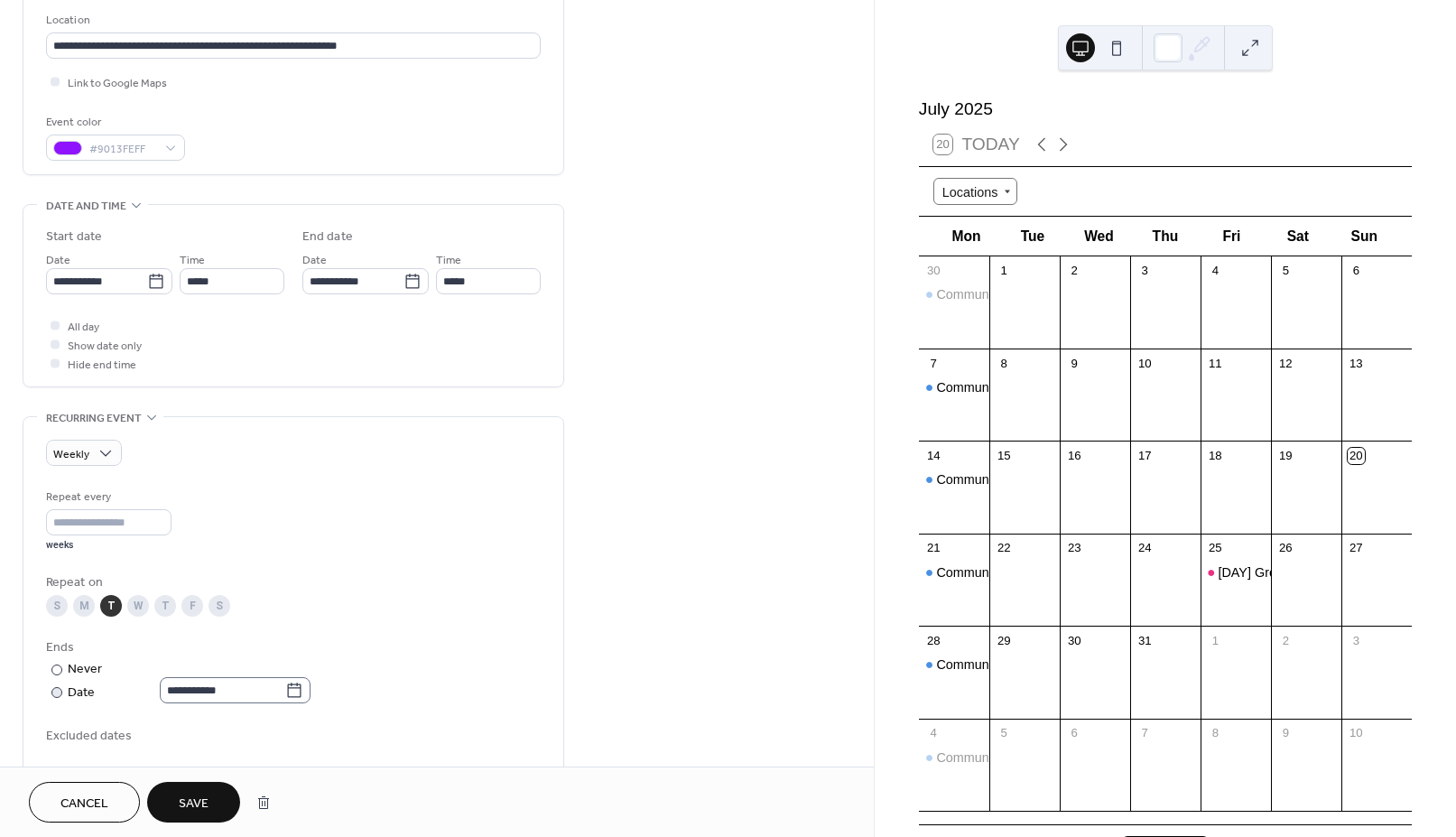 click 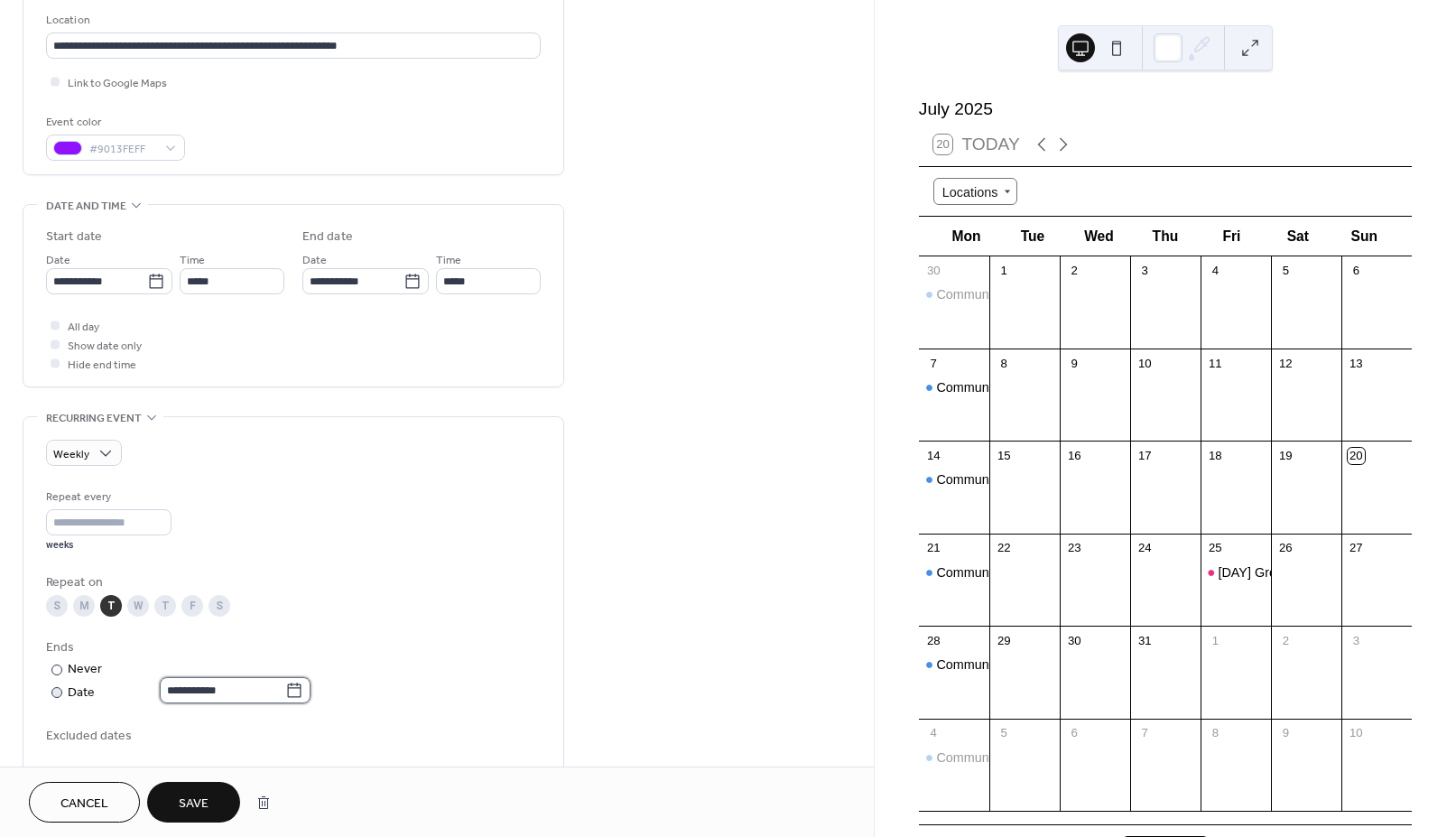 click on "**********" at bounding box center [222, 690] 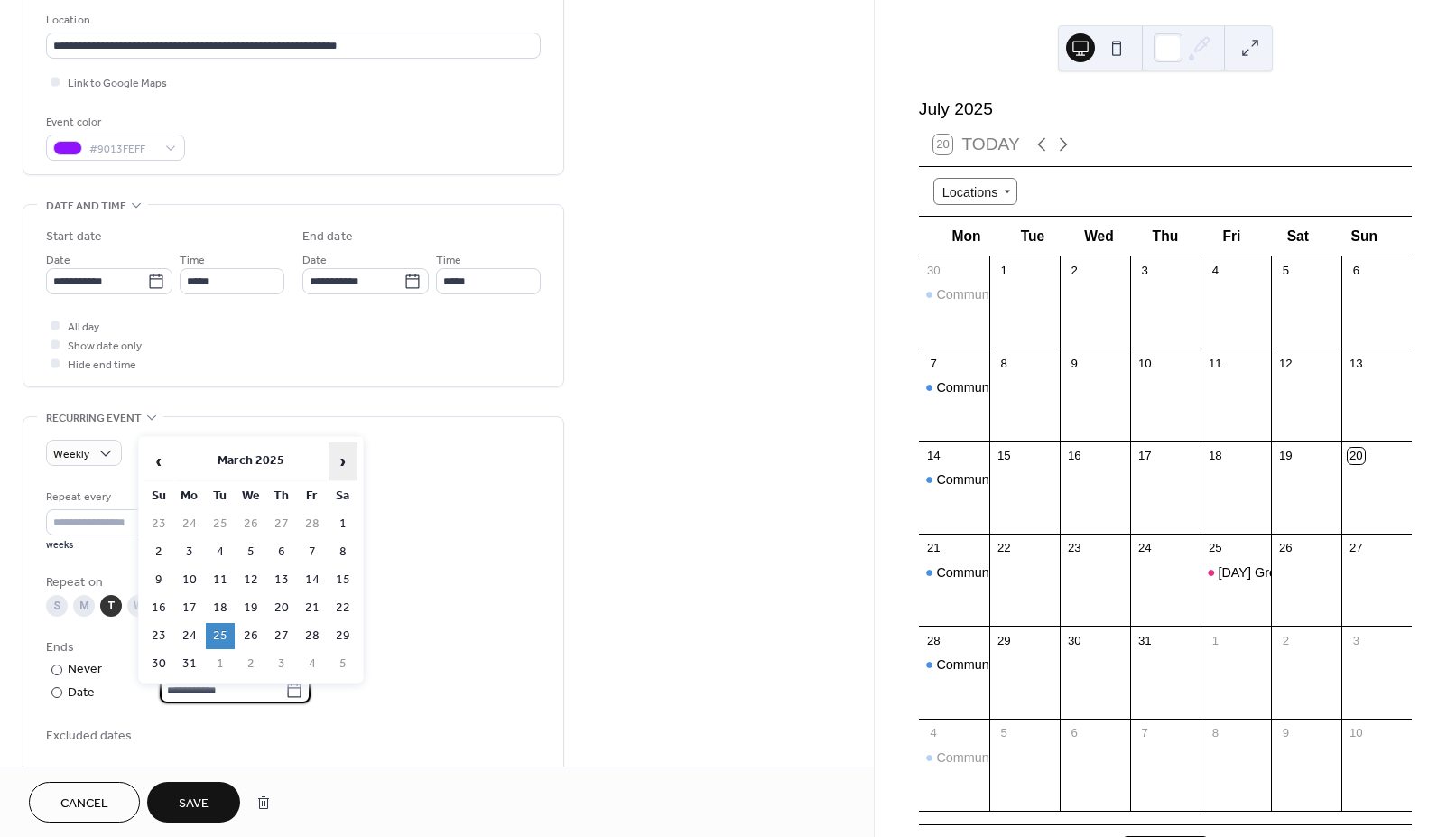 click on "›" at bounding box center [343, 461] 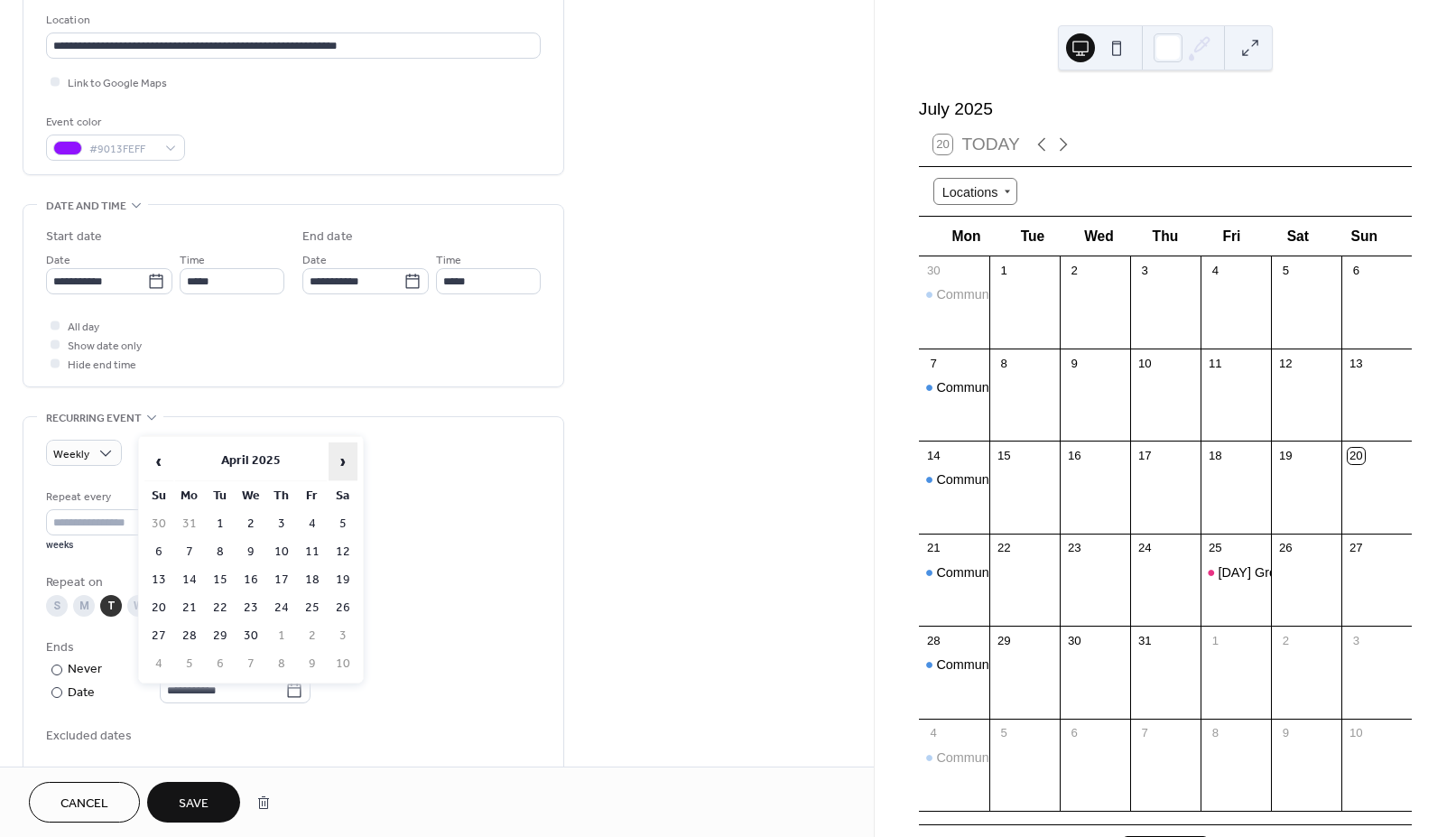 click on "›" at bounding box center [343, 461] 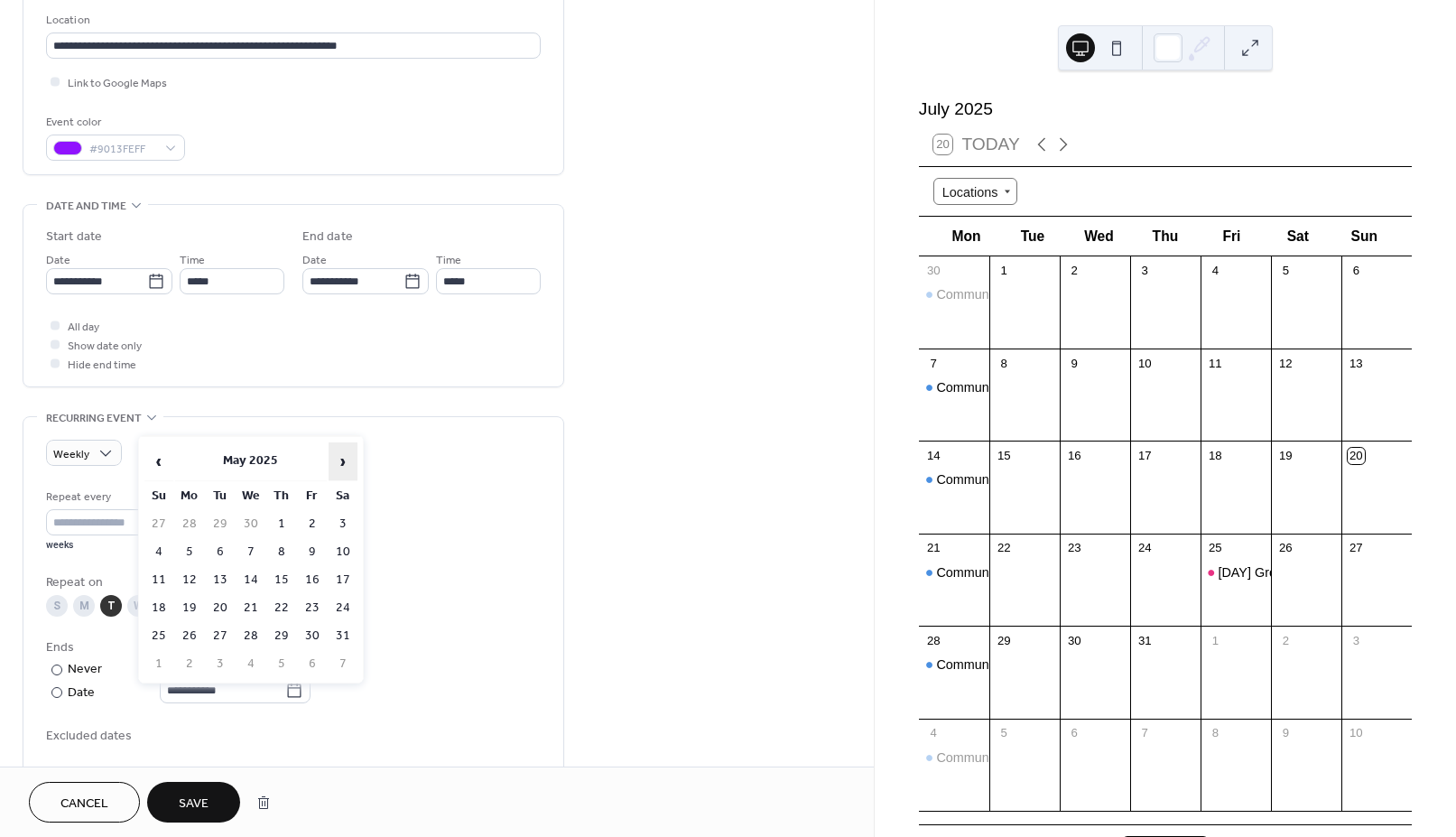 click on "›" at bounding box center (343, 461) 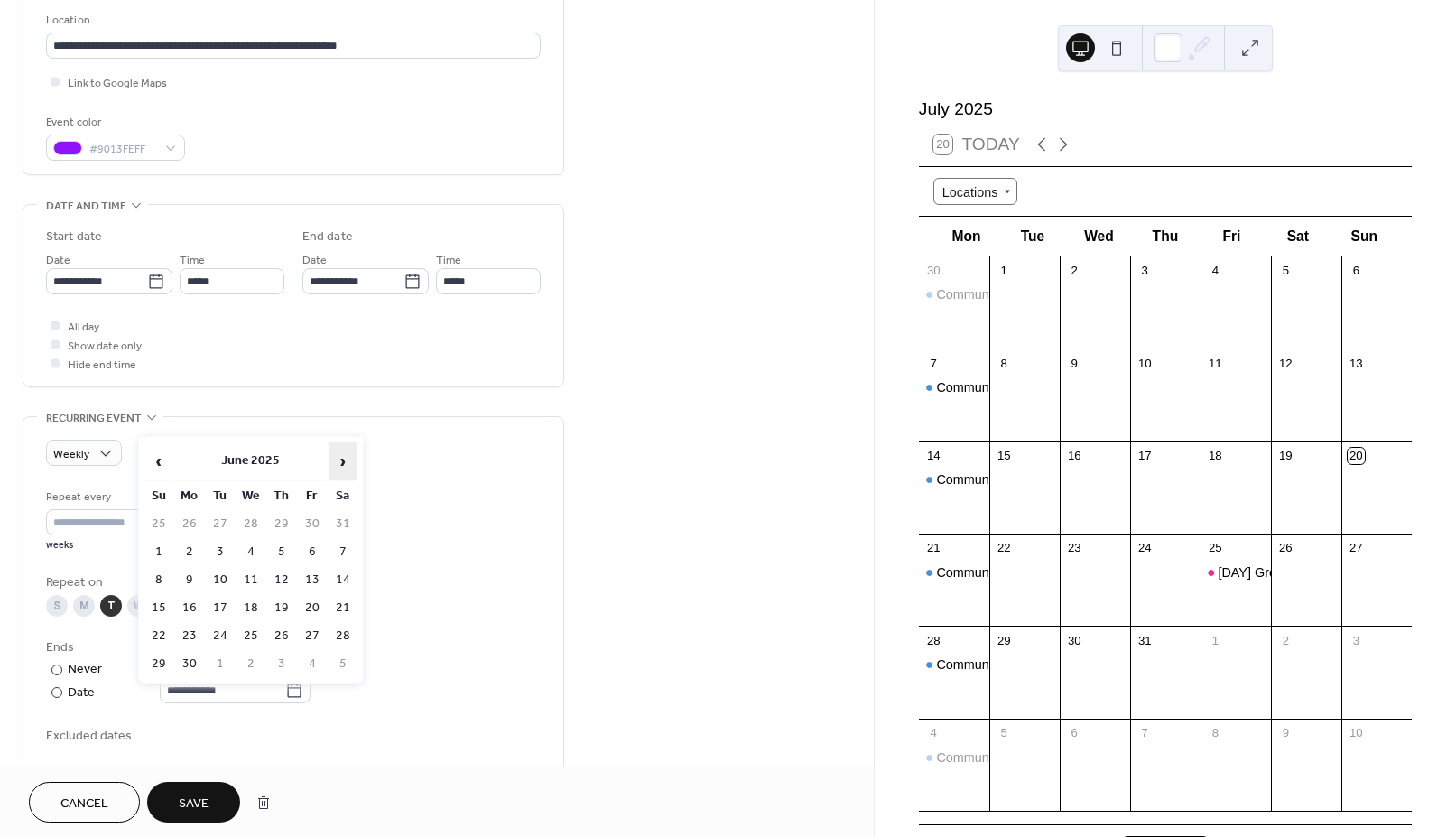 click on "›" at bounding box center [343, 461] 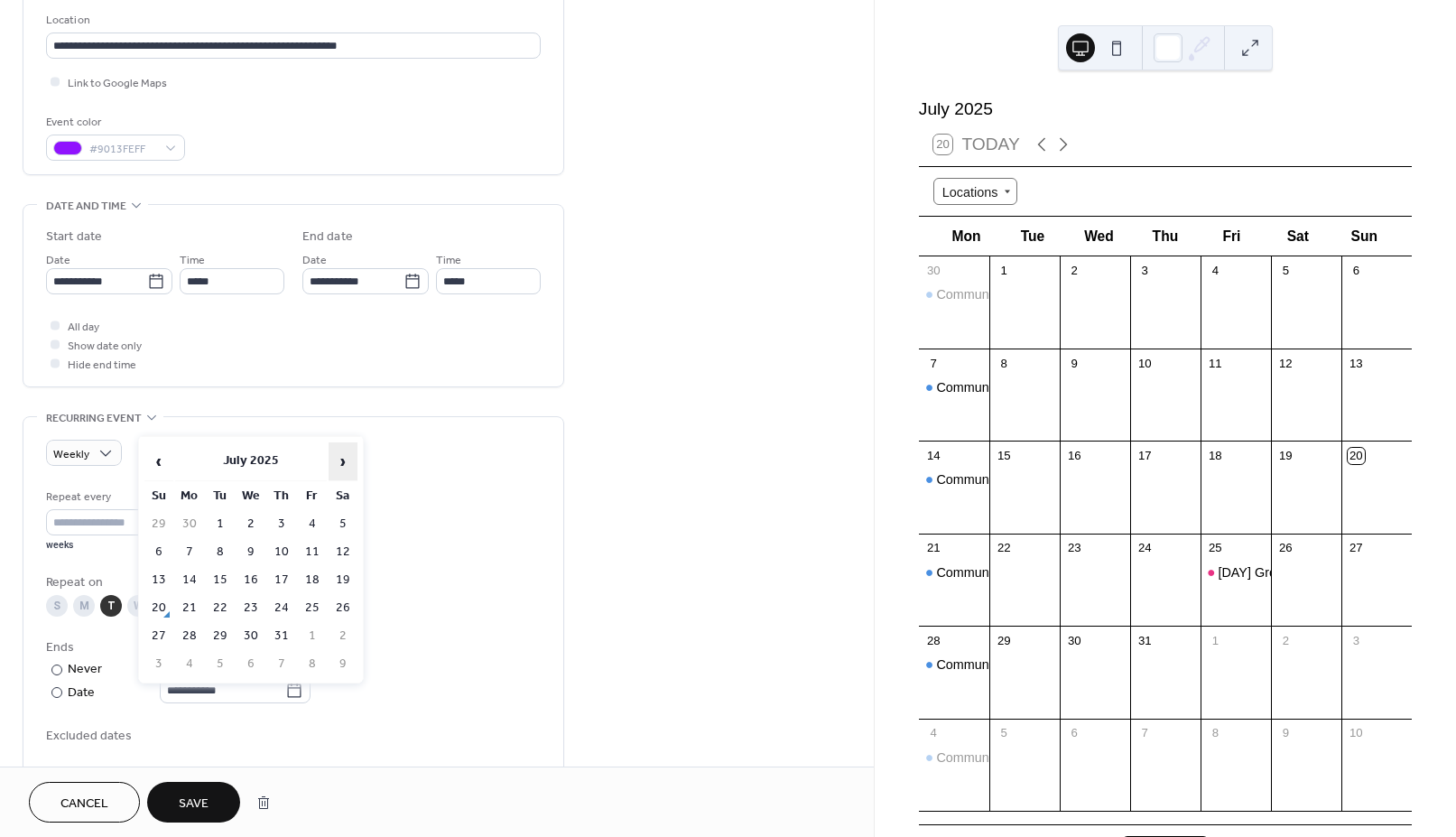 click on "›" at bounding box center [343, 461] 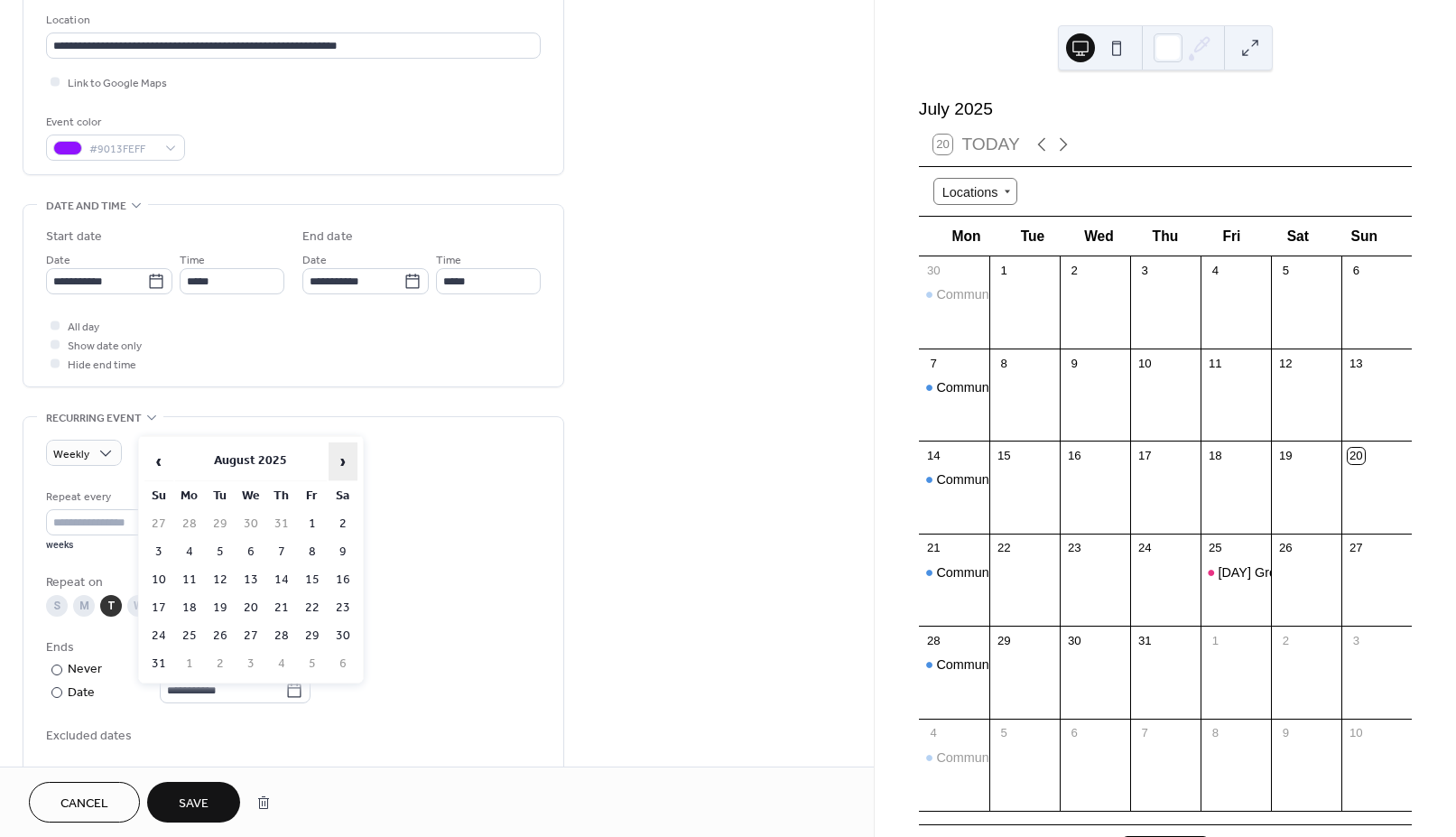 click on "›" at bounding box center [343, 461] 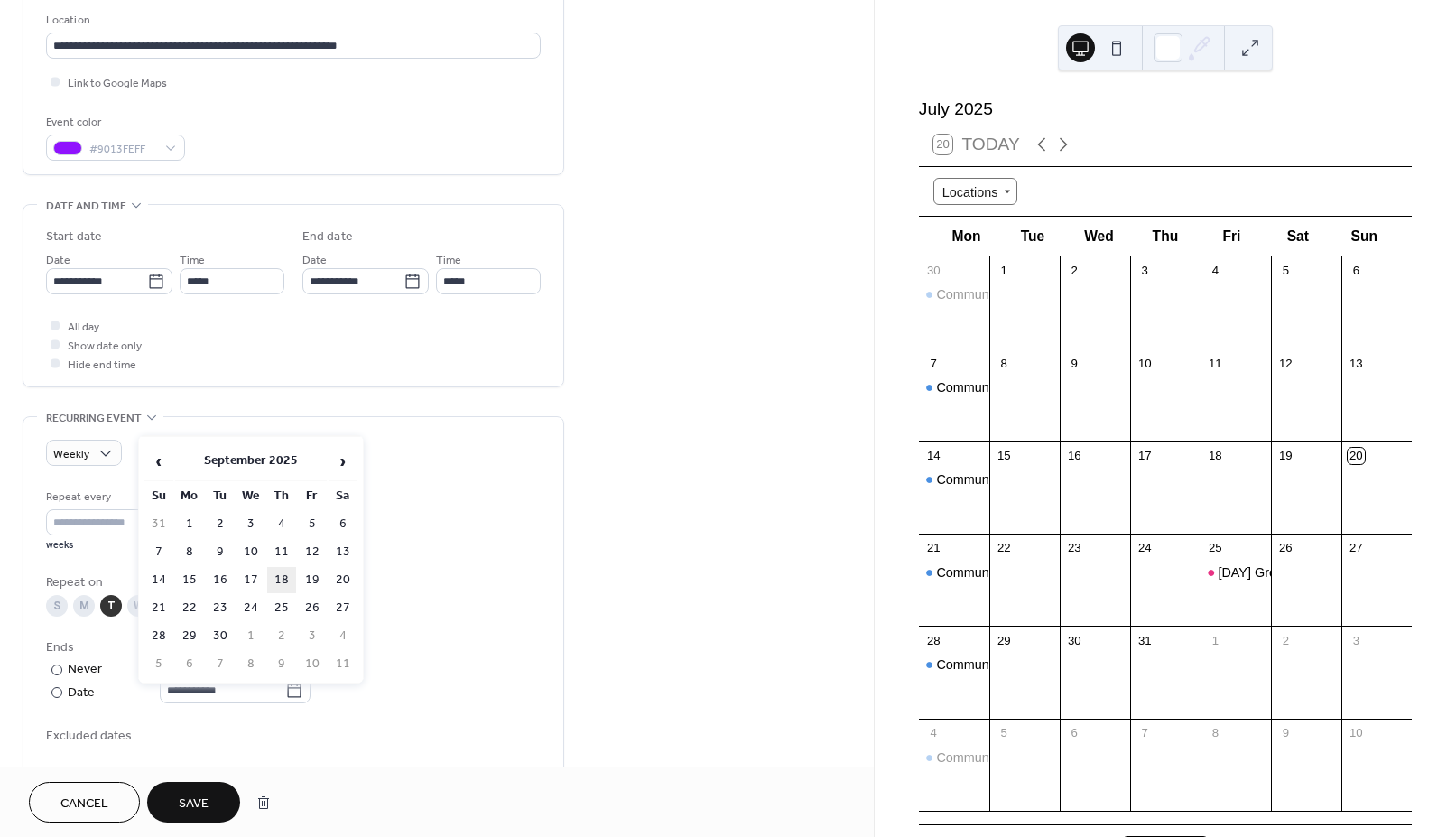click on "18" at bounding box center [282, 580] 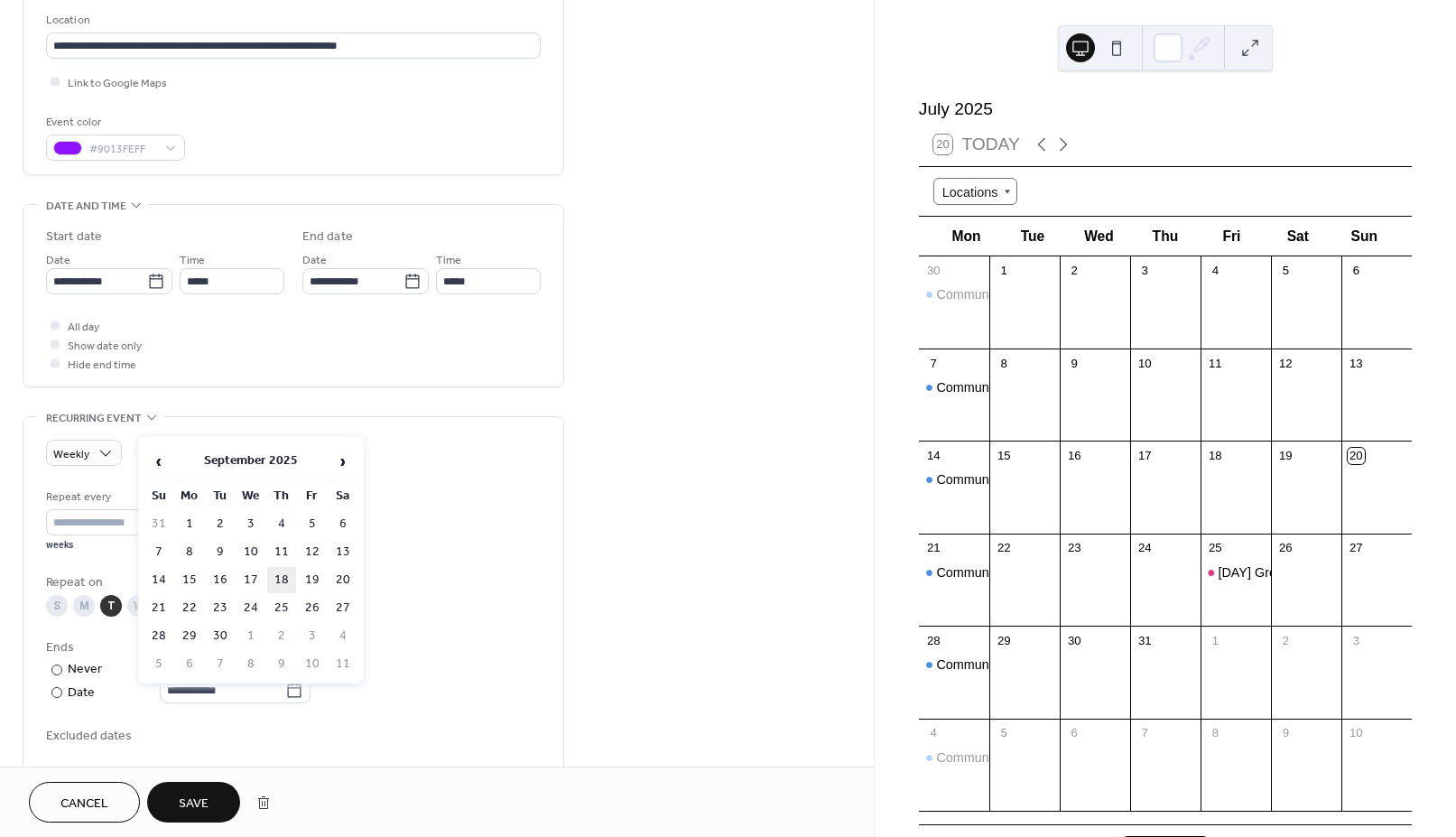 type on "**********" 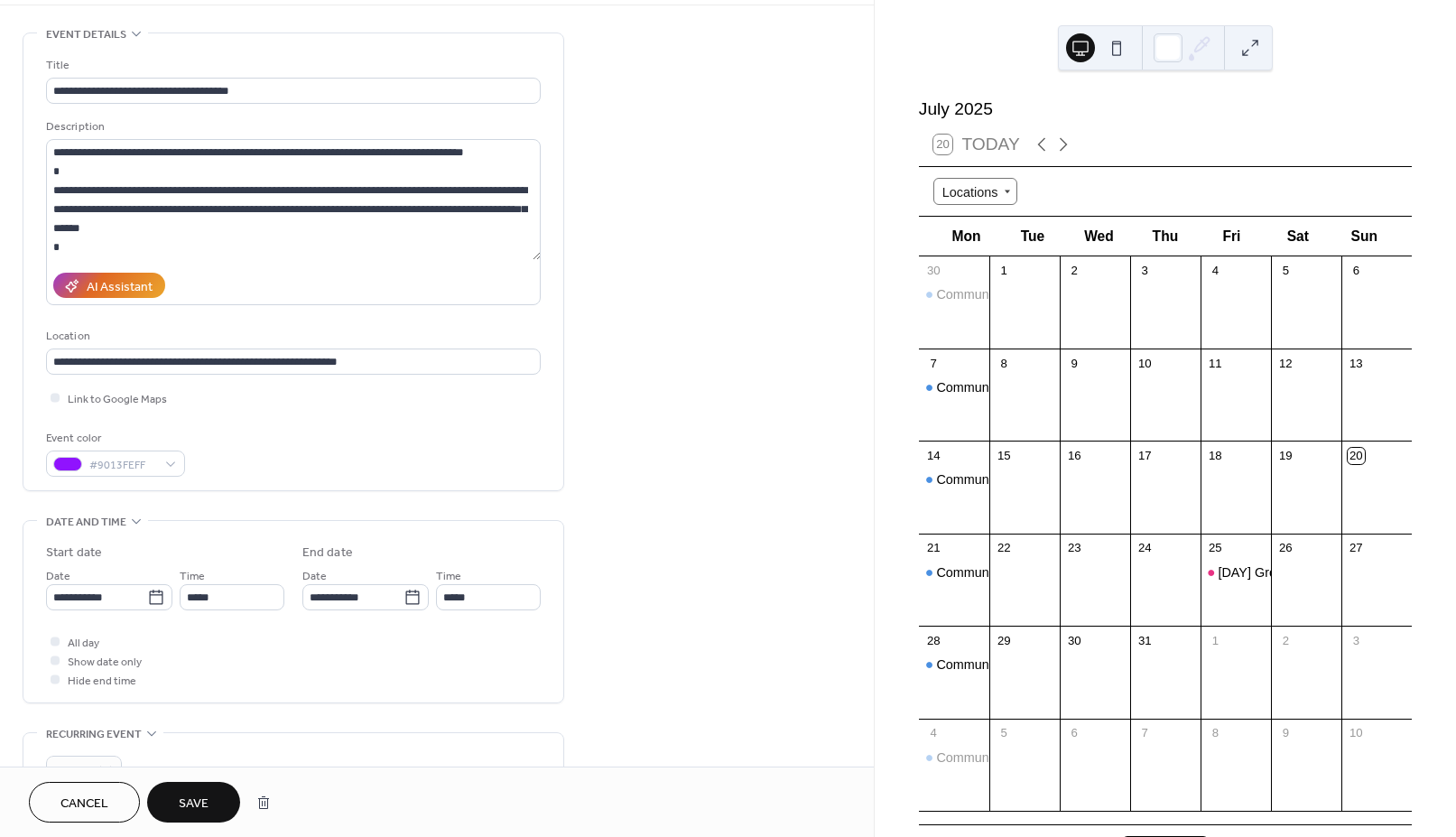 scroll, scrollTop: 65, scrollLeft: 0, axis: vertical 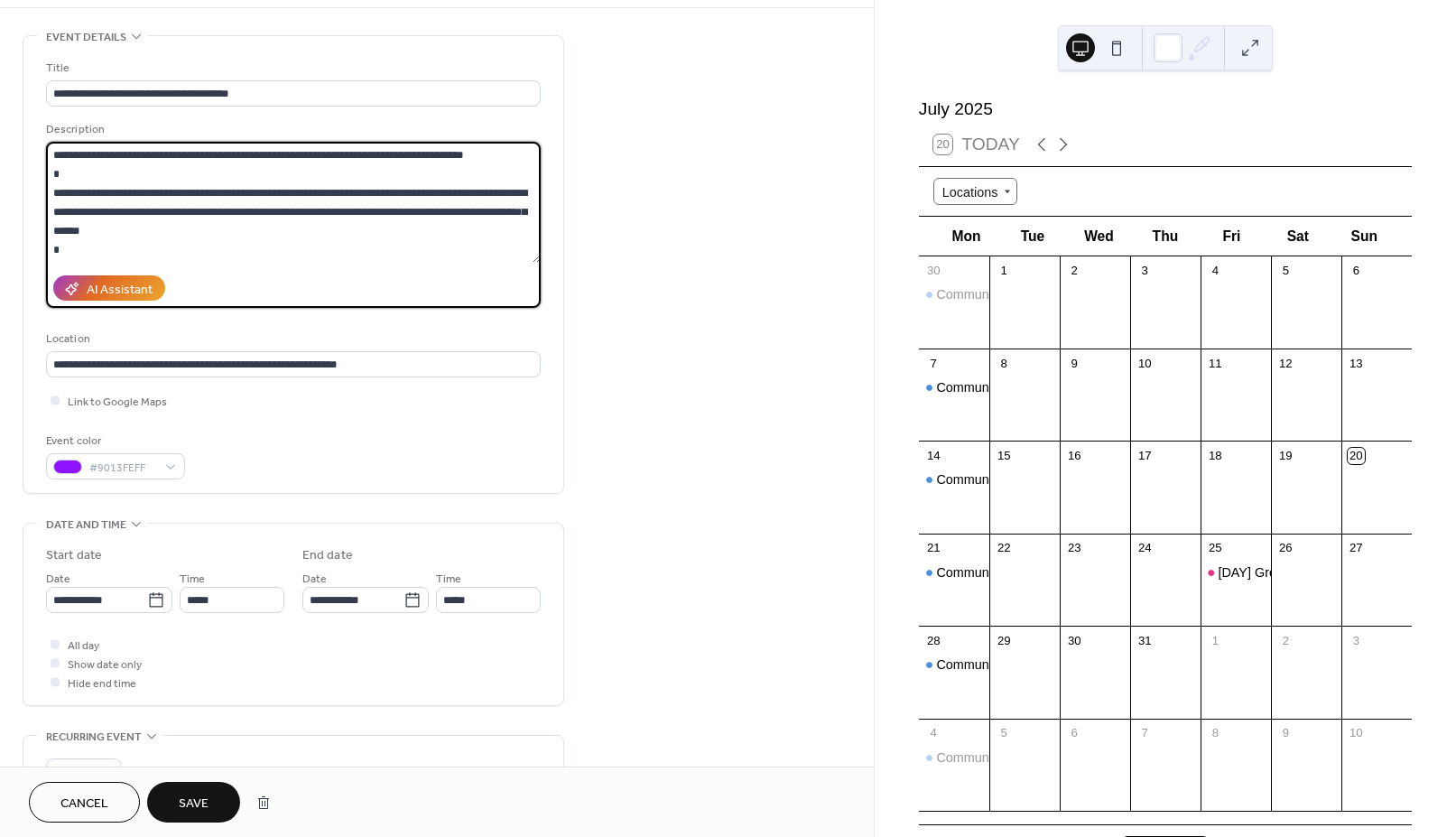 drag, startPoint x: 140, startPoint y: 236, endPoint x: 51, endPoint y: 161, distance: 116.38728 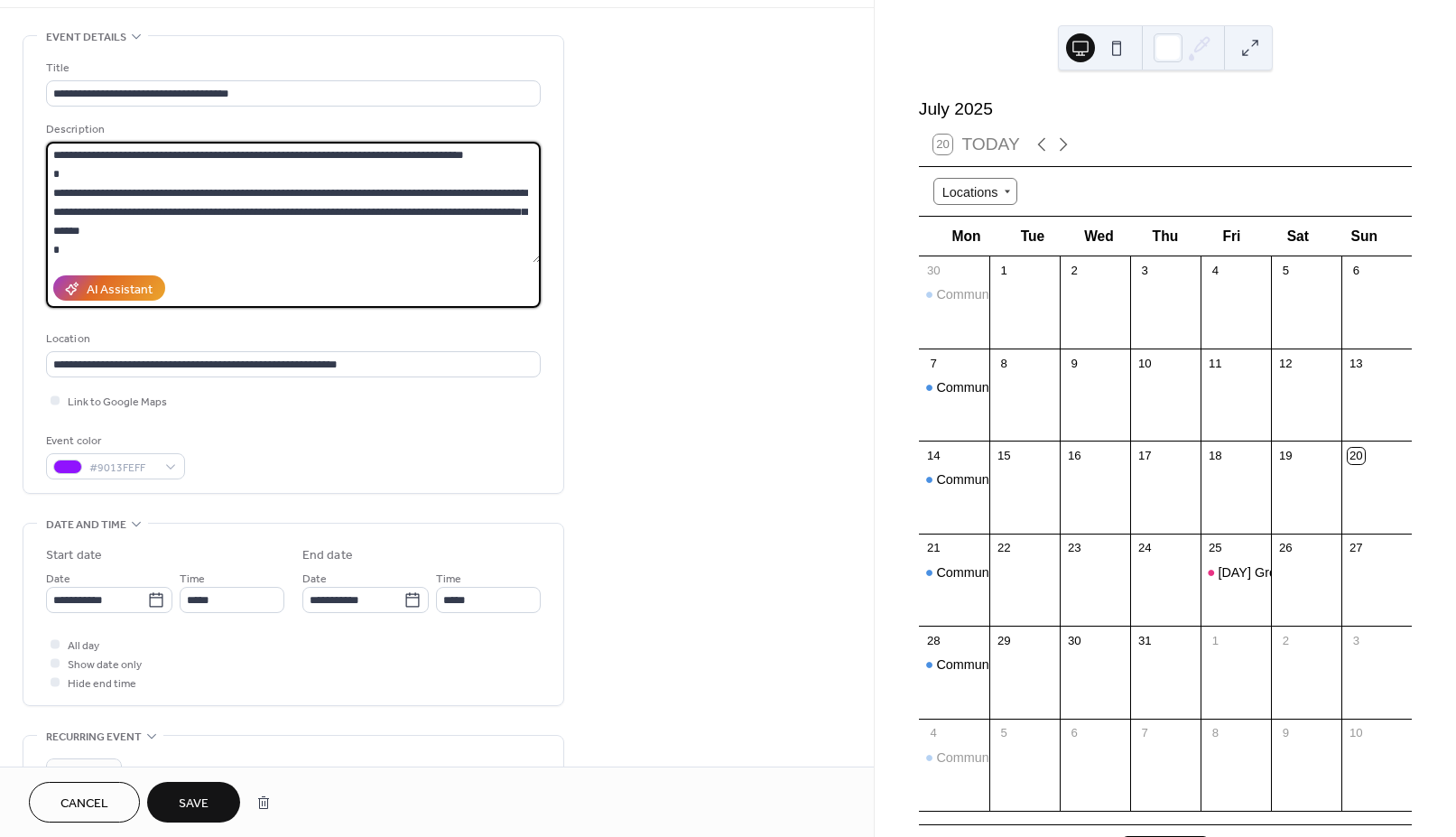 click at bounding box center [293, 202] 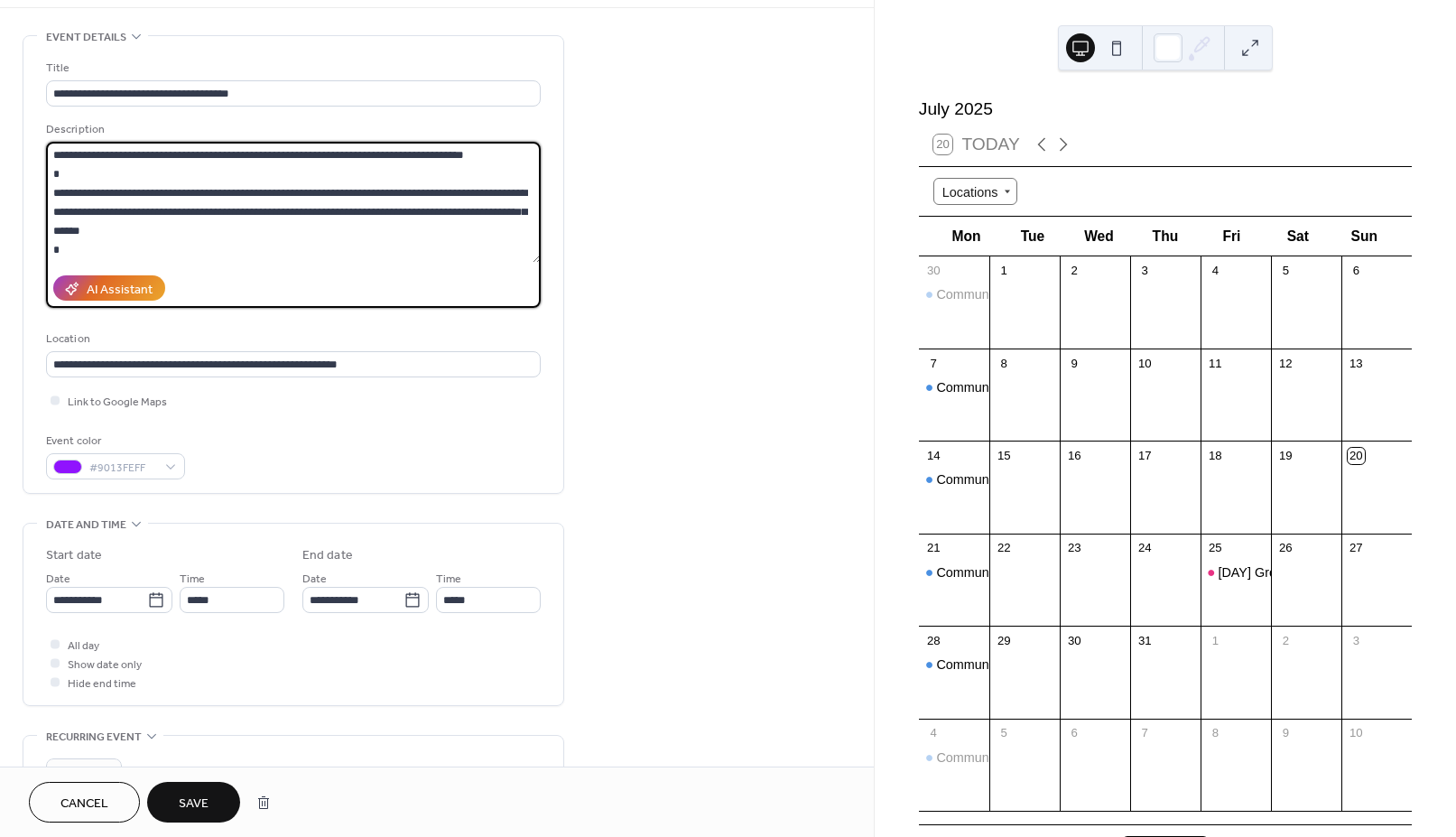 click at bounding box center (293, 202) 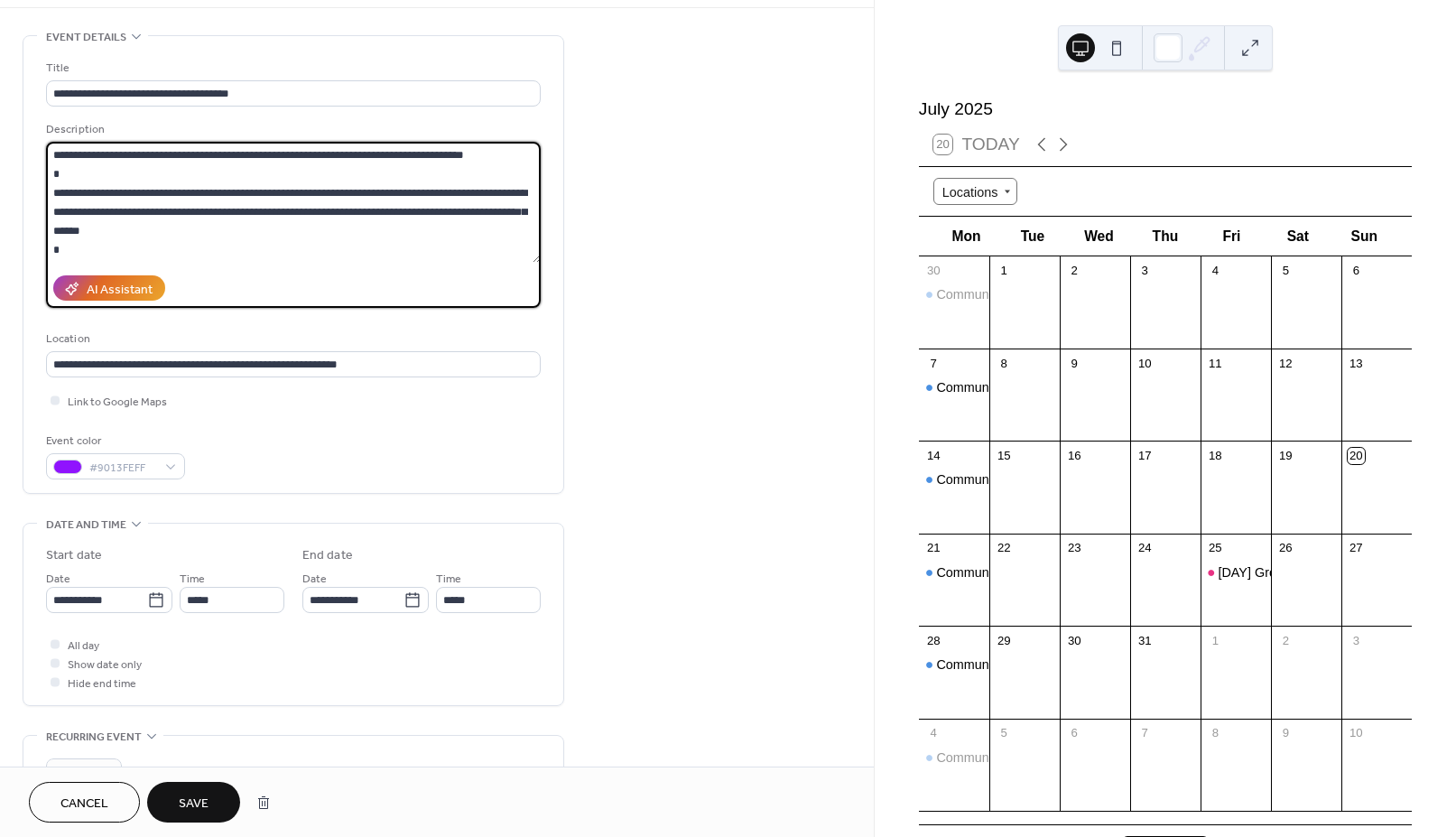 click at bounding box center [293, 202] 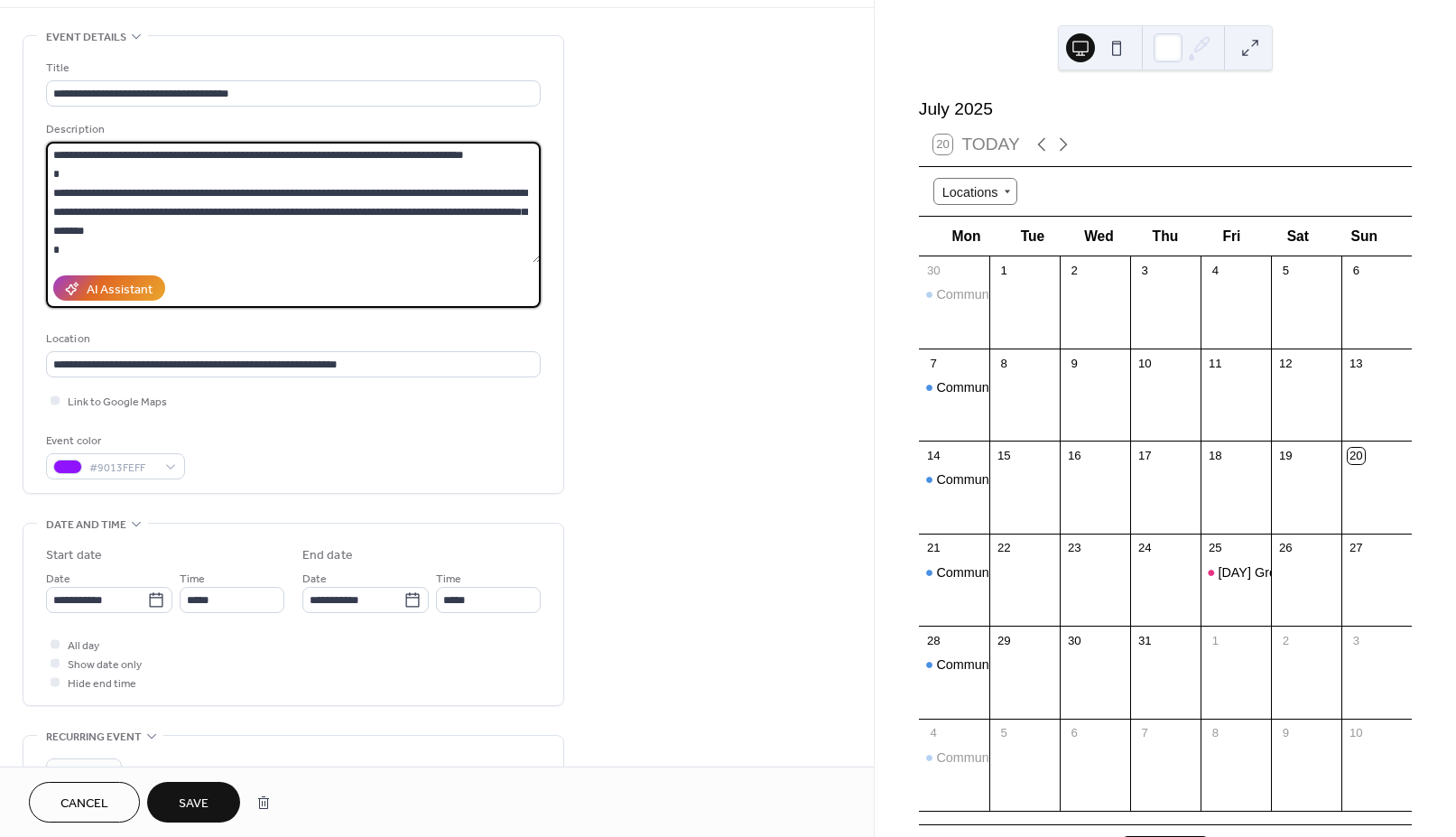 click at bounding box center [293, 202] 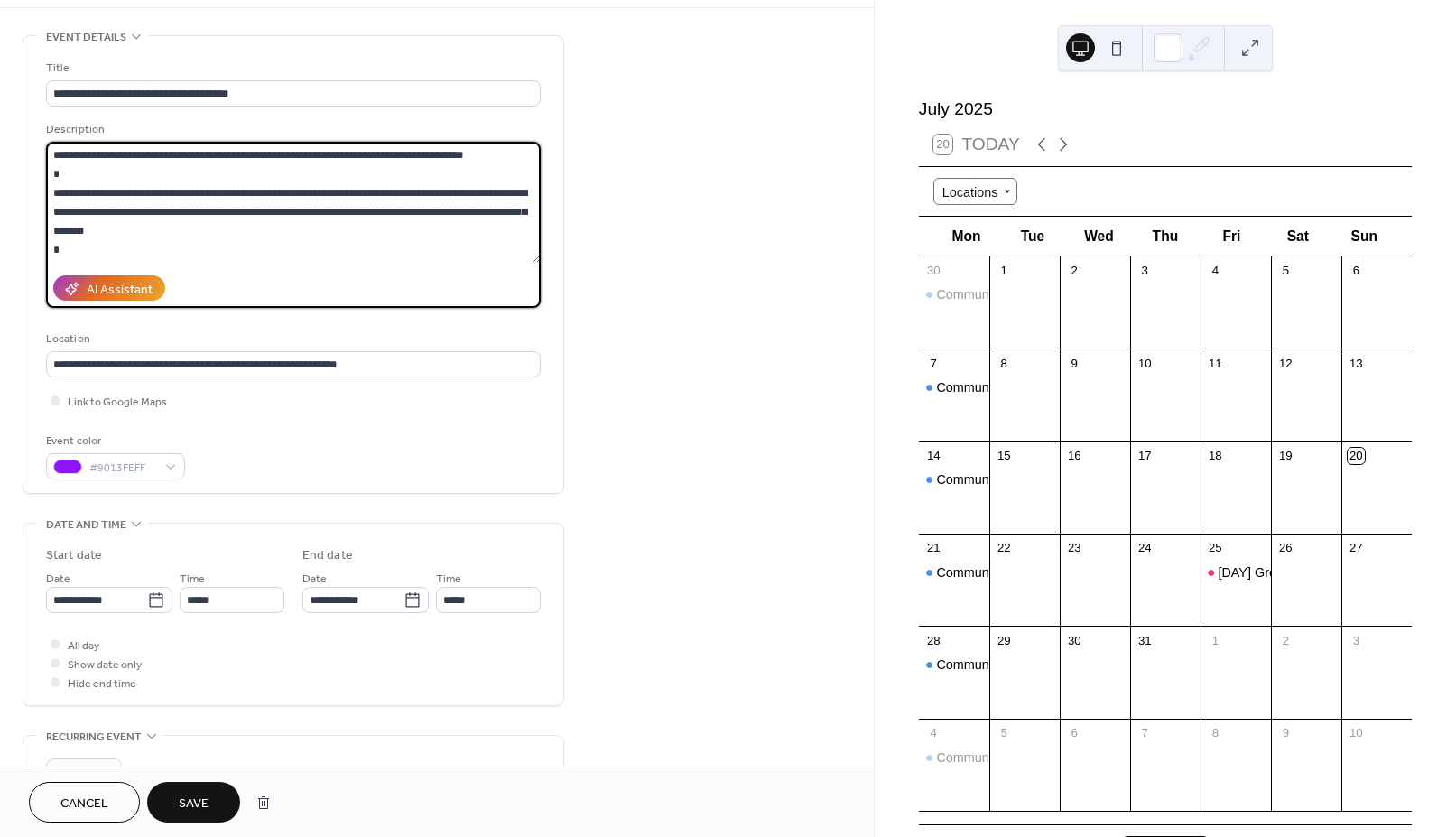 click at bounding box center (293, 202) 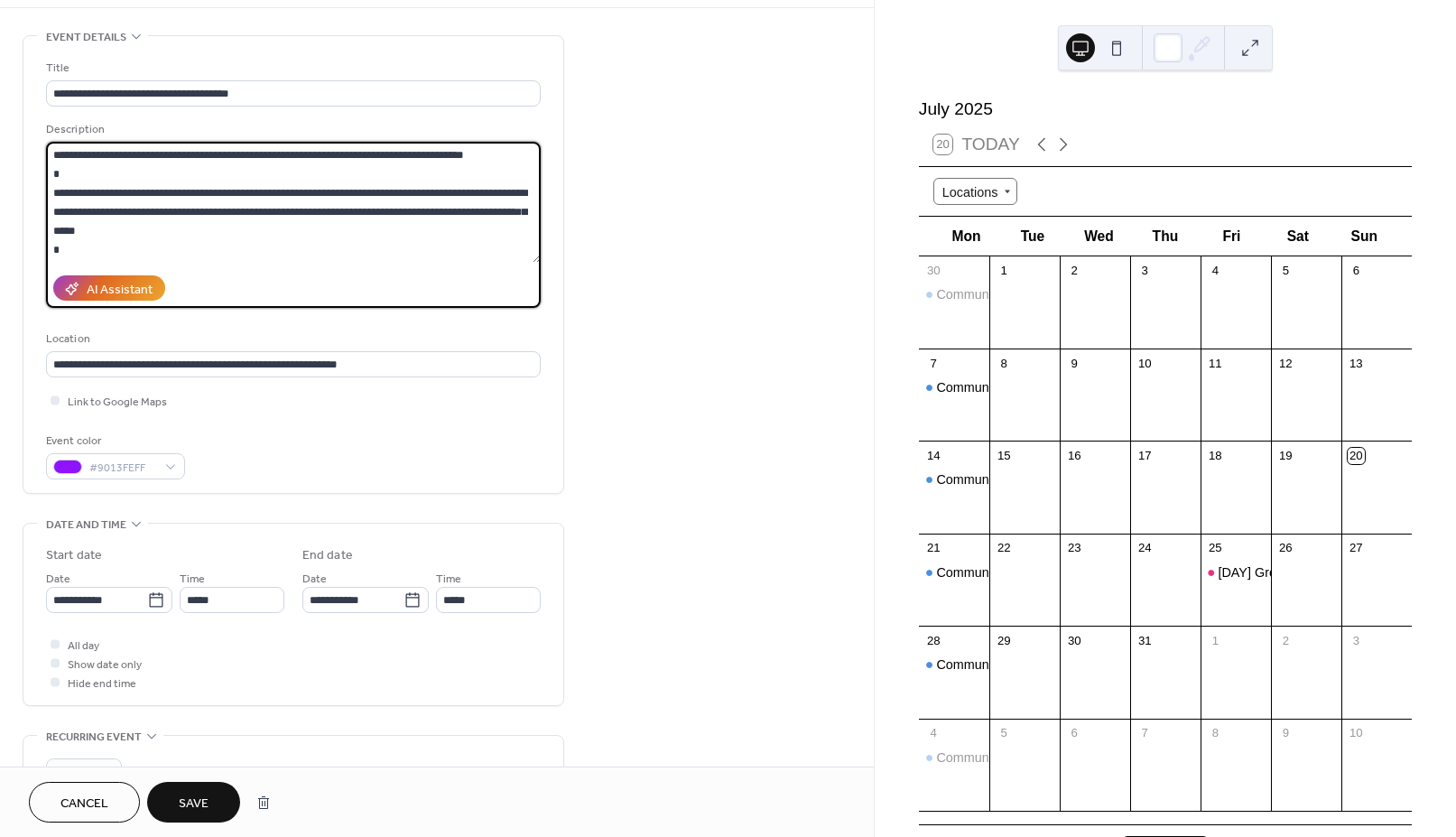 drag, startPoint x: 408, startPoint y: 193, endPoint x: 321, endPoint y: 193, distance: 87 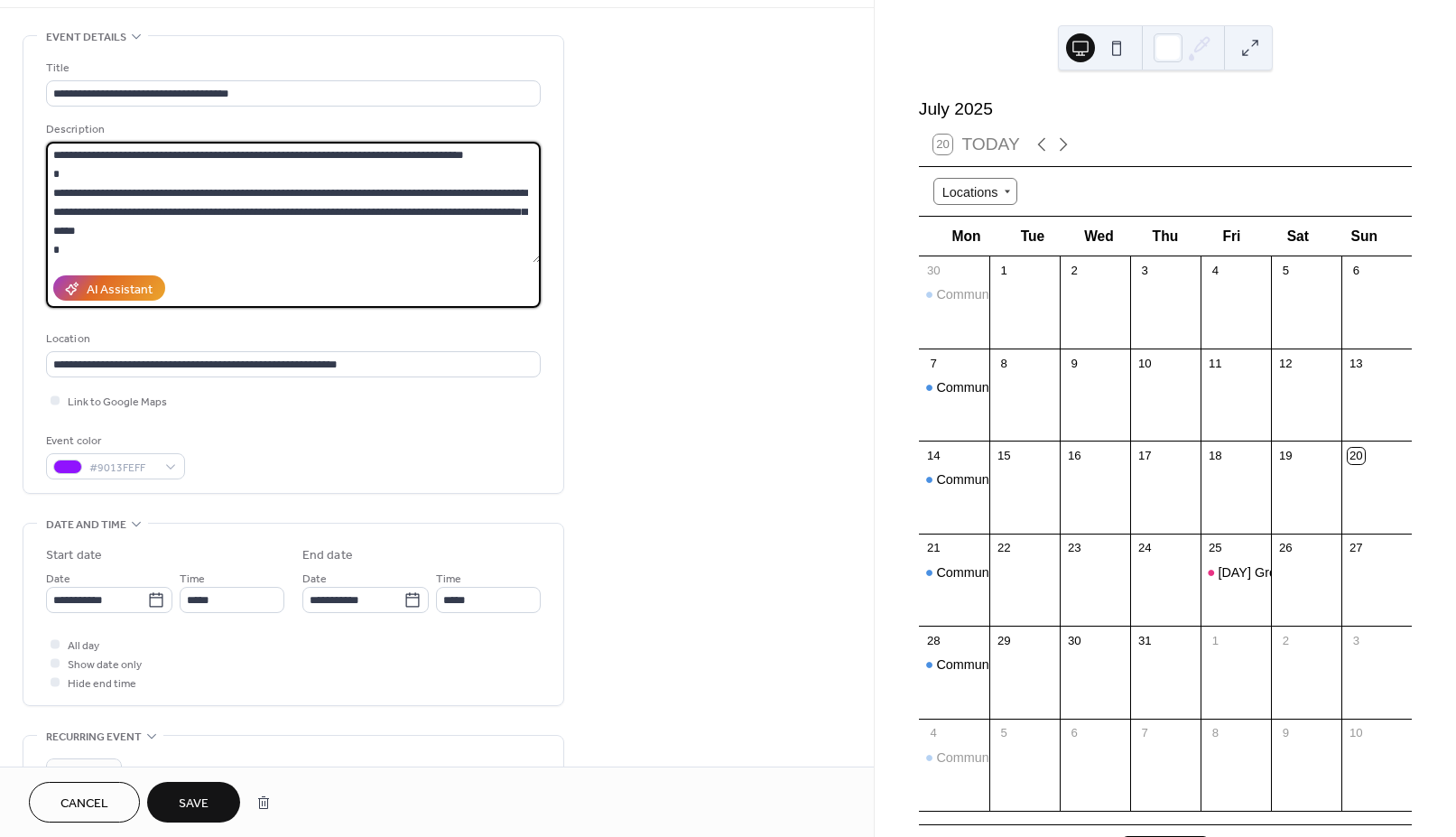 click at bounding box center [293, 202] 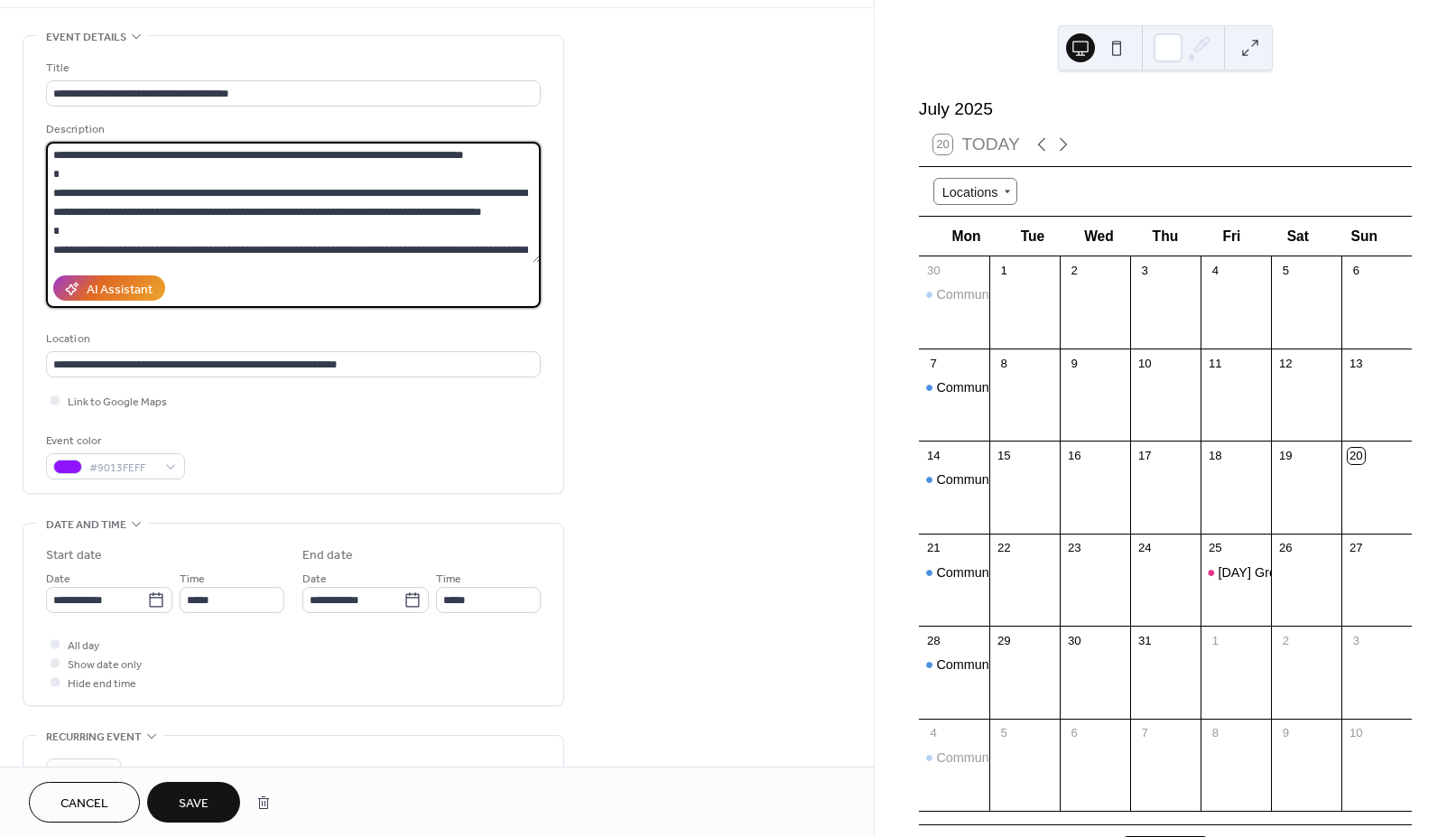 click at bounding box center [293, 202] 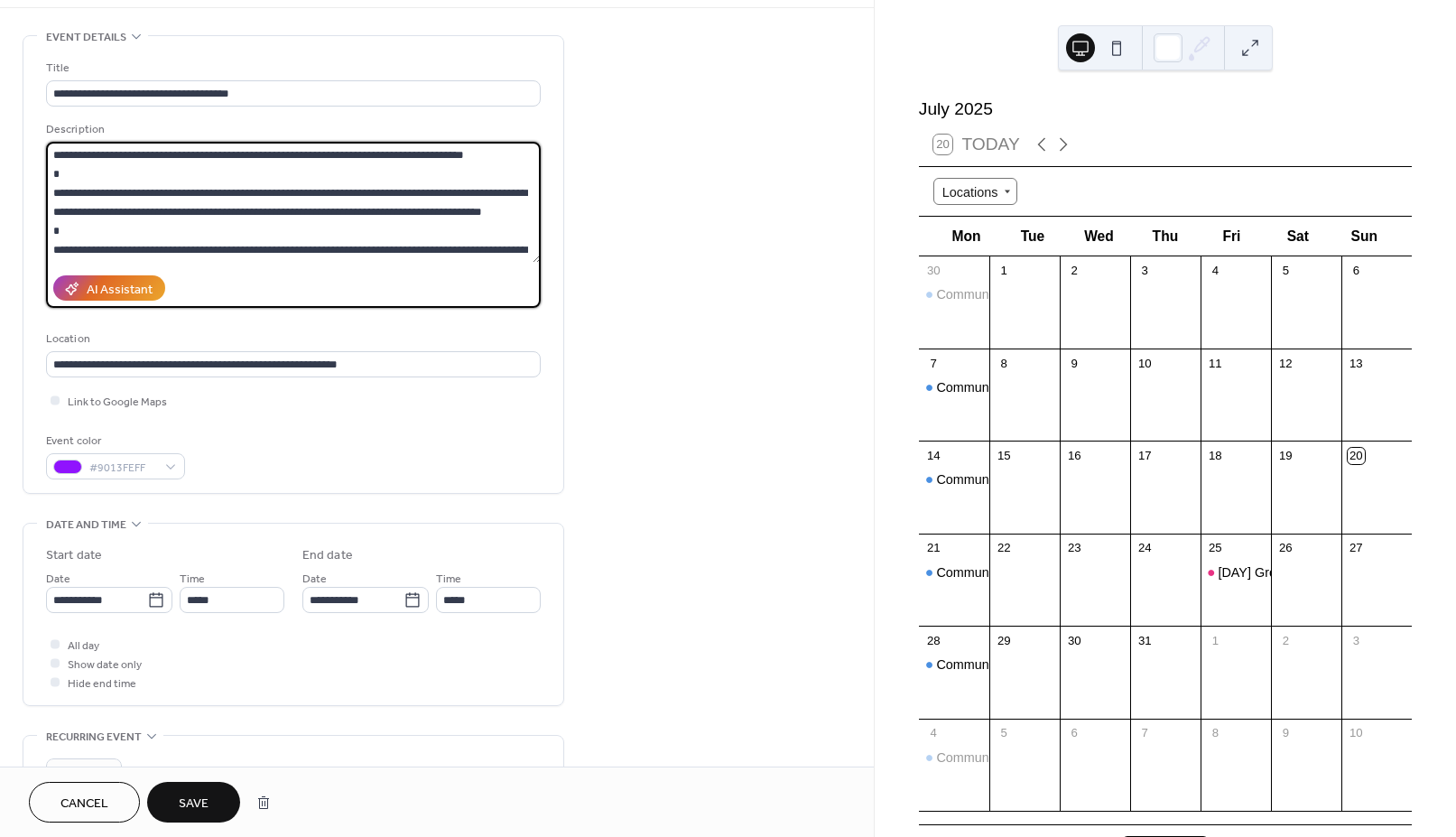 click at bounding box center [293, 202] 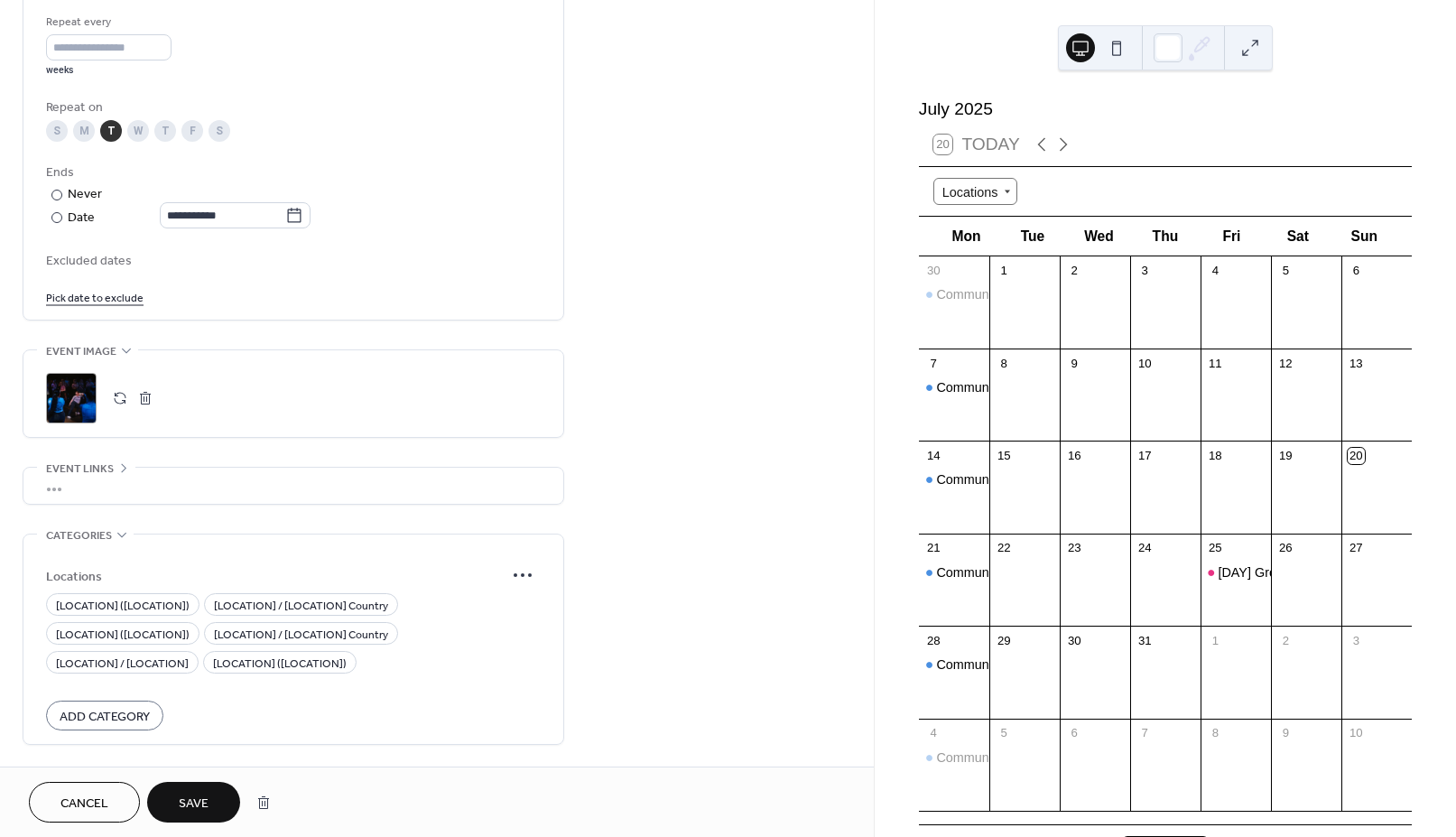 scroll, scrollTop: 893, scrollLeft: 0, axis: vertical 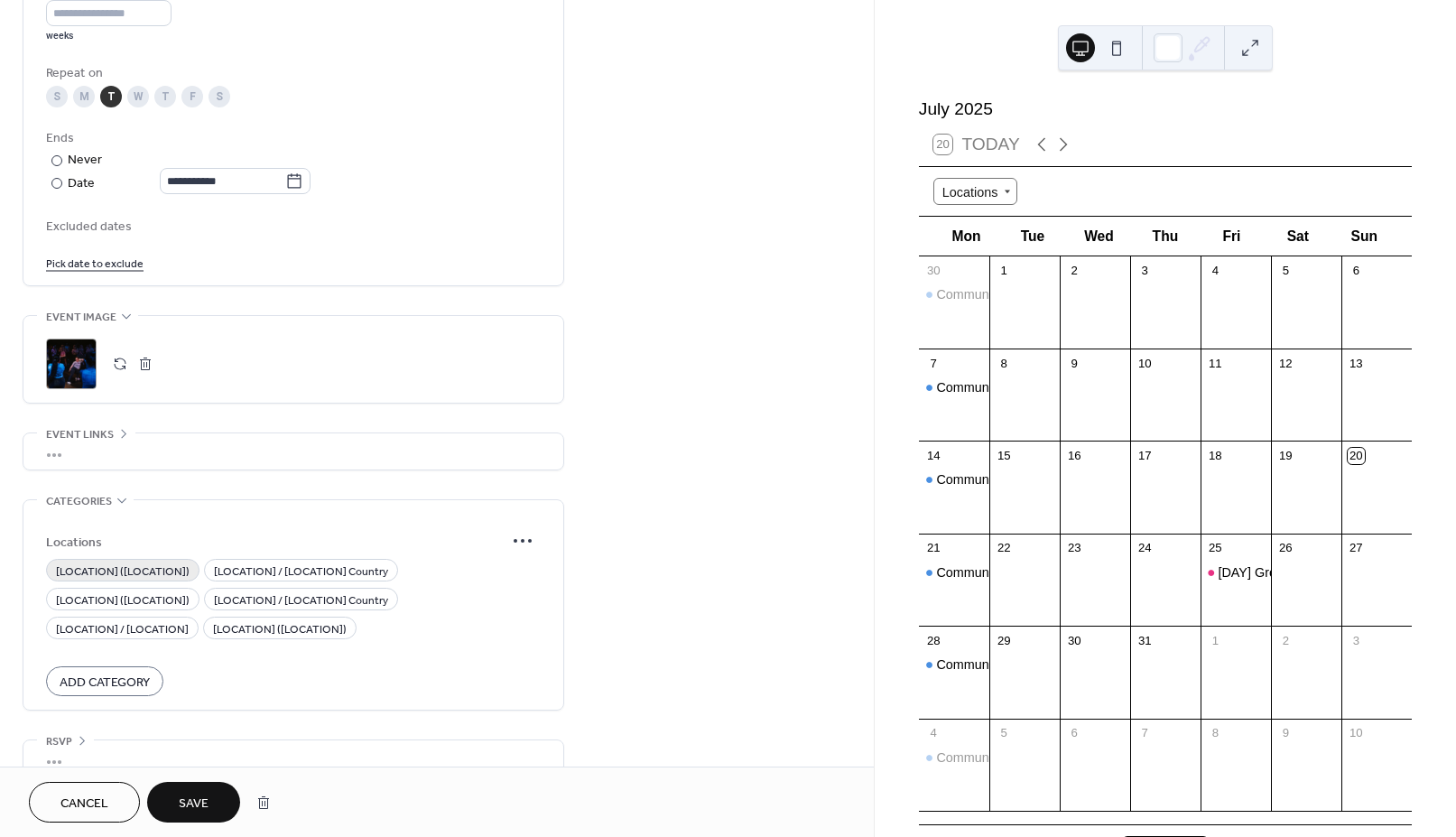 type on "**********" 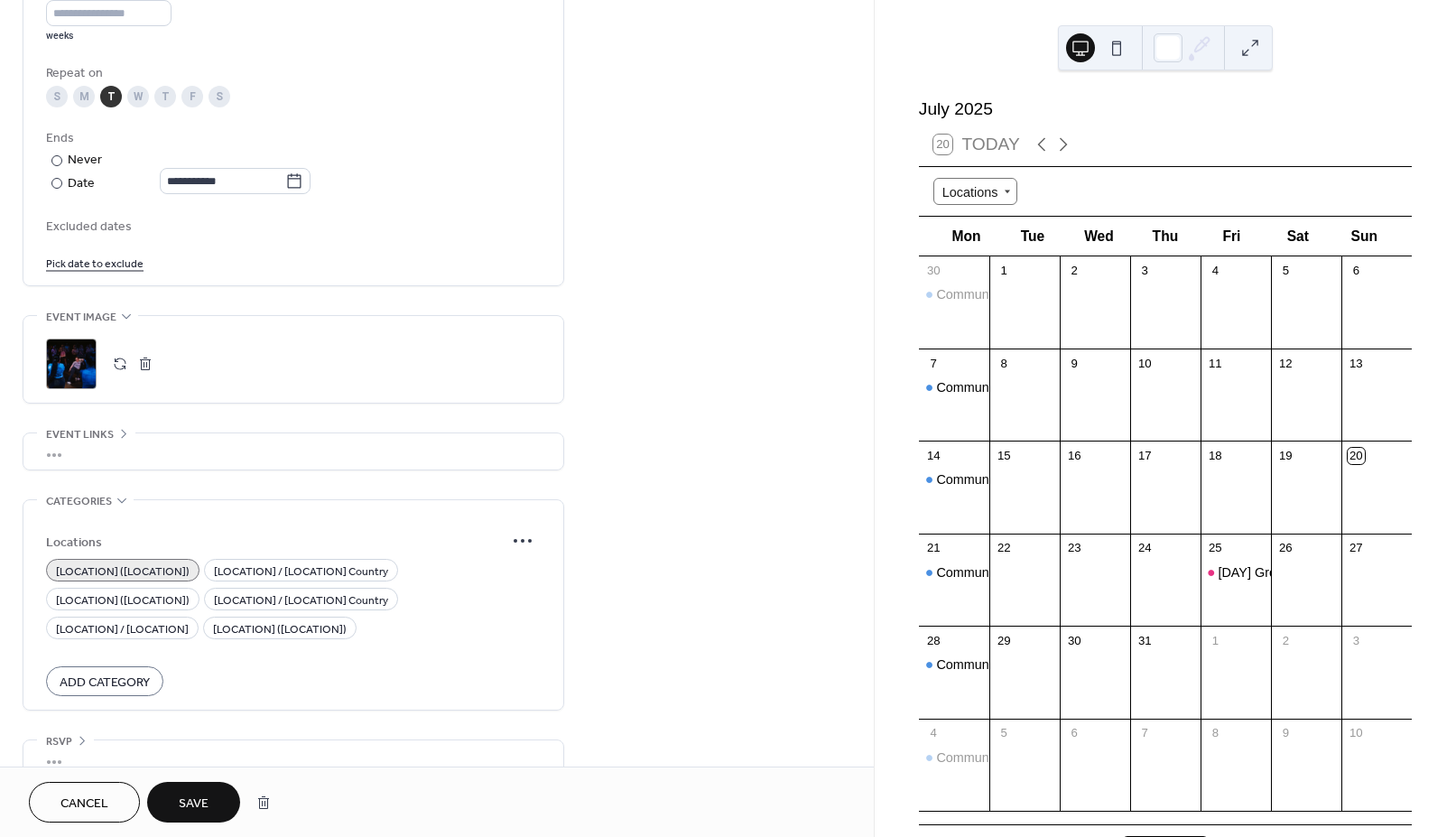 click on "Save" at bounding box center [193, 804] 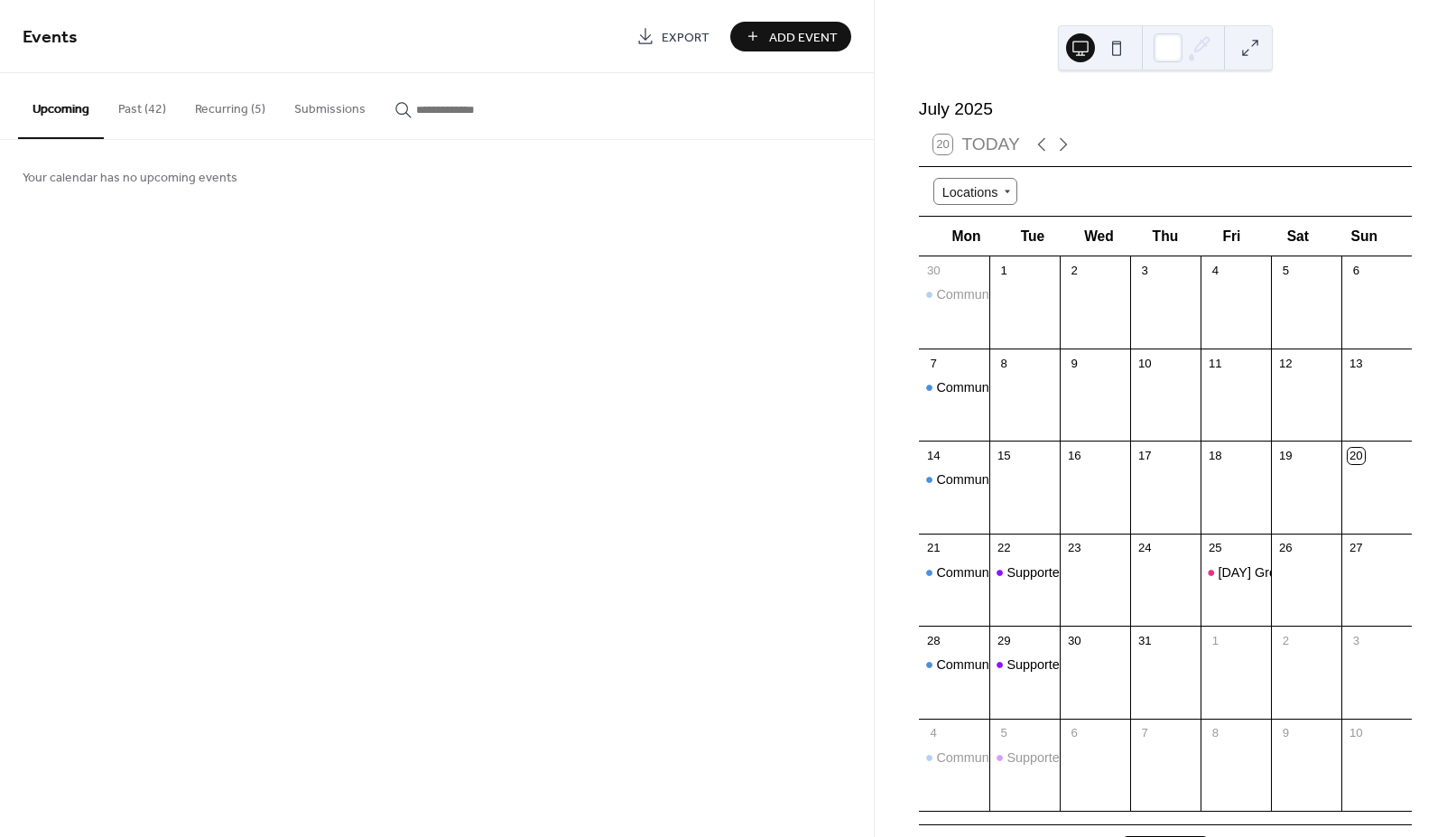 click on "Recurring (5)" at bounding box center (230, 105) 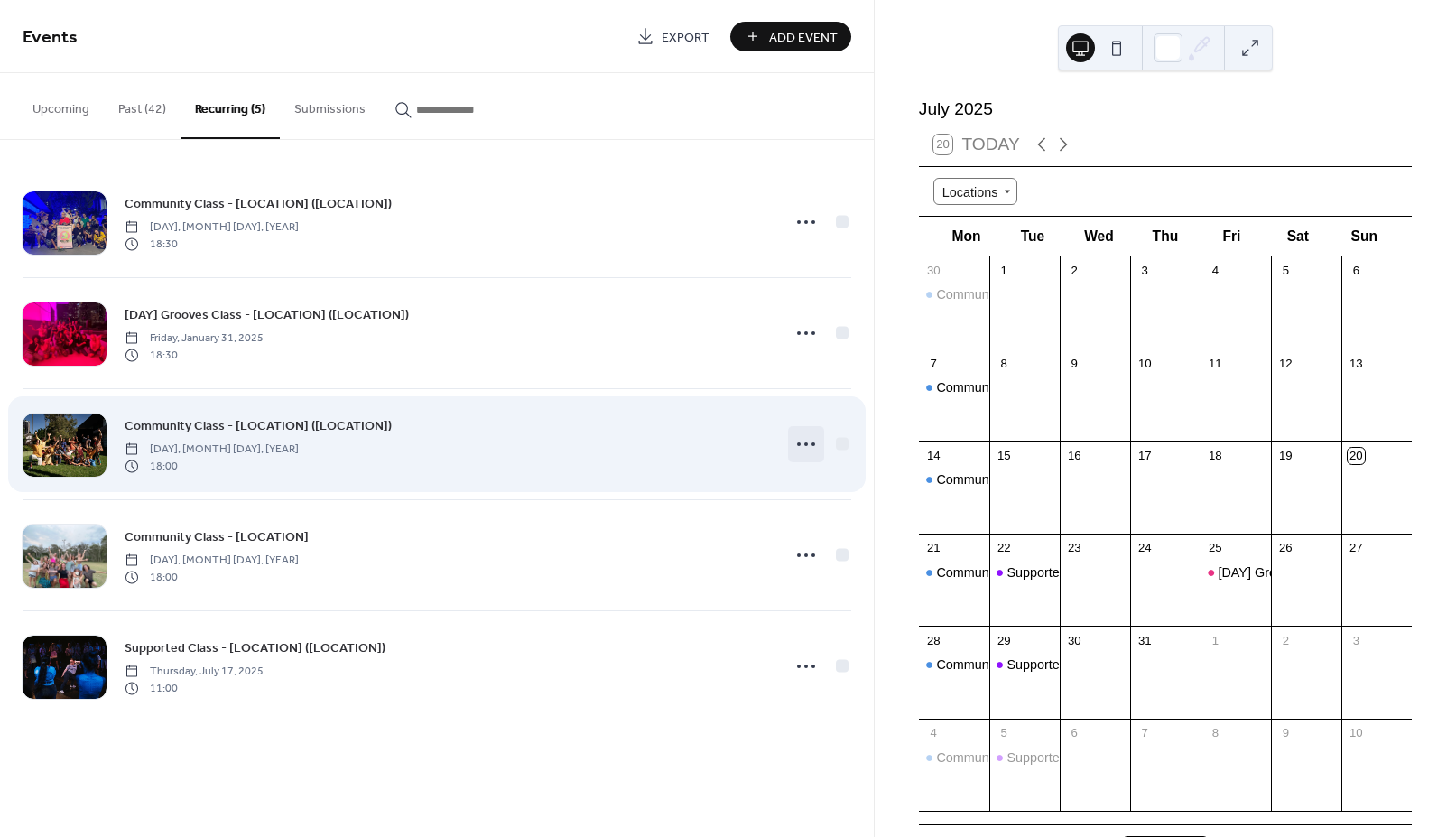 click 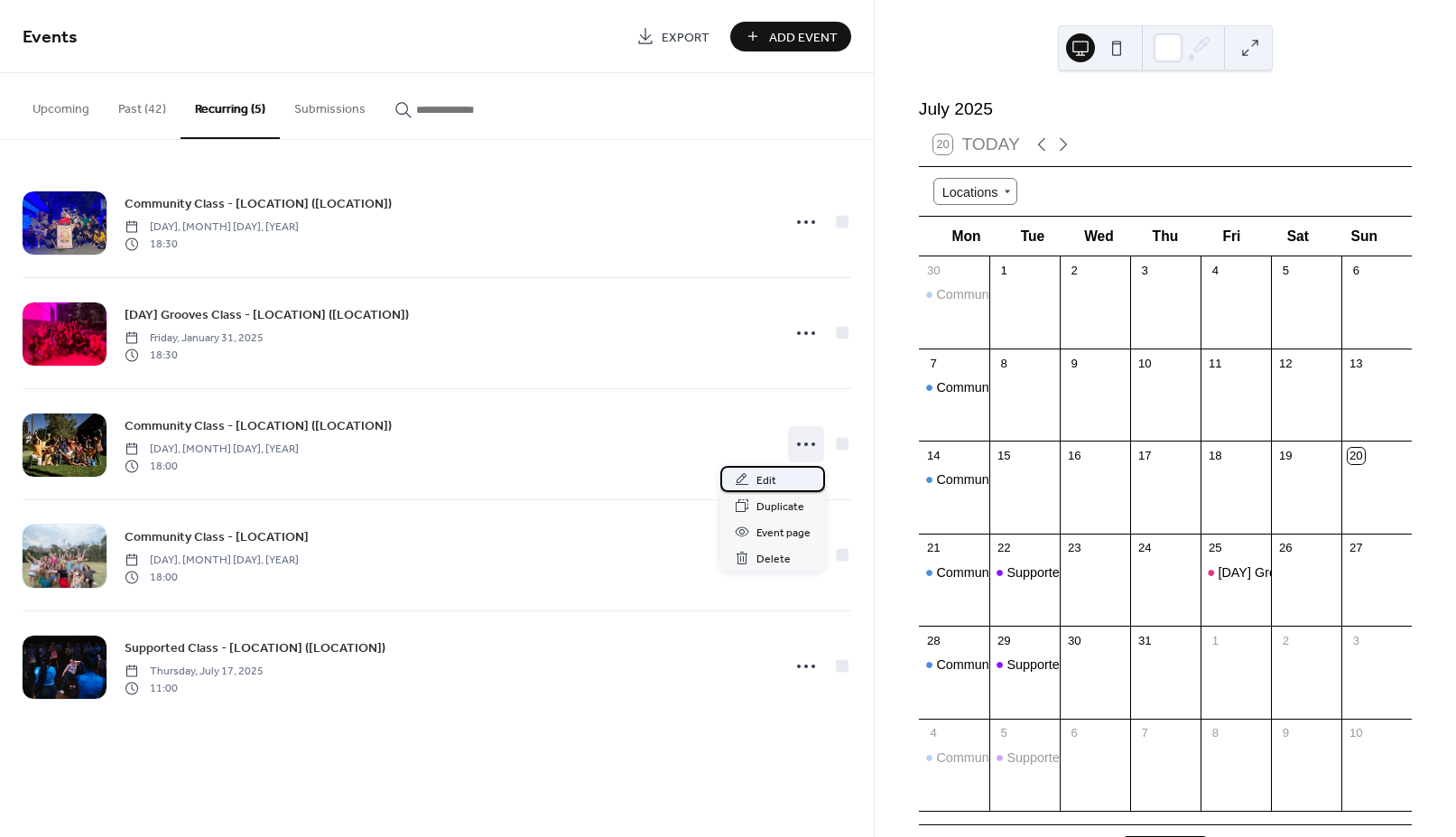click on "Edit" at bounding box center (773, 479) 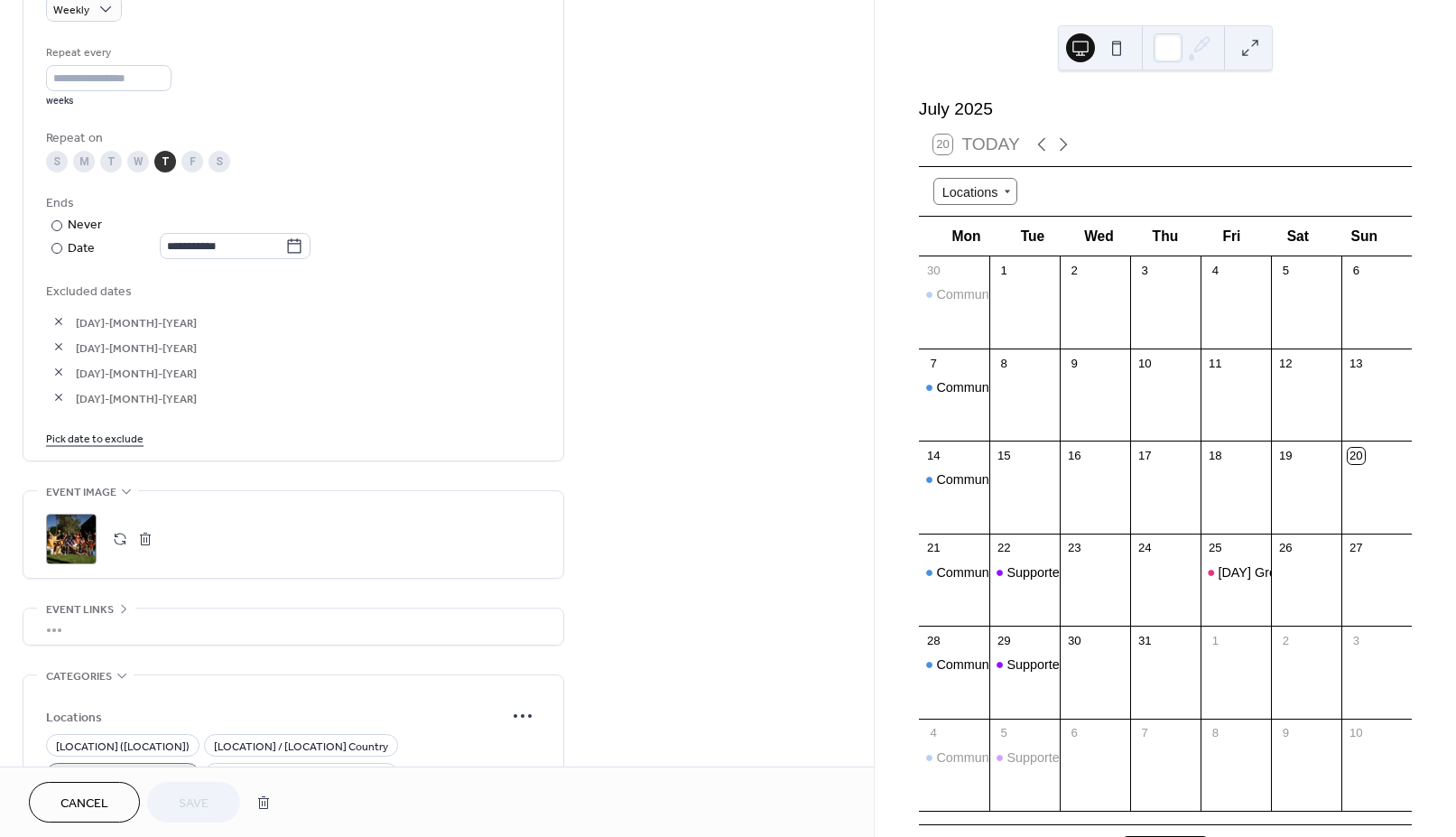 scroll, scrollTop: 837, scrollLeft: 0, axis: vertical 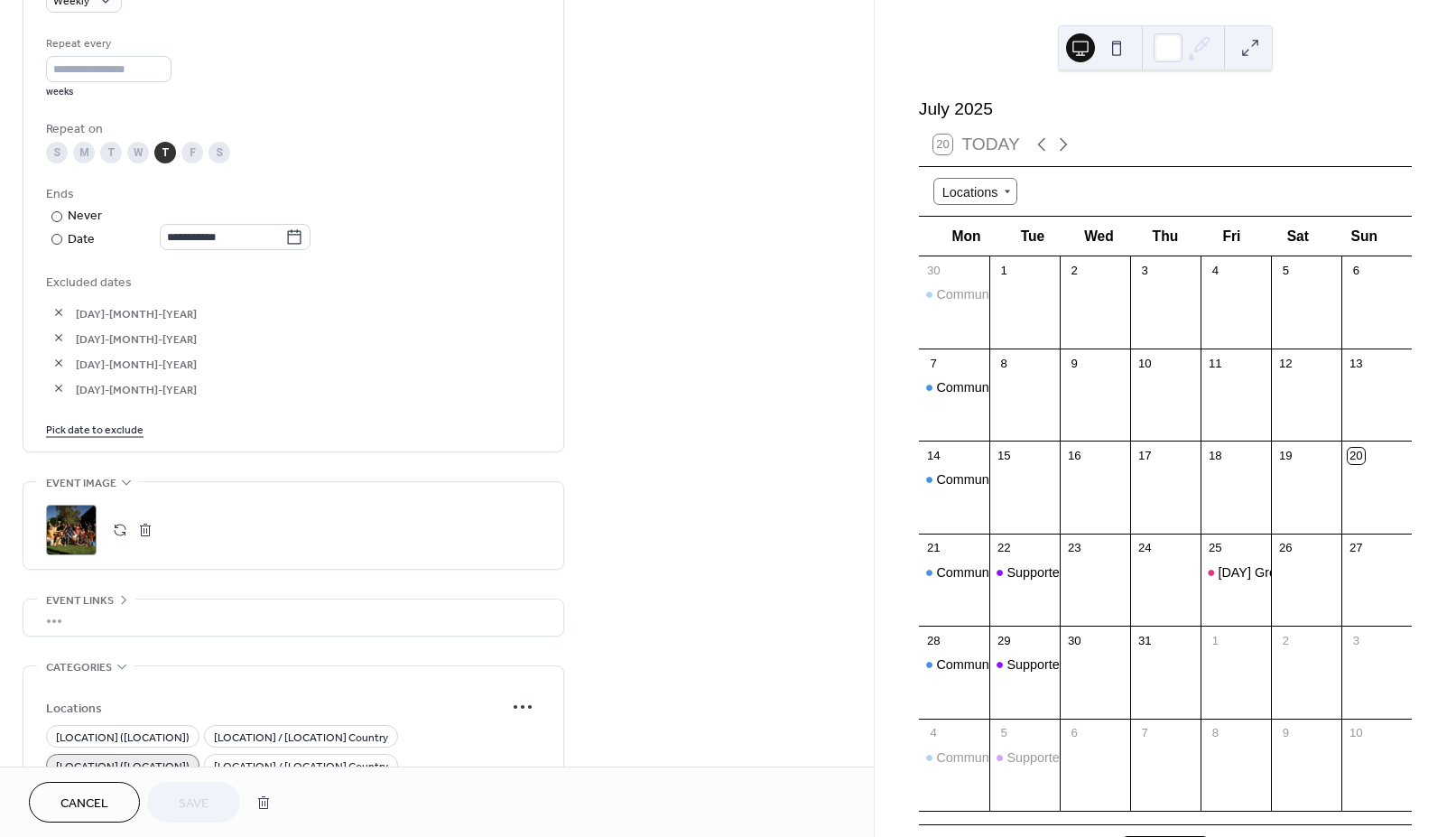 click at bounding box center [120, 530] 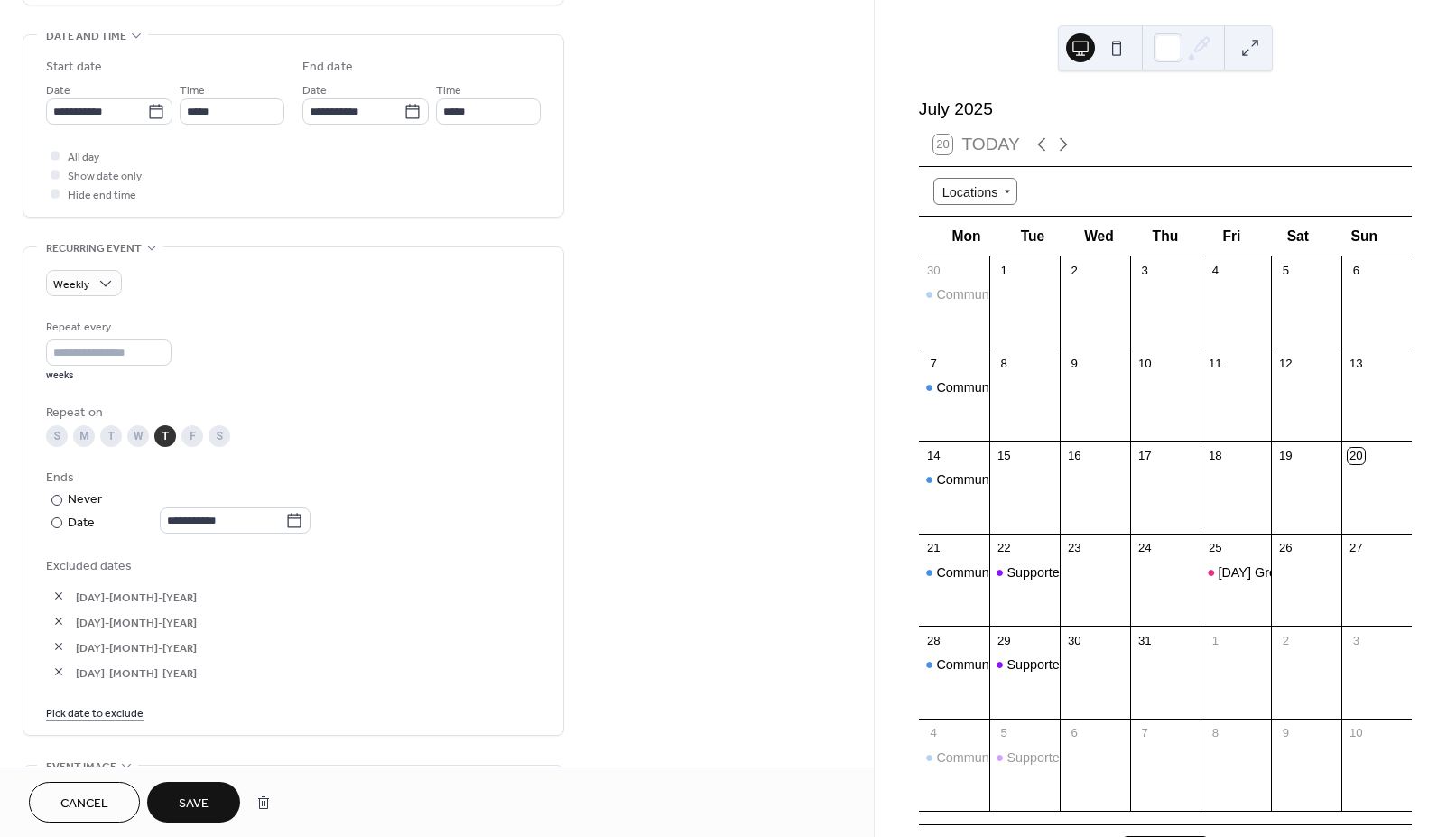scroll, scrollTop: 545, scrollLeft: 0, axis: vertical 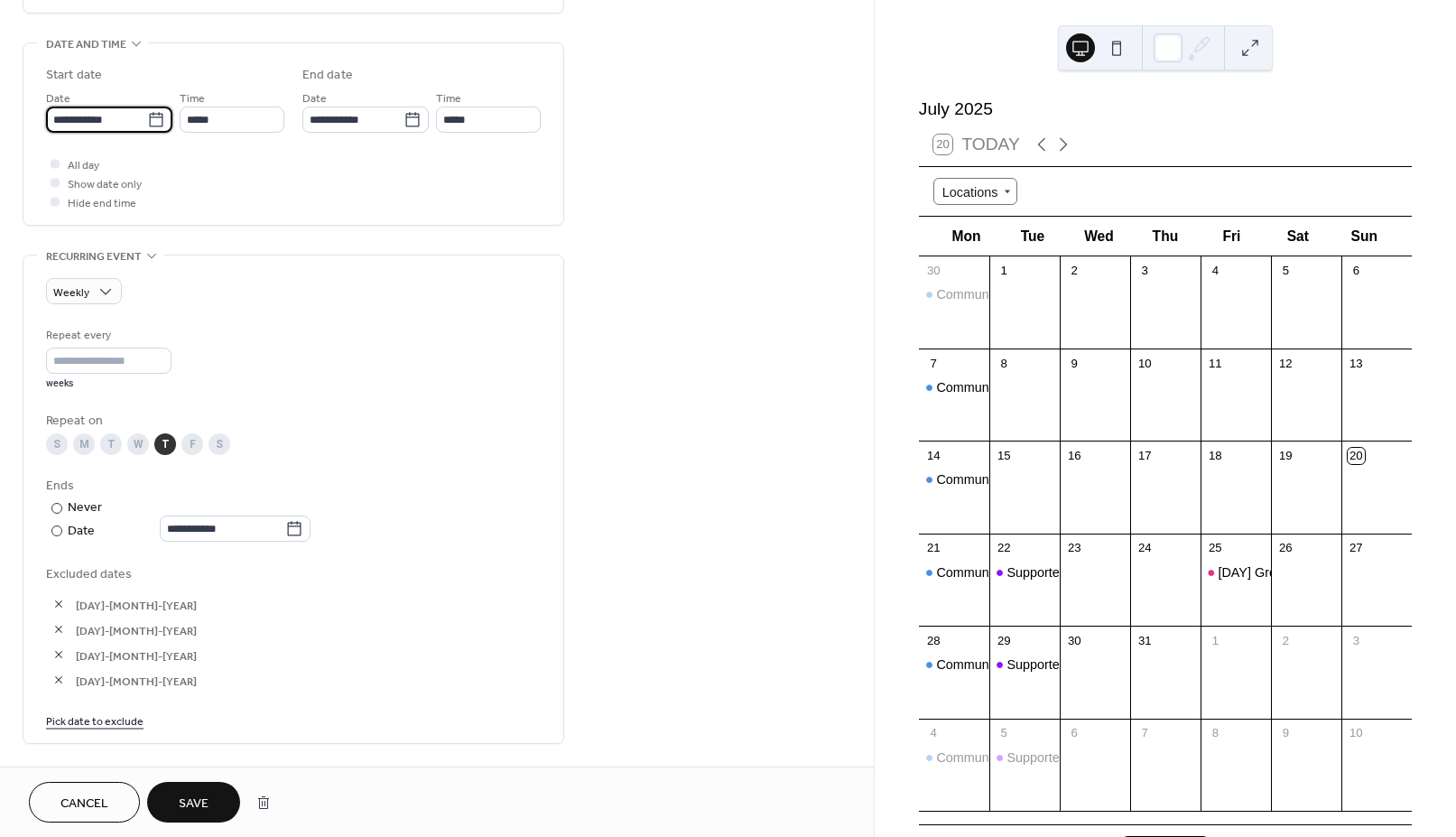 click on "**********" at bounding box center (97, 119) 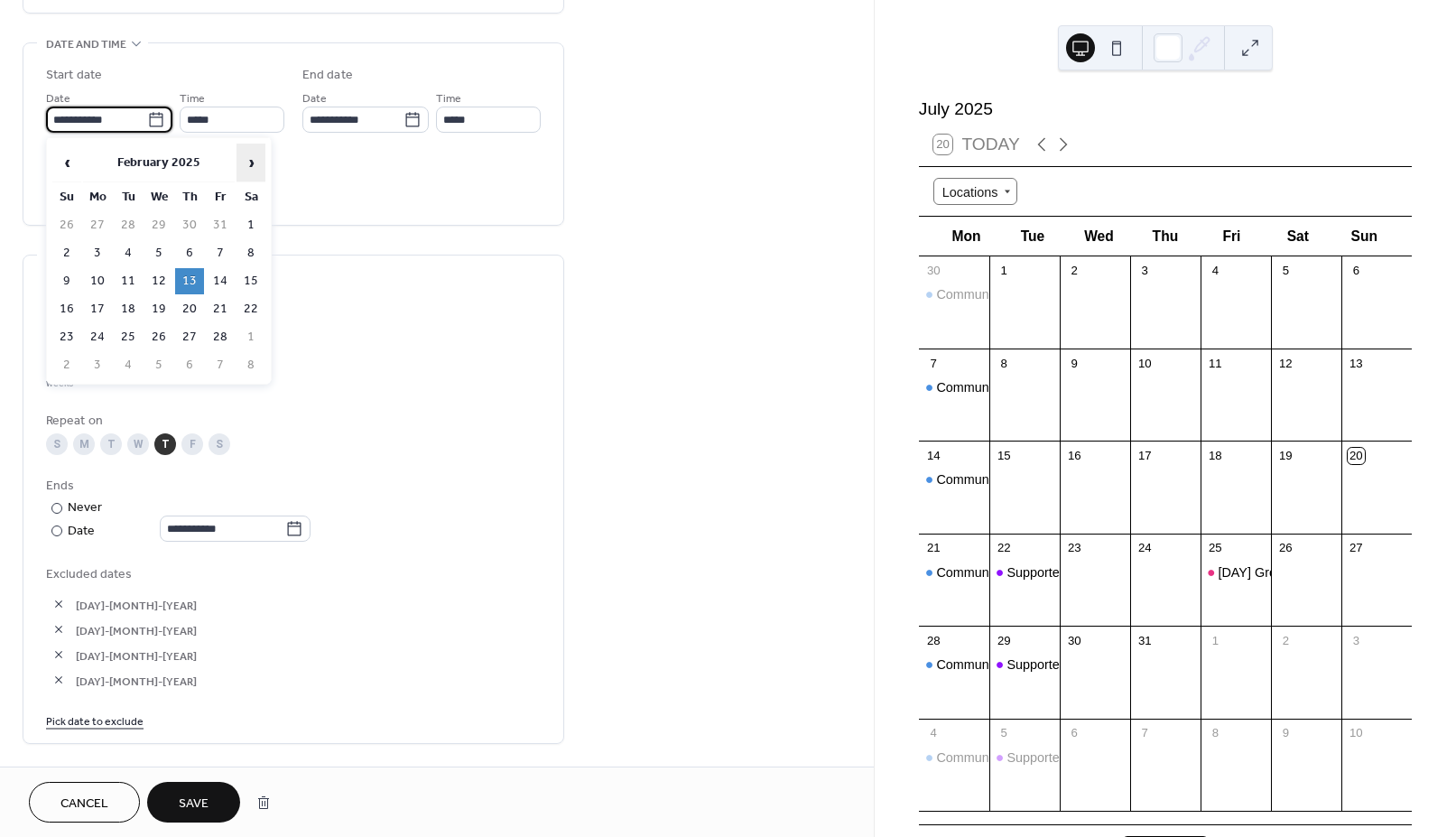 click on "›" at bounding box center [251, 163] 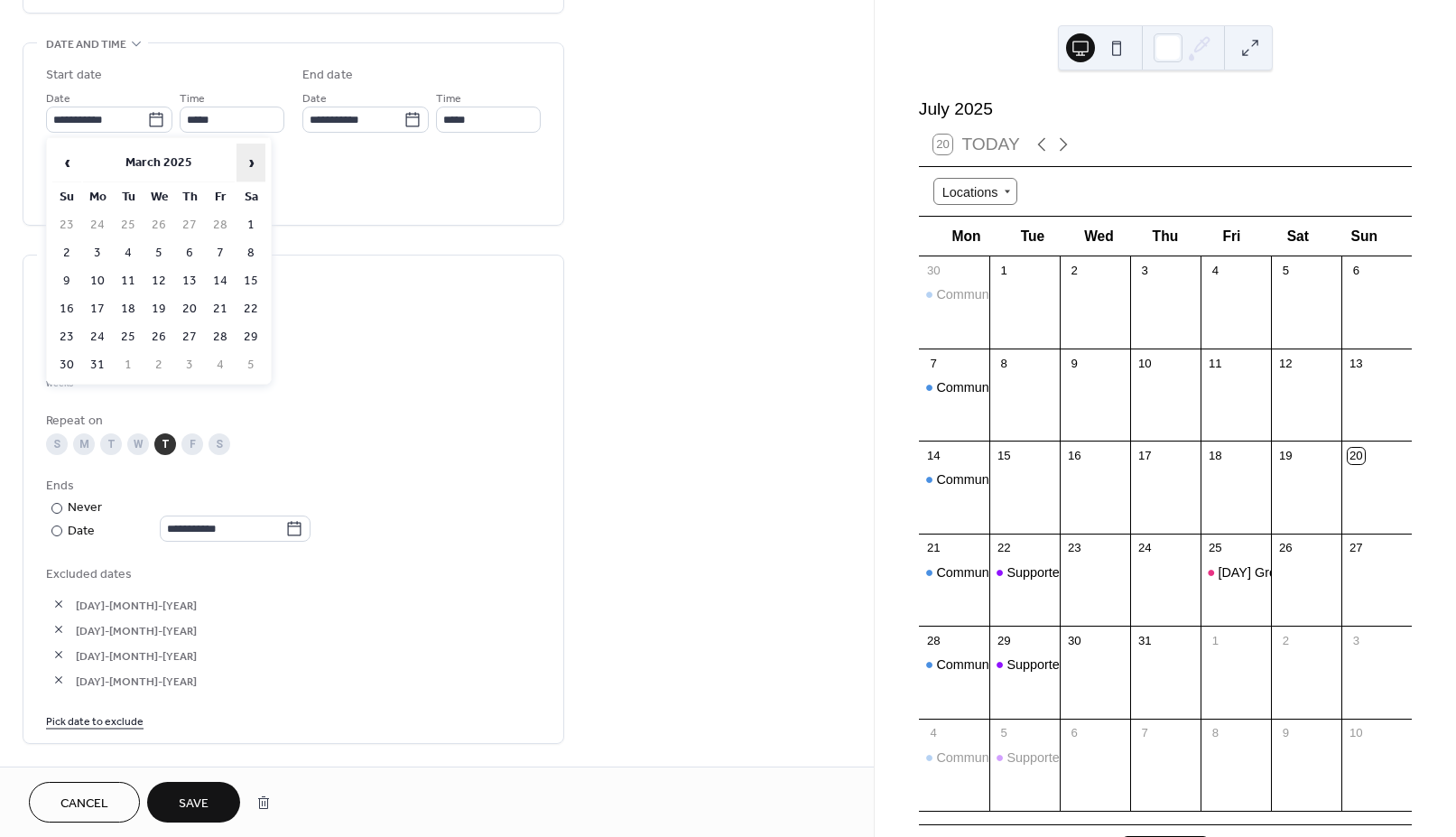 click on "›" at bounding box center (251, 163) 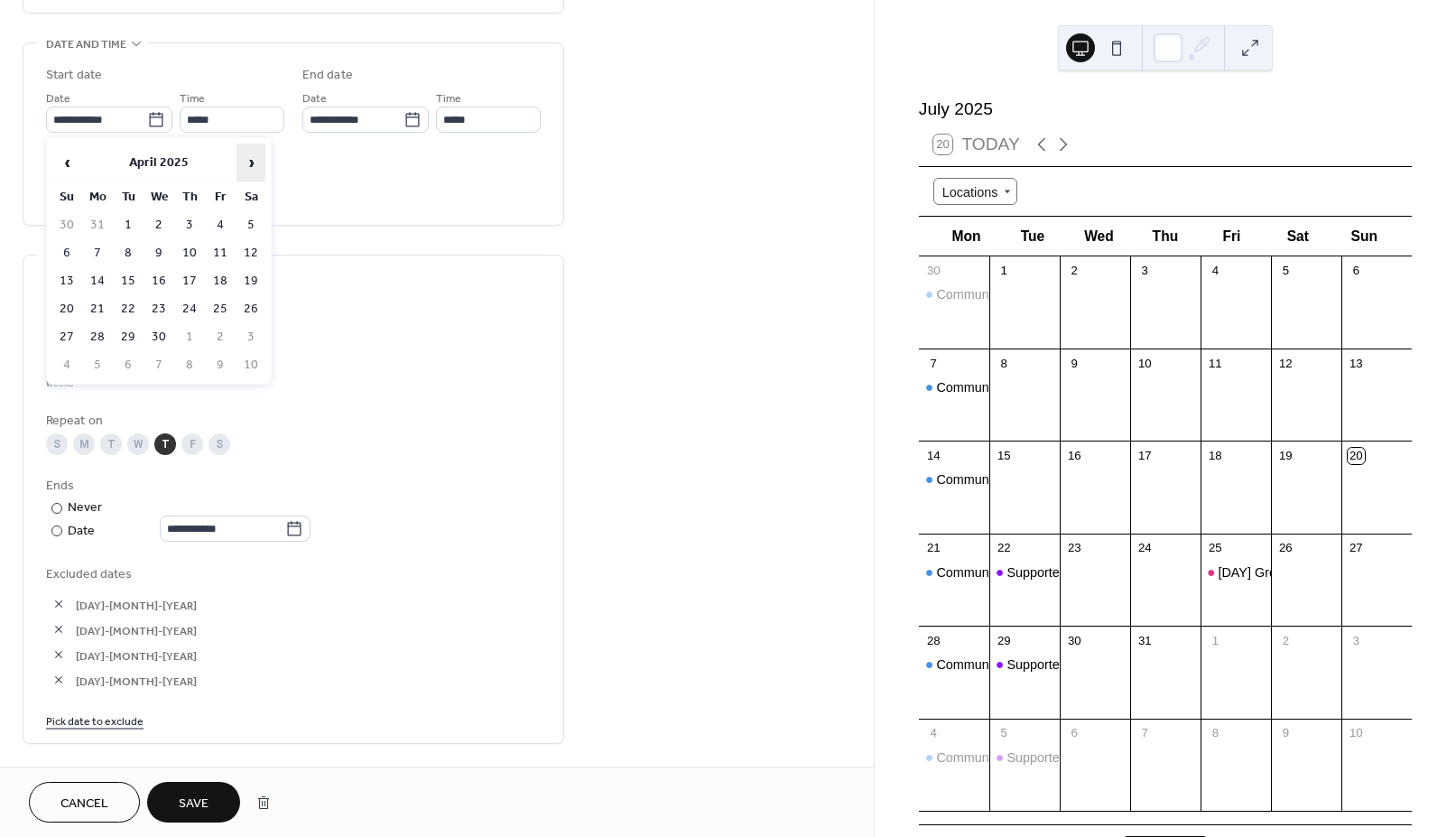click on "›" at bounding box center (251, 163) 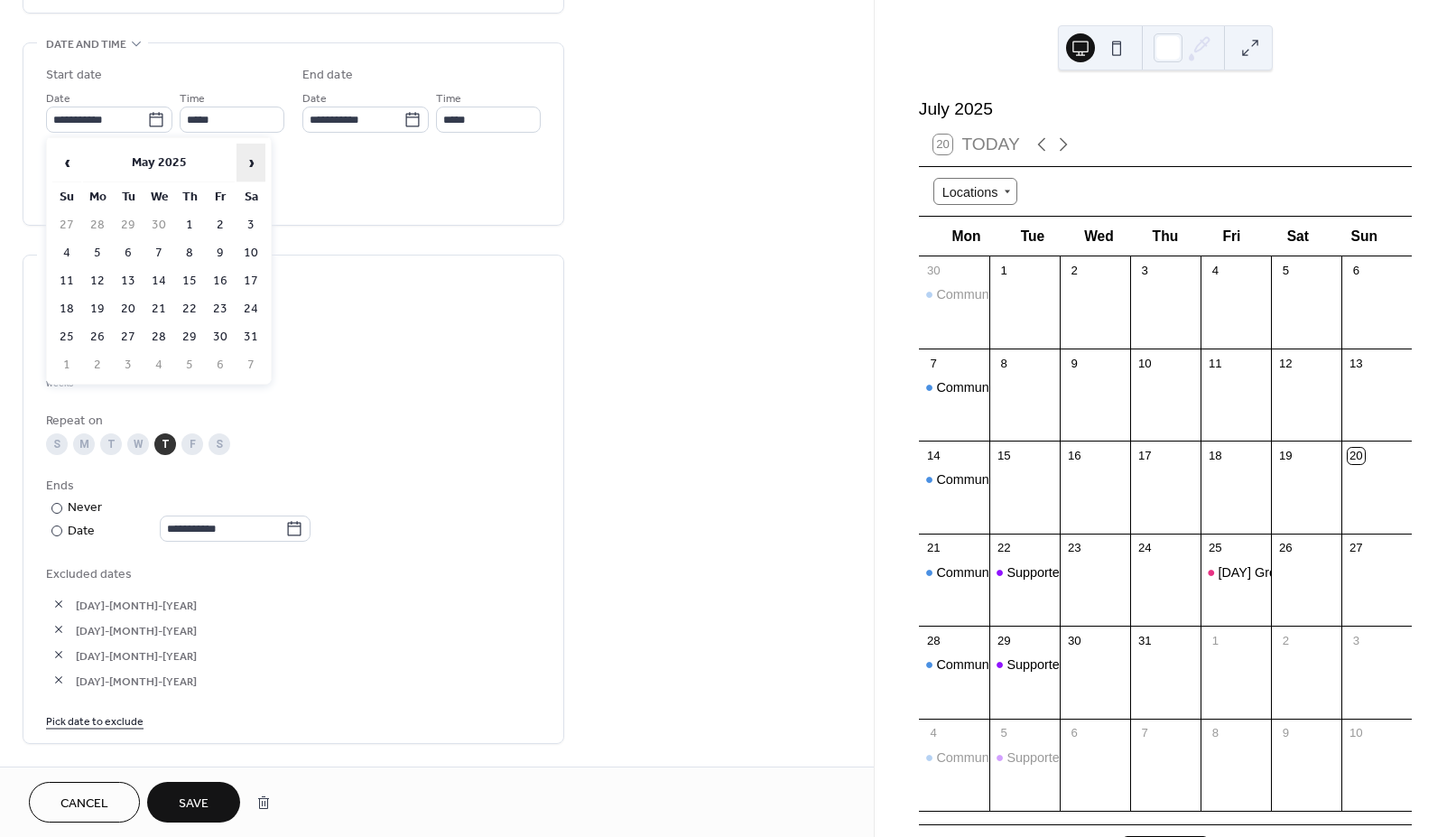 click on "›" at bounding box center [251, 163] 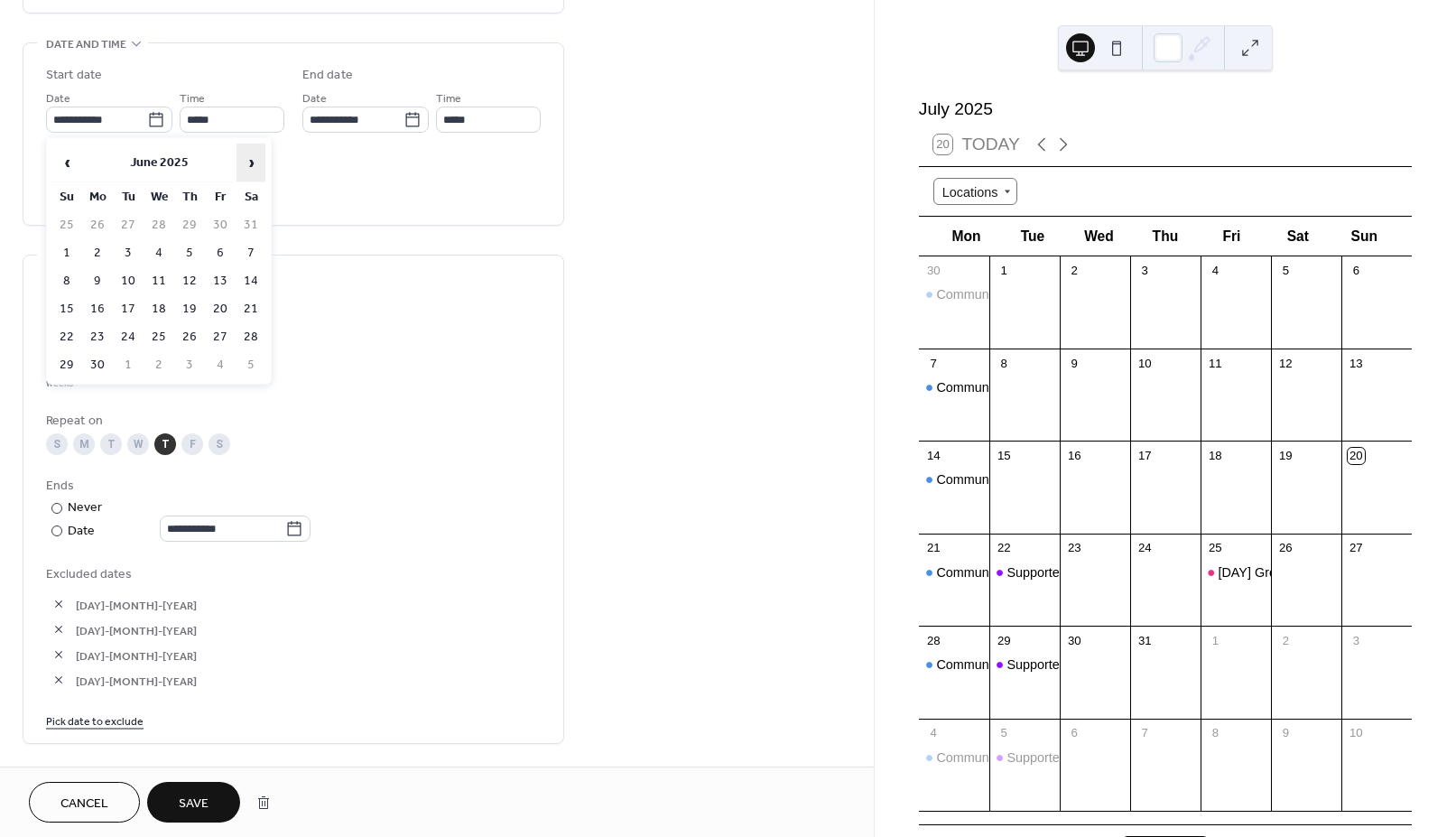 click on "›" at bounding box center (251, 163) 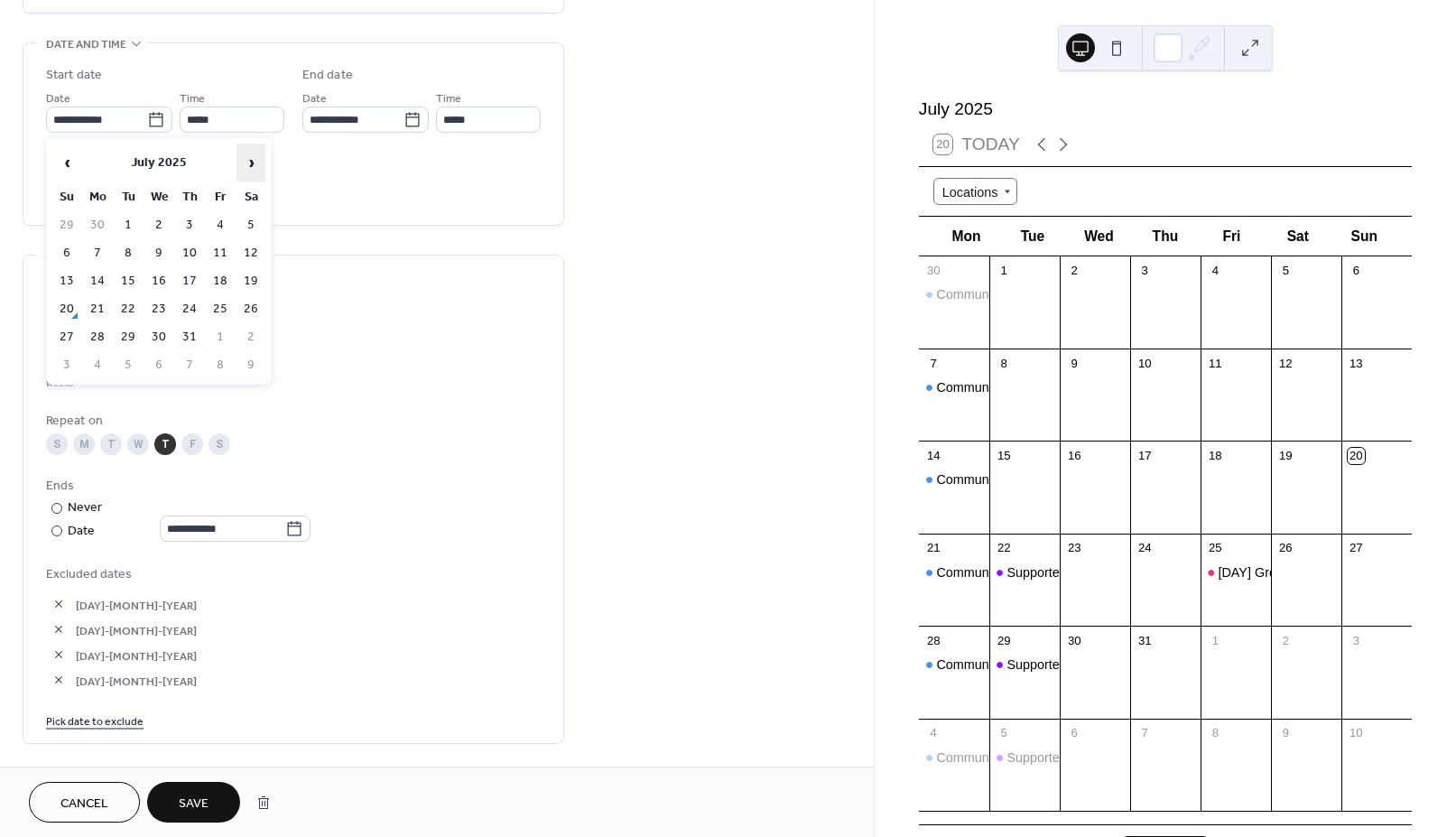 click on "›" at bounding box center [251, 163] 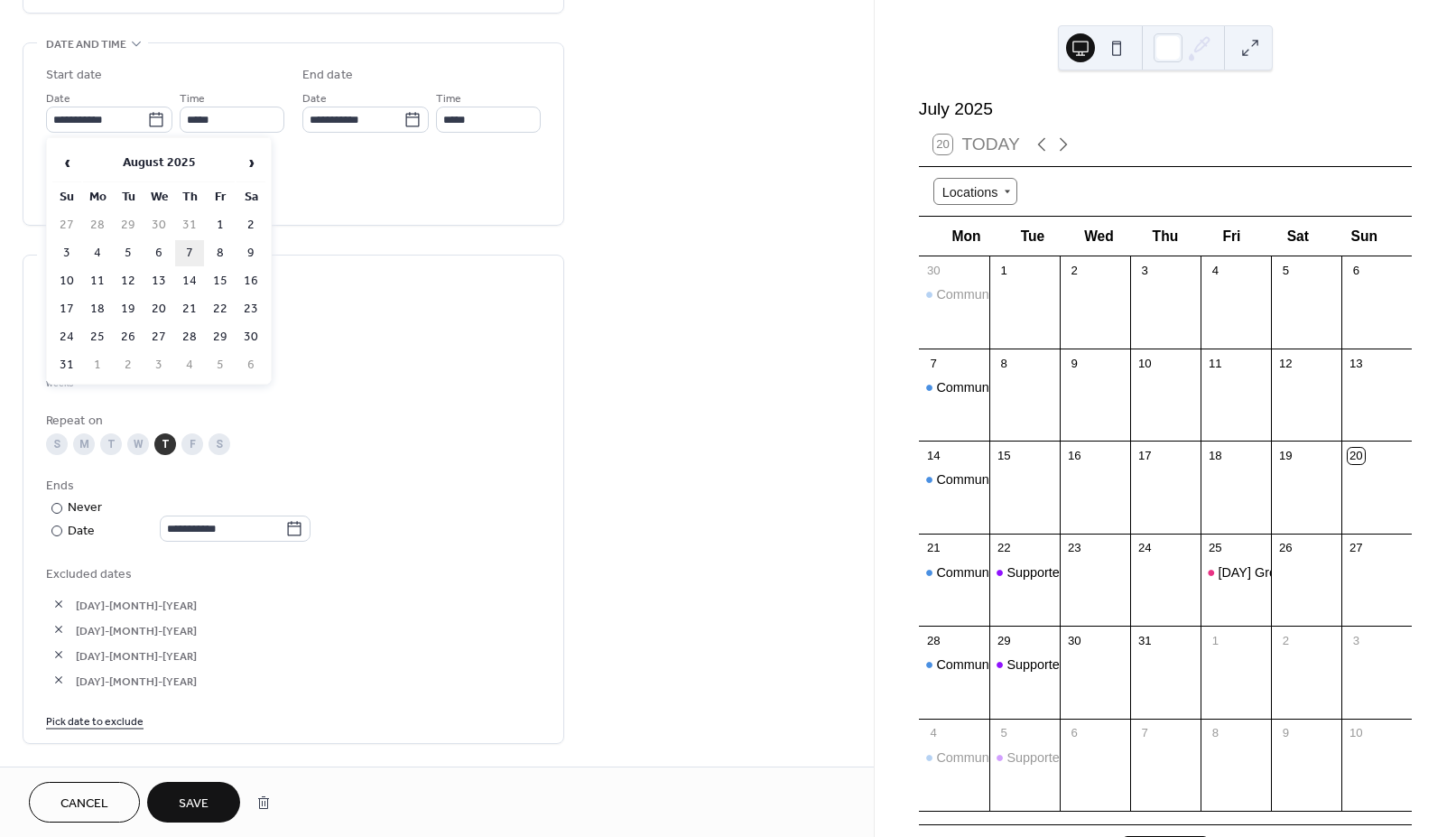 click on "7" at bounding box center (190, 253) 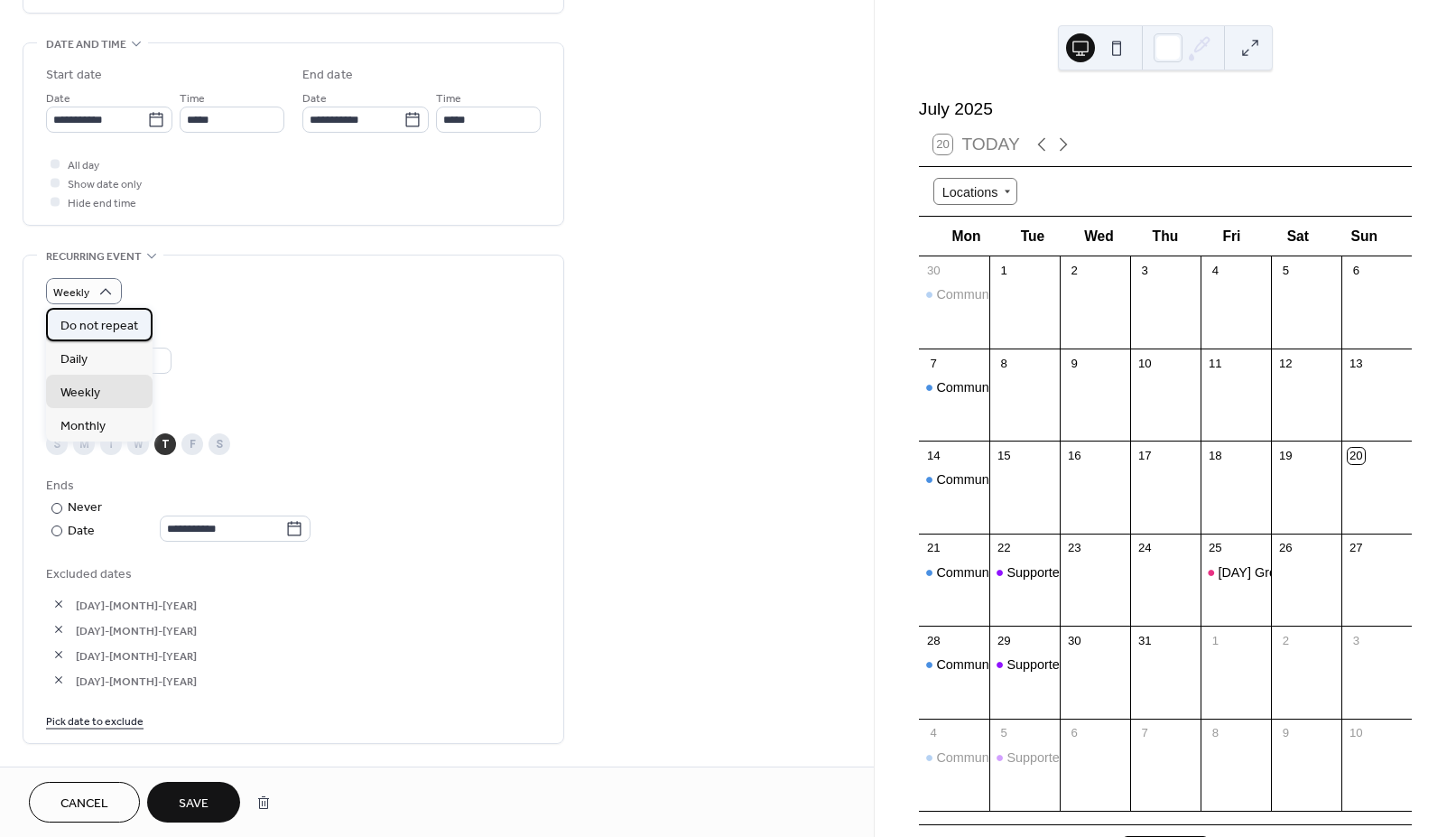 click on "Do not repeat" at bounding box center (99, 326) 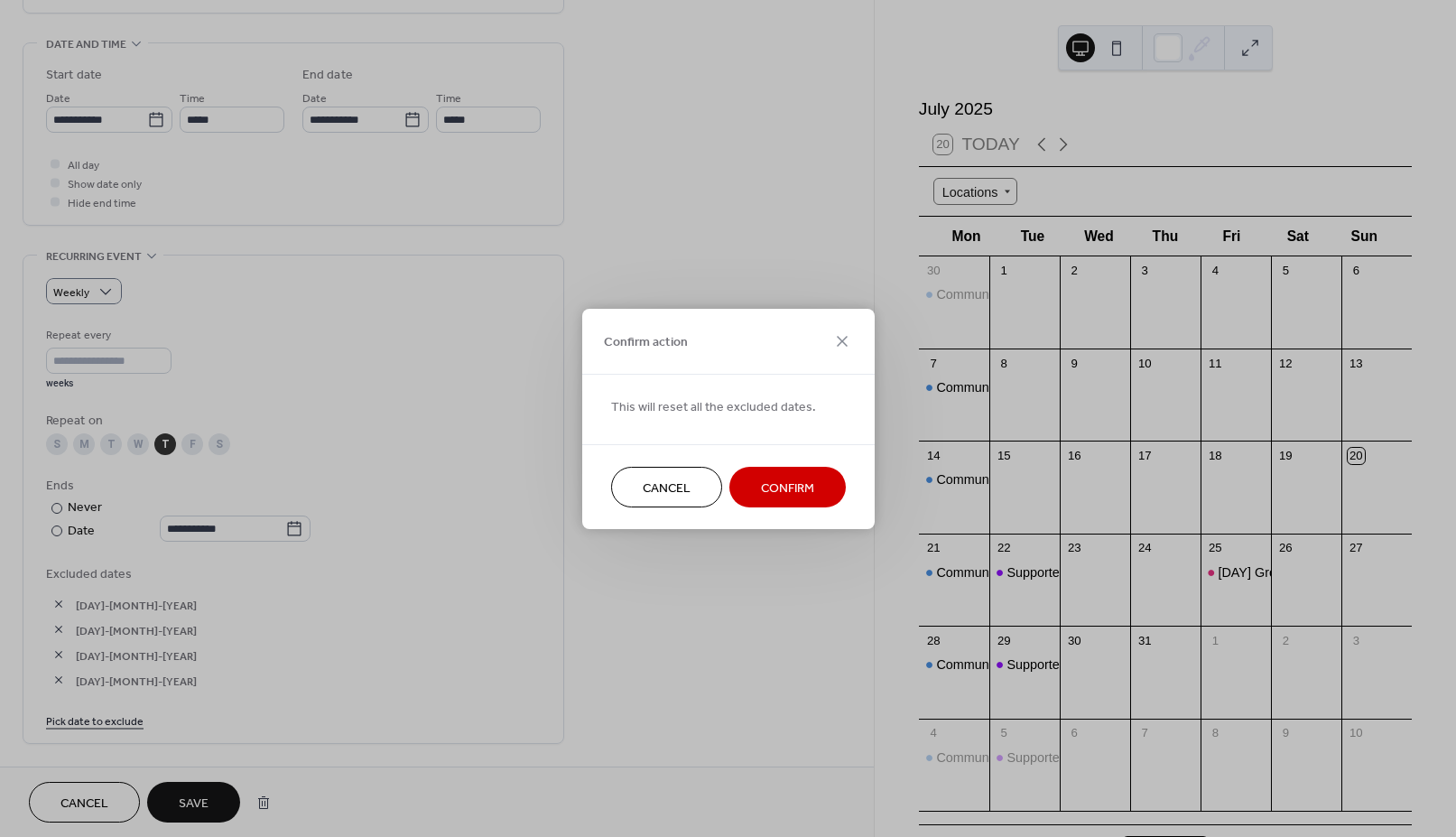 click on "Cancel" at bounding box center [666, 488] 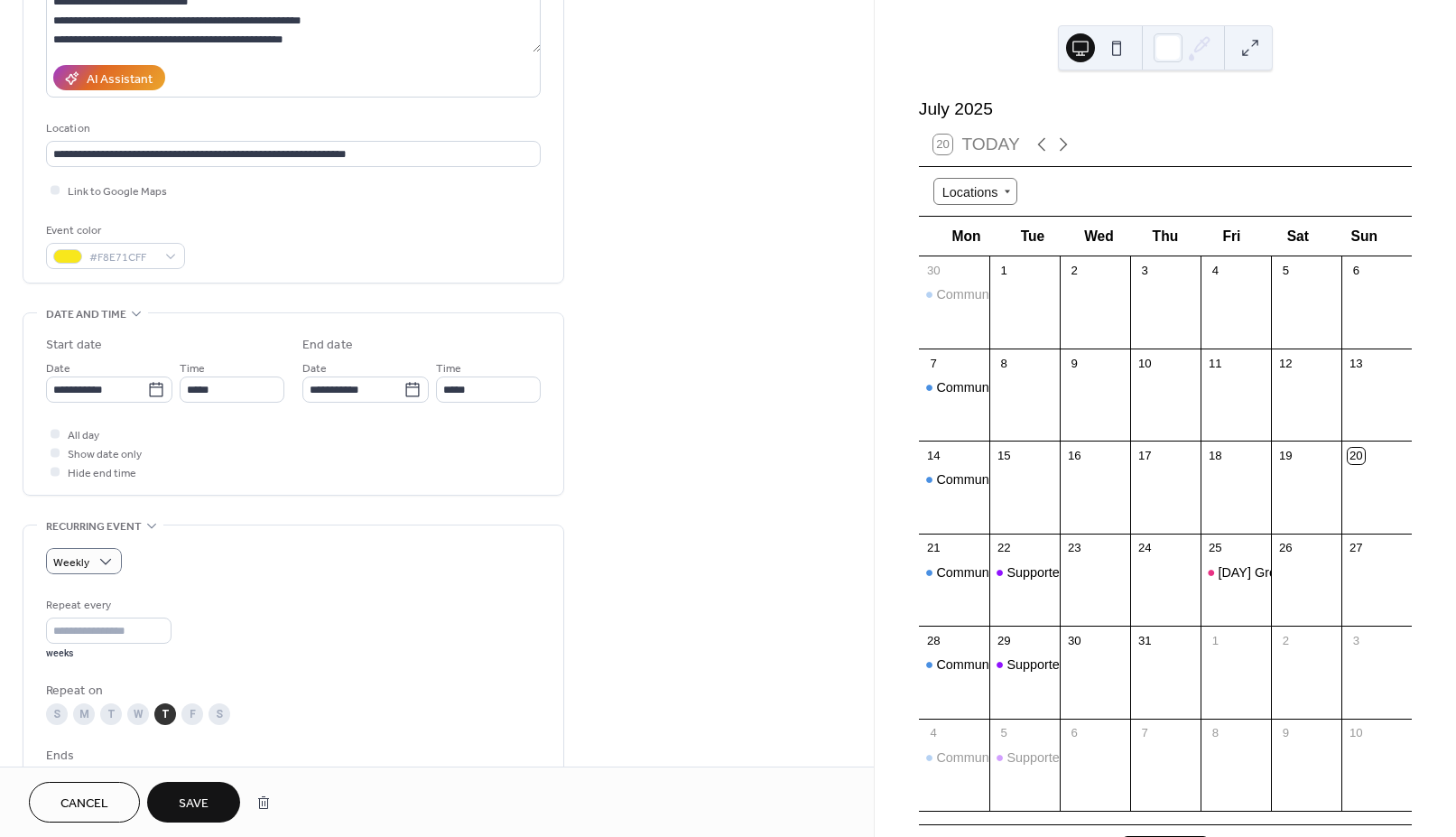scroll, scrollTop: 0, scrollLeft: 0, axis: both 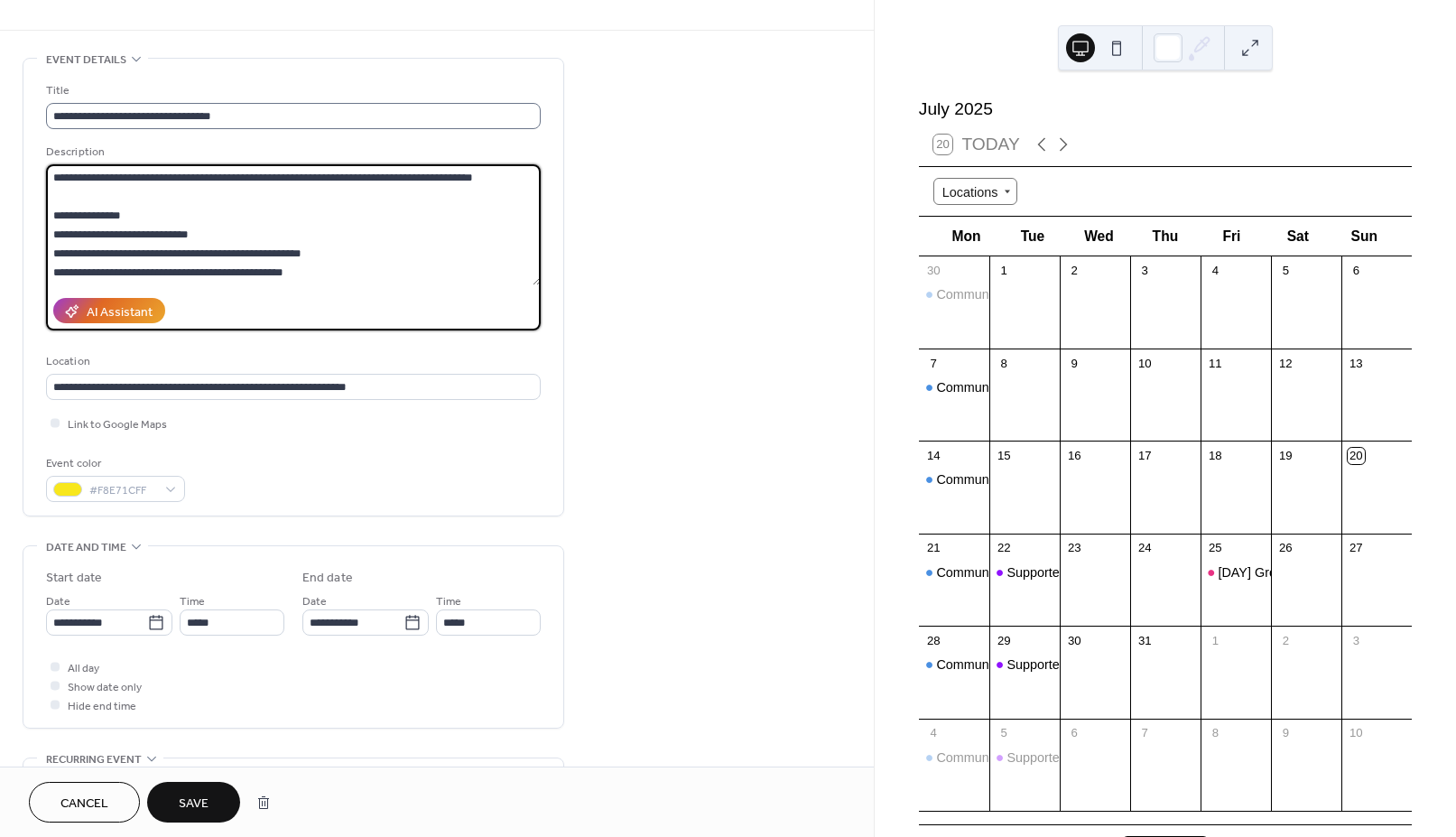 drag, startPoint x: 368, startPoint y: 274, endPoint x: 66, endPoint y: 127, distance: 335.87647 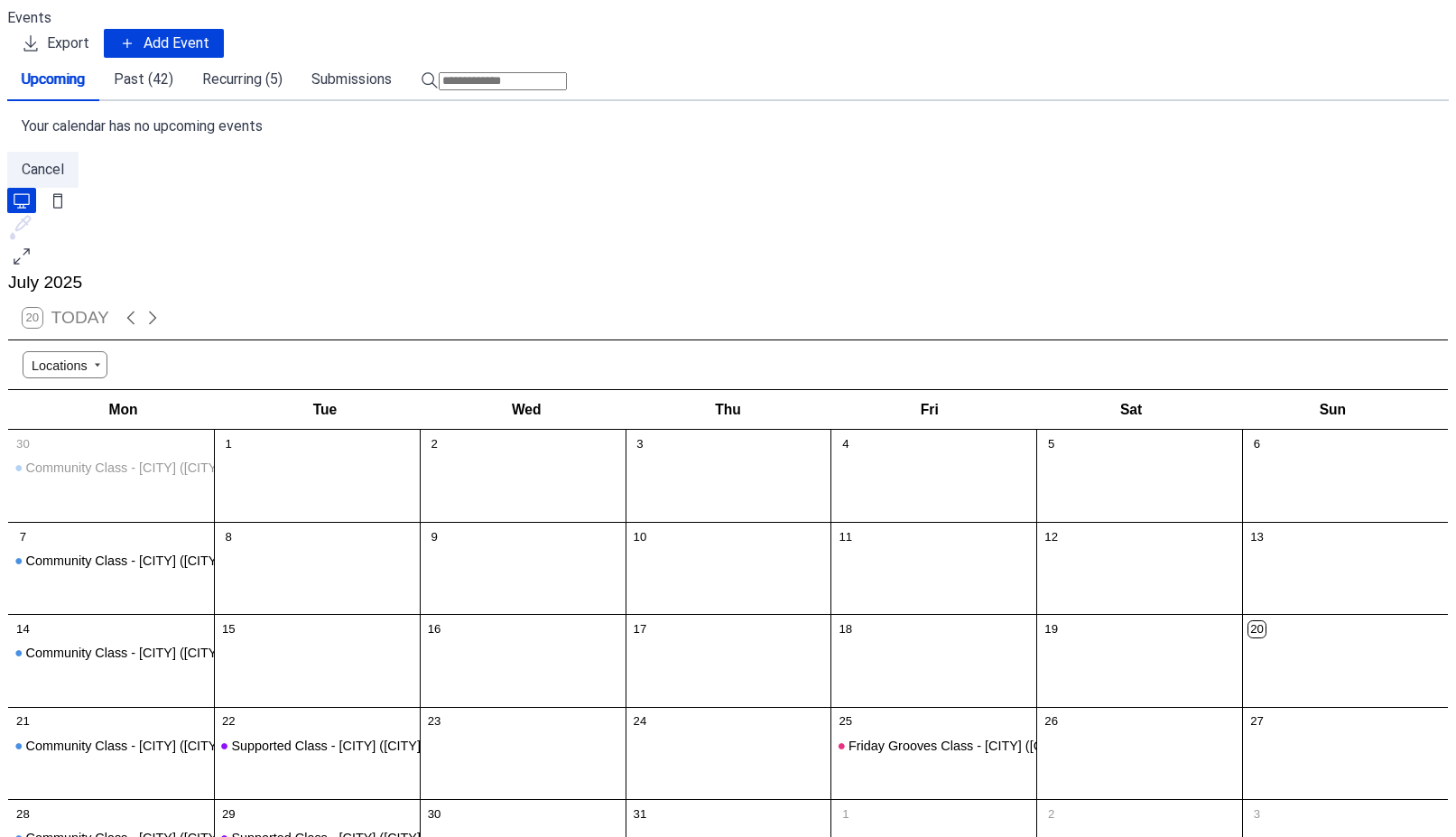 scroll, scrollTop: 0, scrollLeft: 0, axis: both 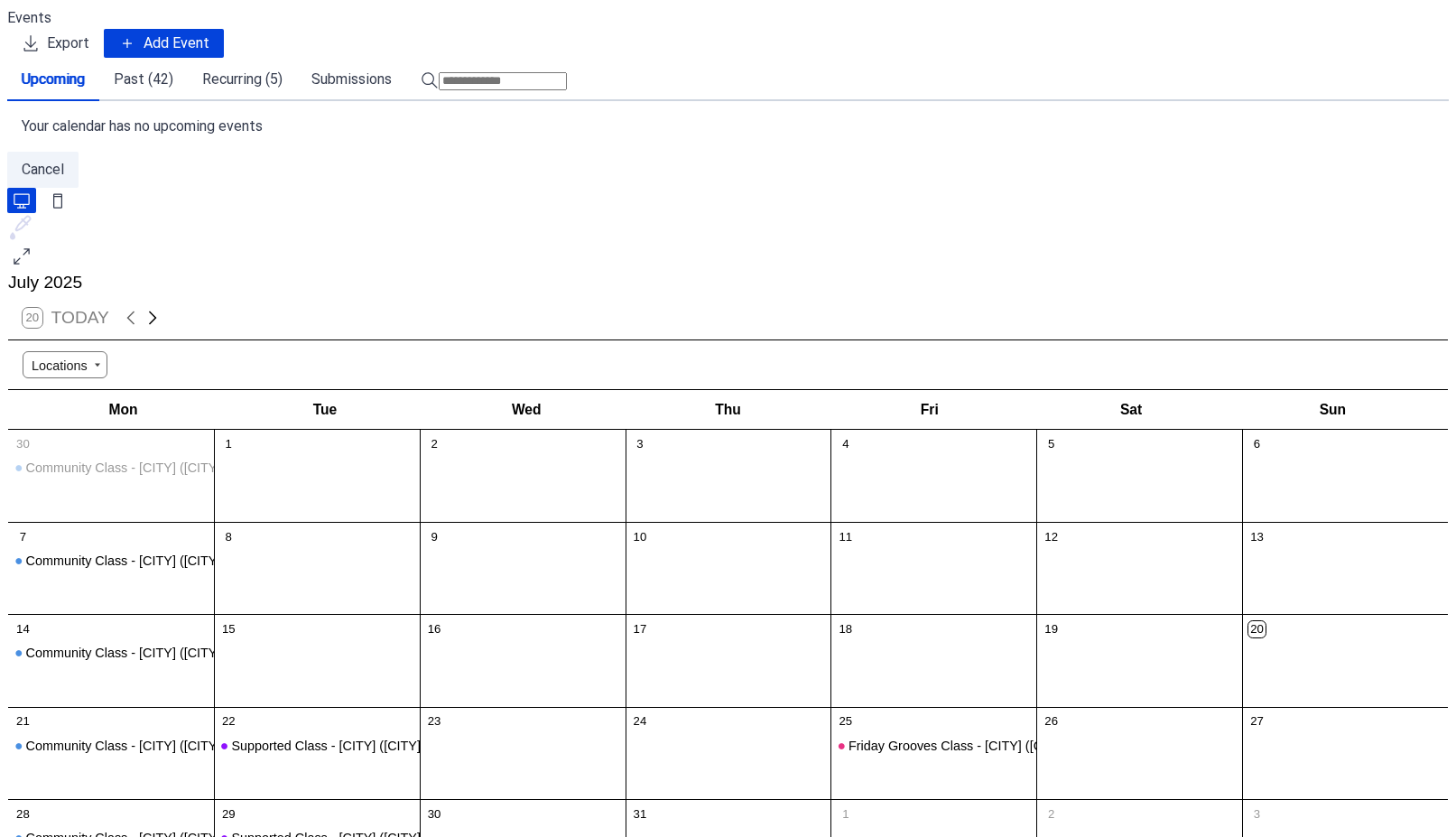 click 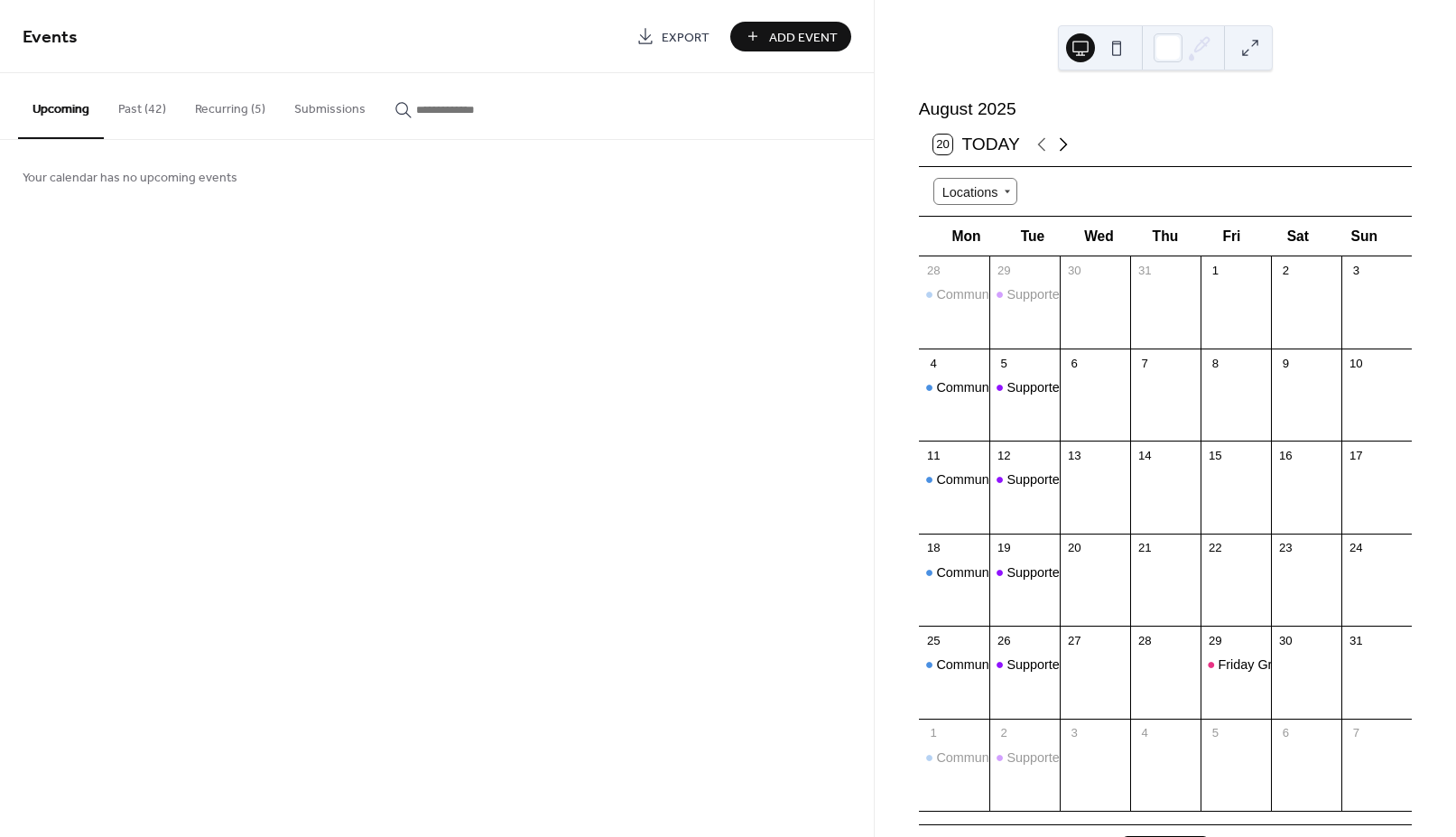 click 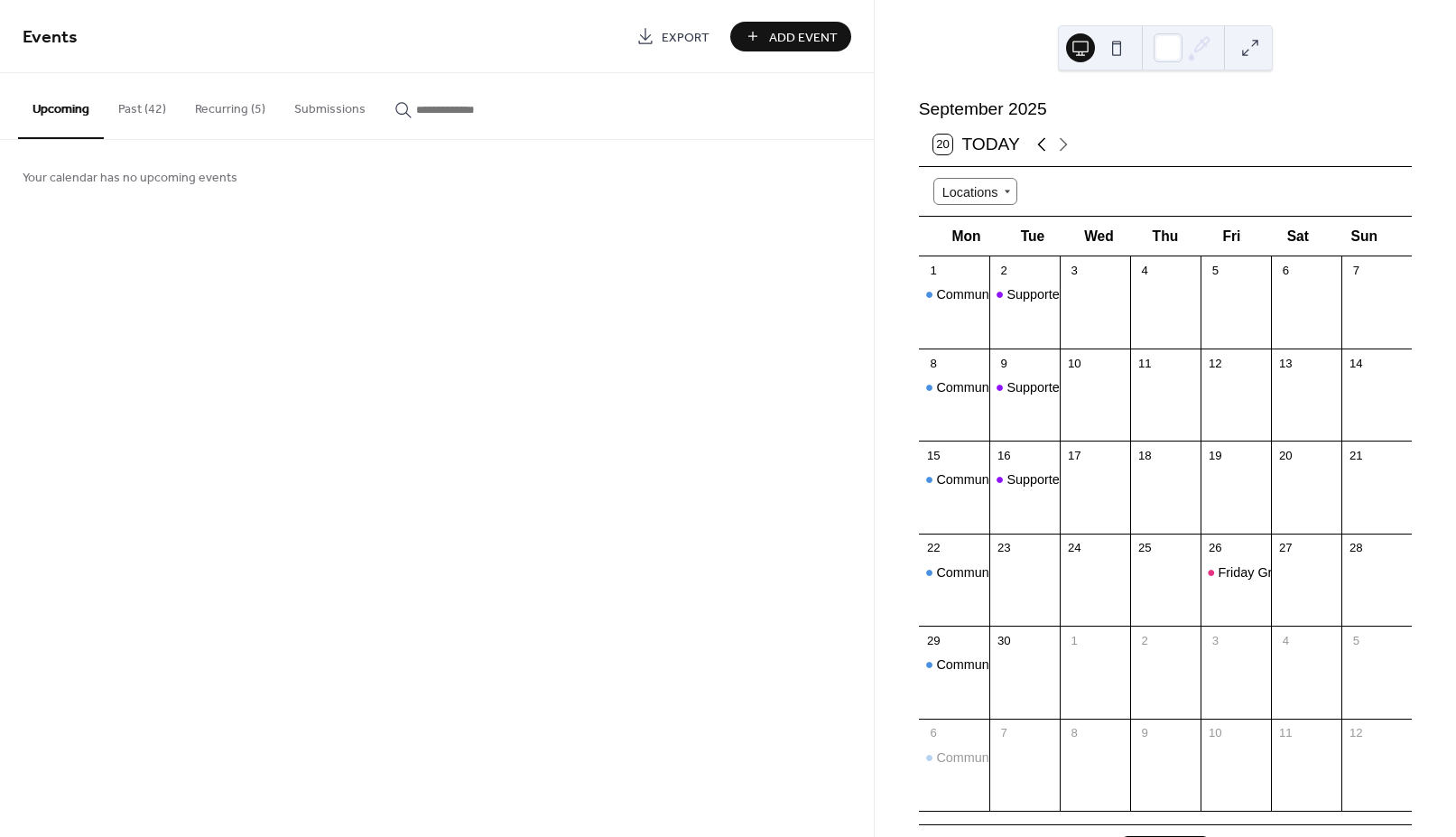 click 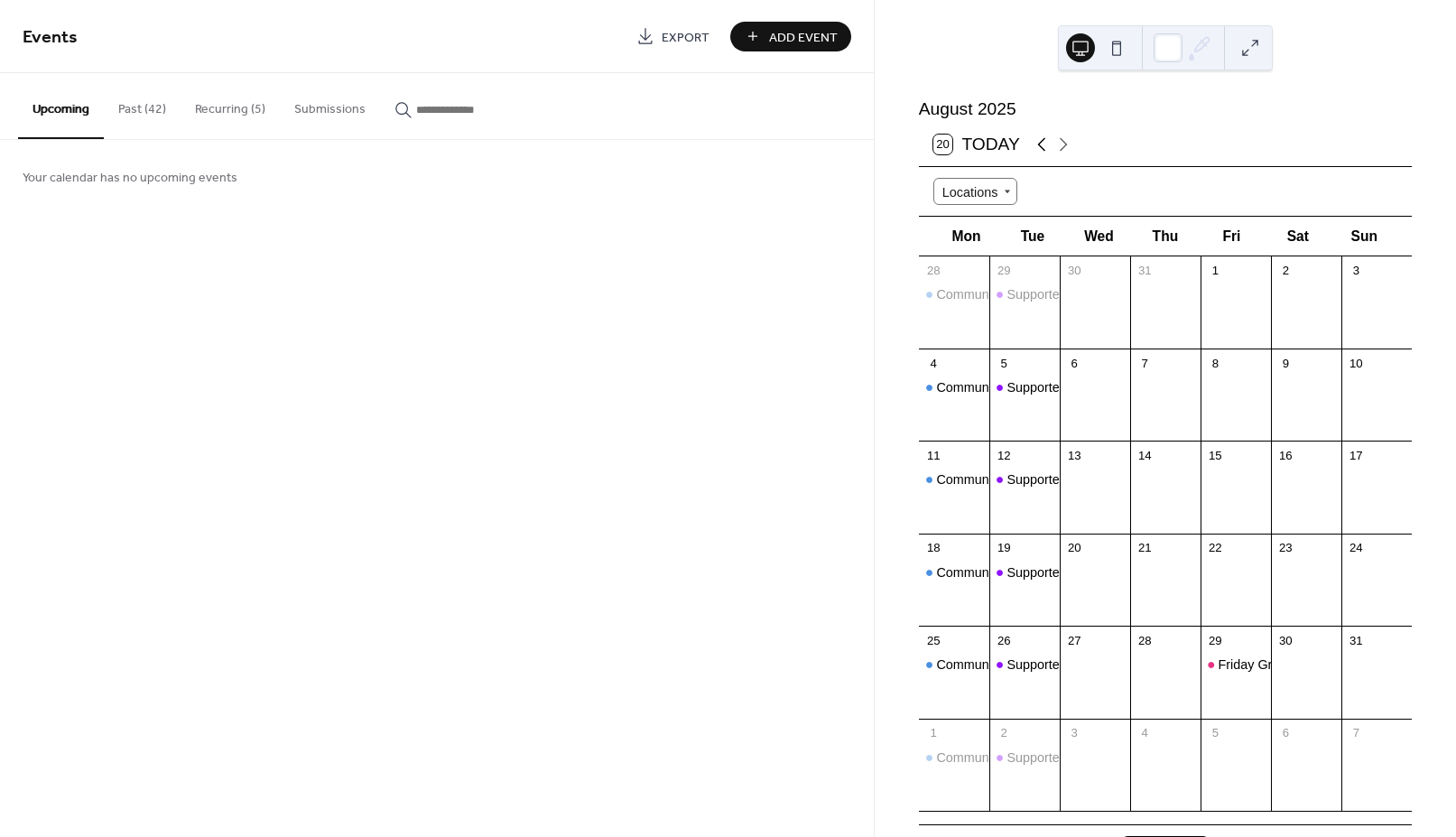 click 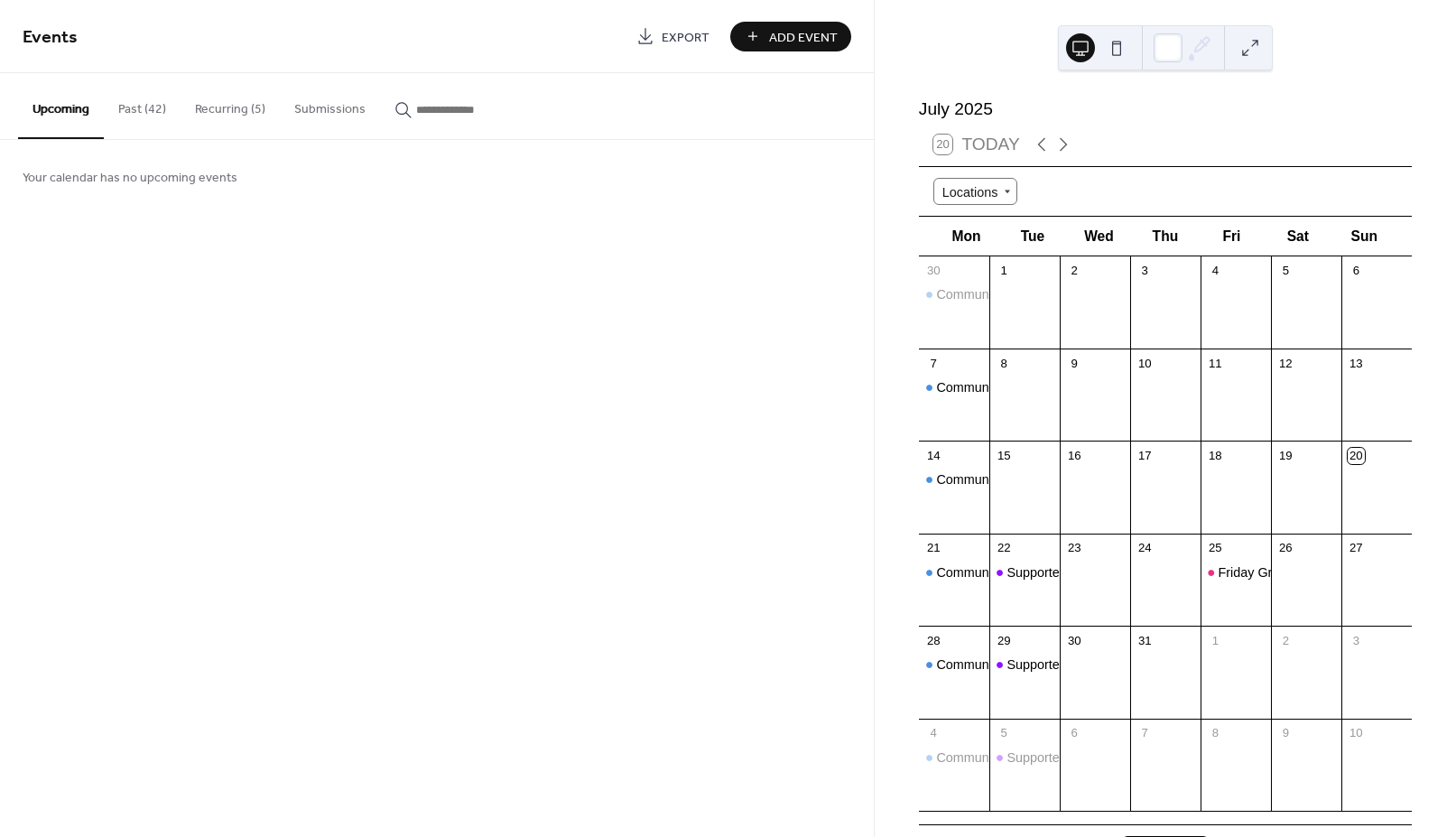 click on "Add Event" at bounding box center (803, 37) 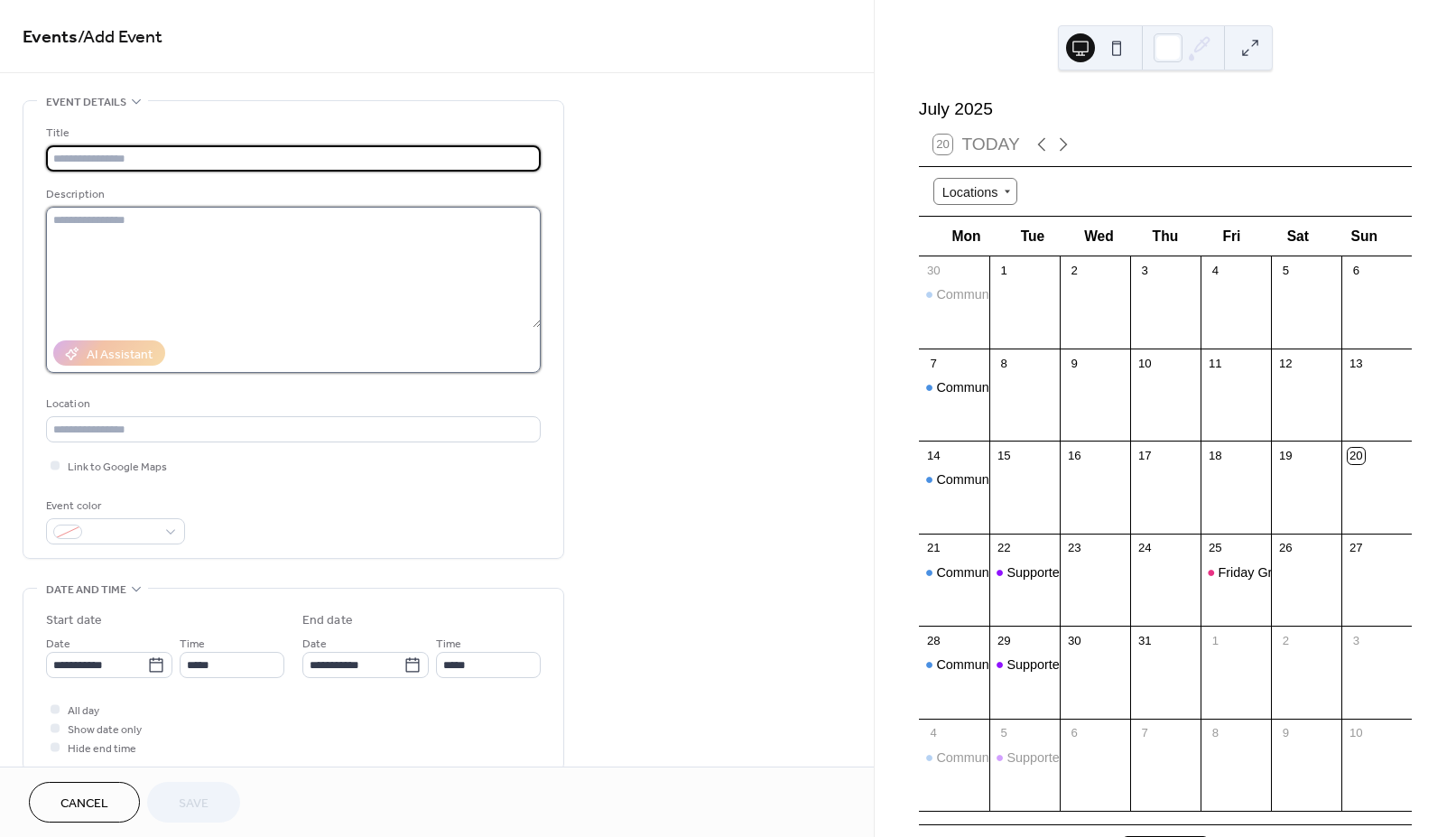 click at bounding box center [293, 267] 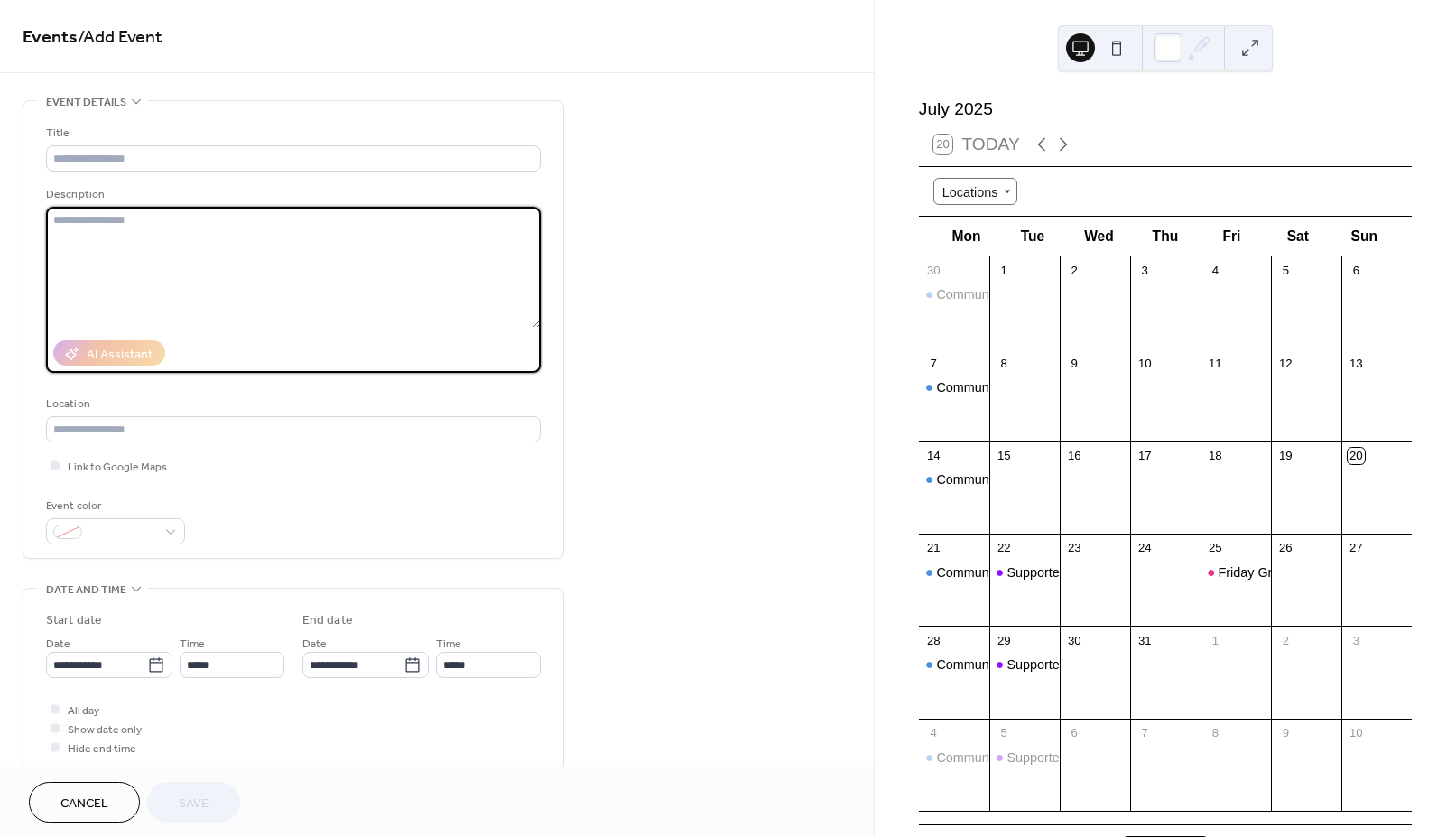 paste on "**********" 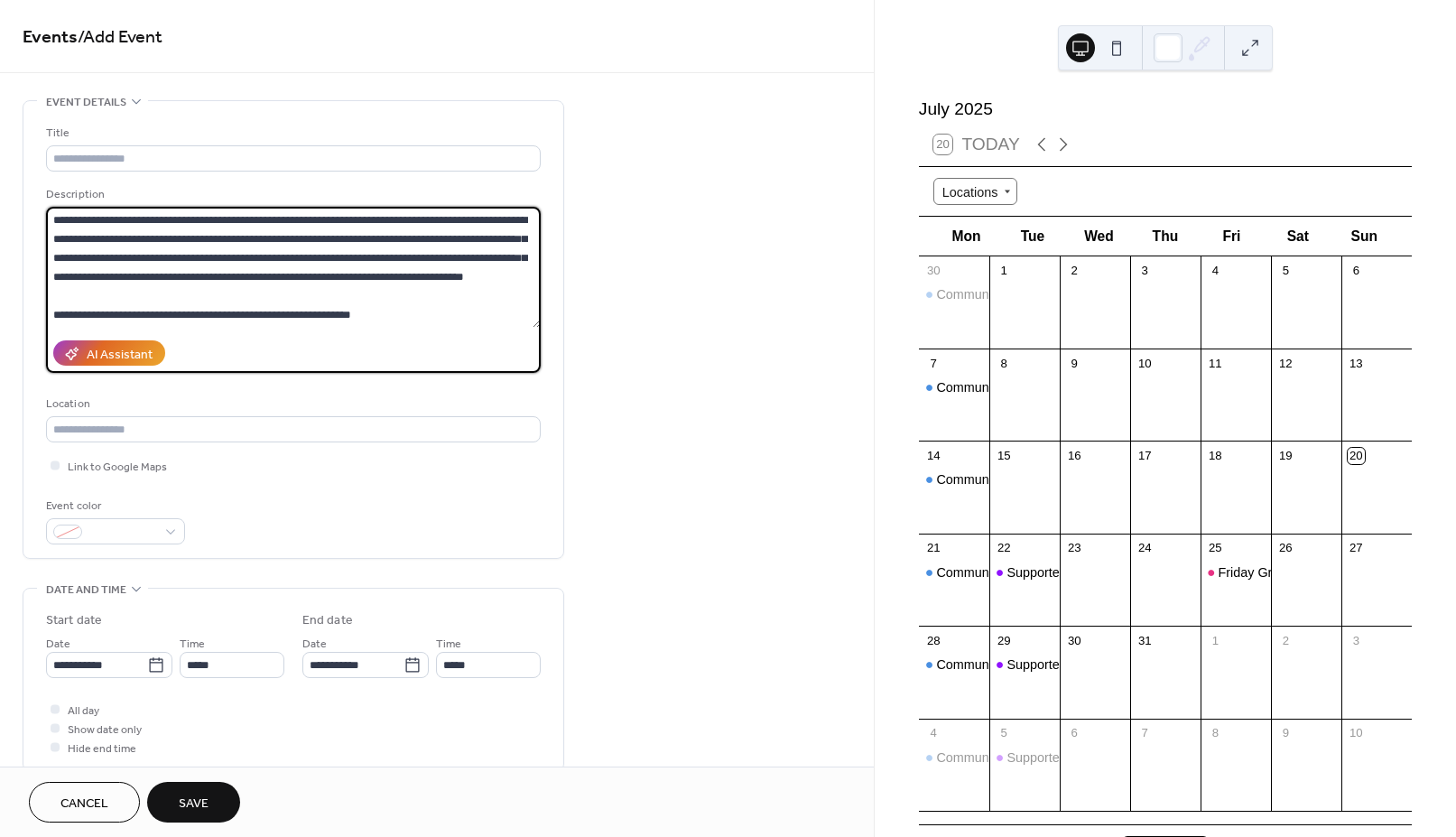 scroll, scrollTop: 284, scrollLeft: 0, axis: vertical 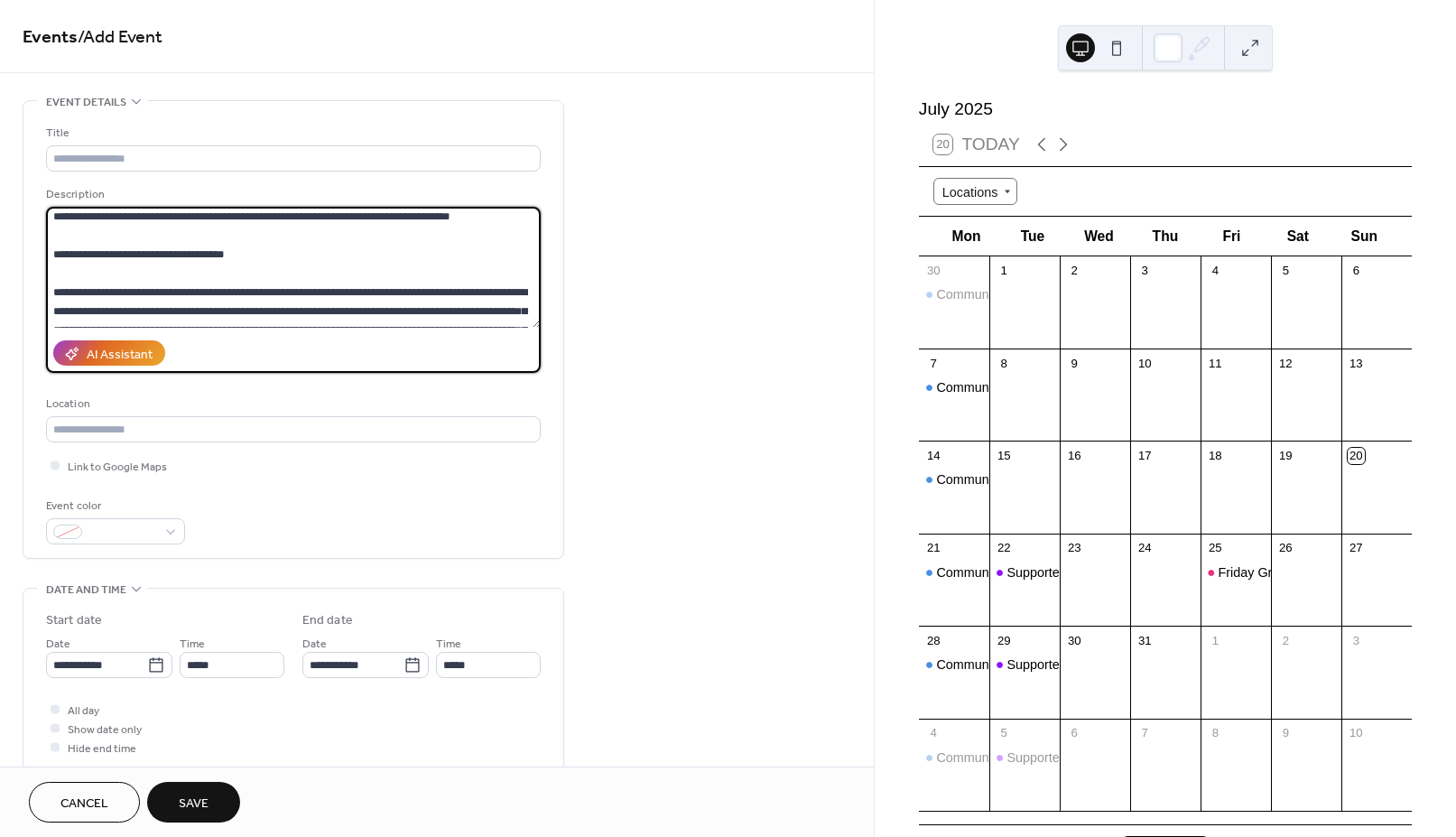 drag, startPoint x: 184, startPoint y: 284, endPoint x: 86, endPoint y: 255, distance: 102.200783 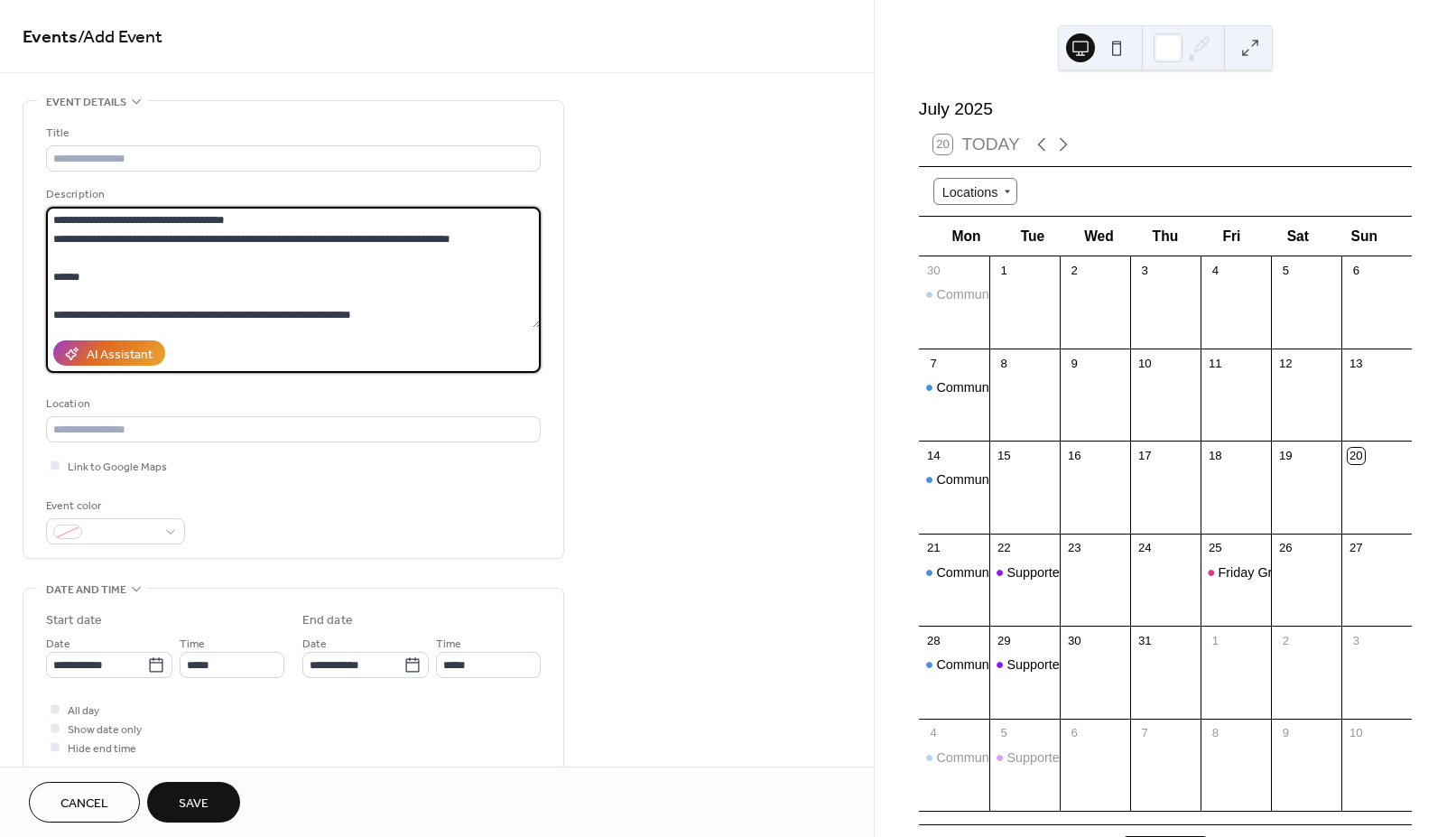 scroll, scrollTop: 171, scrollLeft: 0, axis: vertical 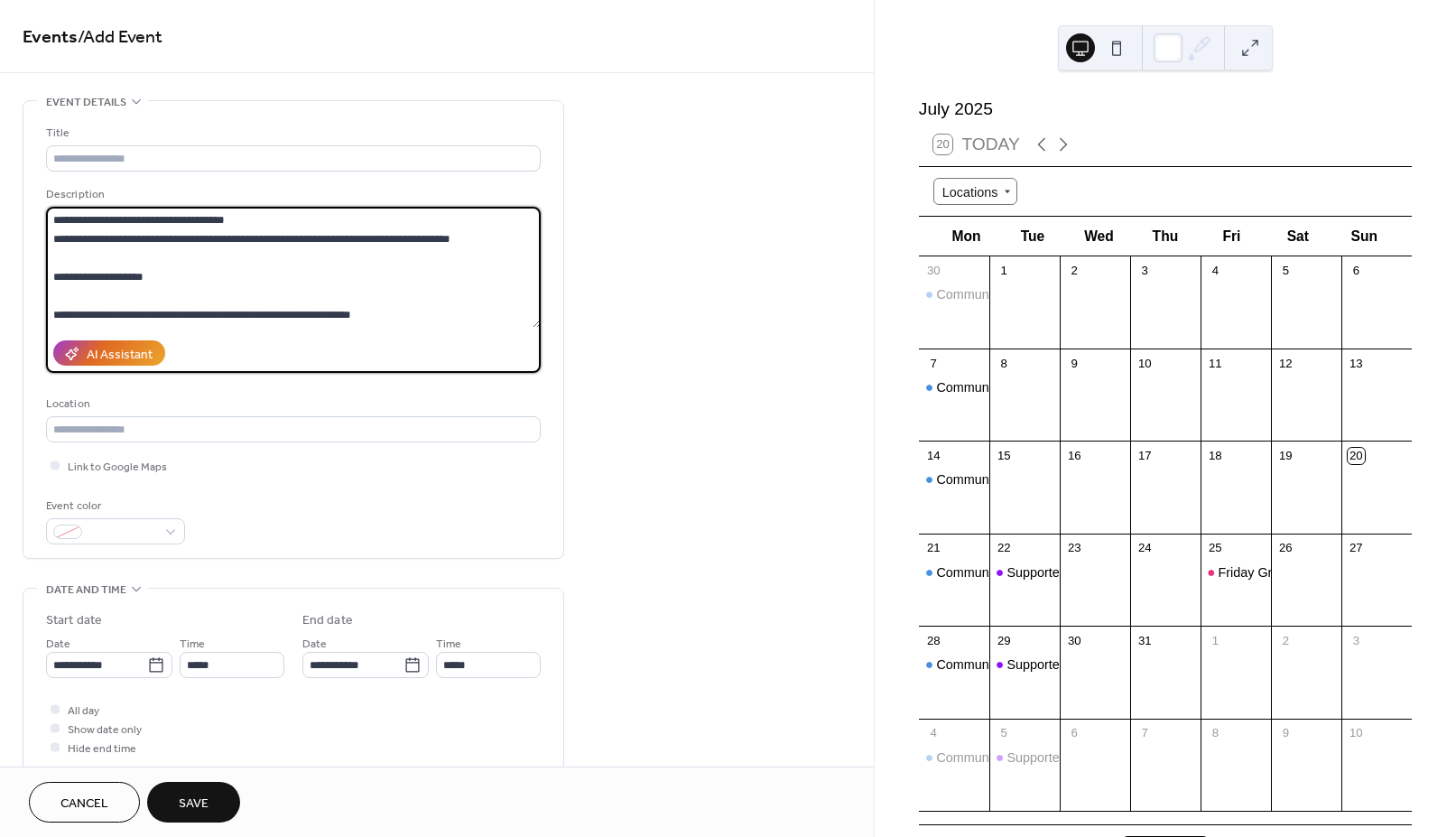 paste on "**********" 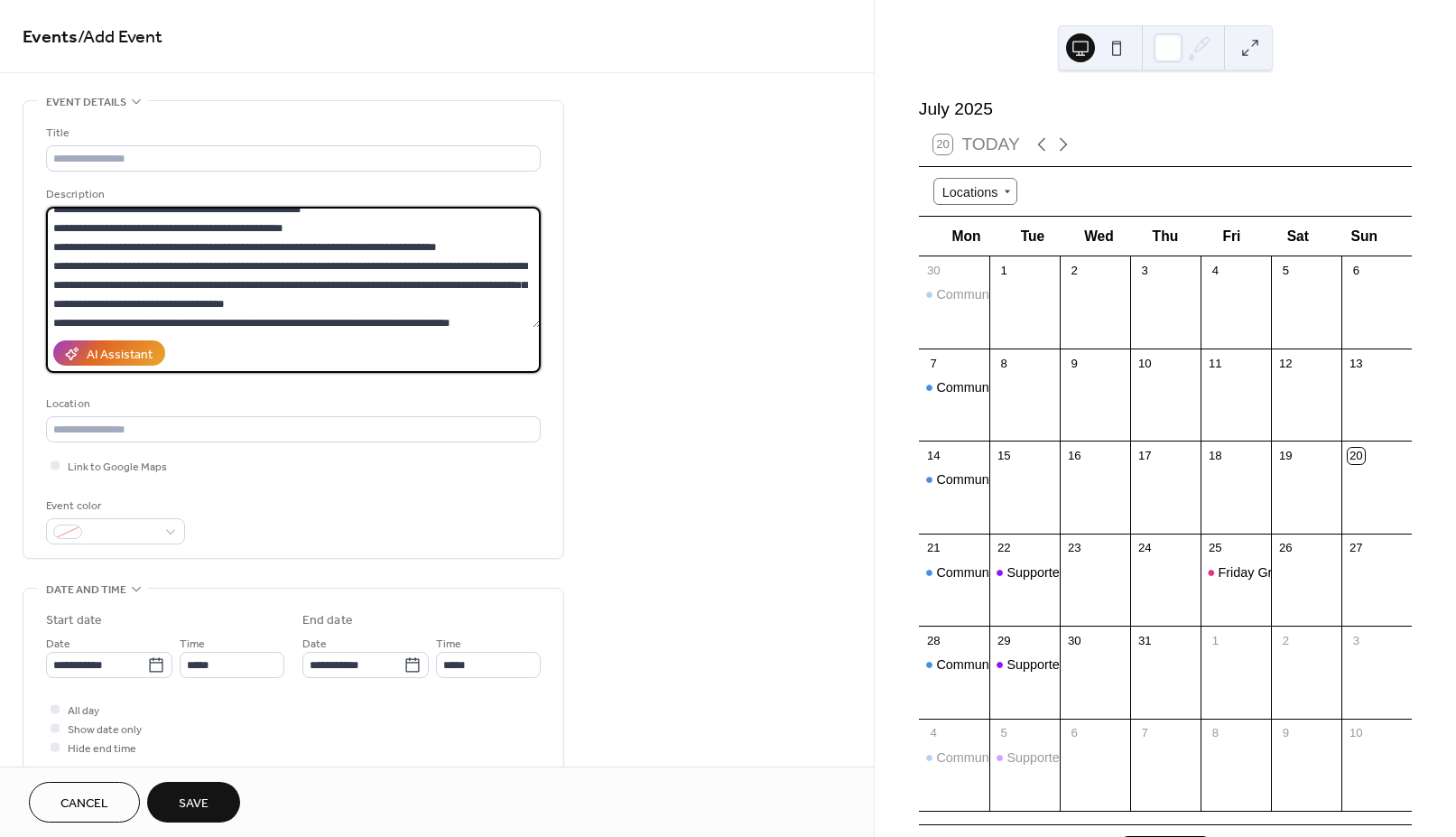 scroll, scrollTop: 84, scrollLeft: 0, axis: vertical 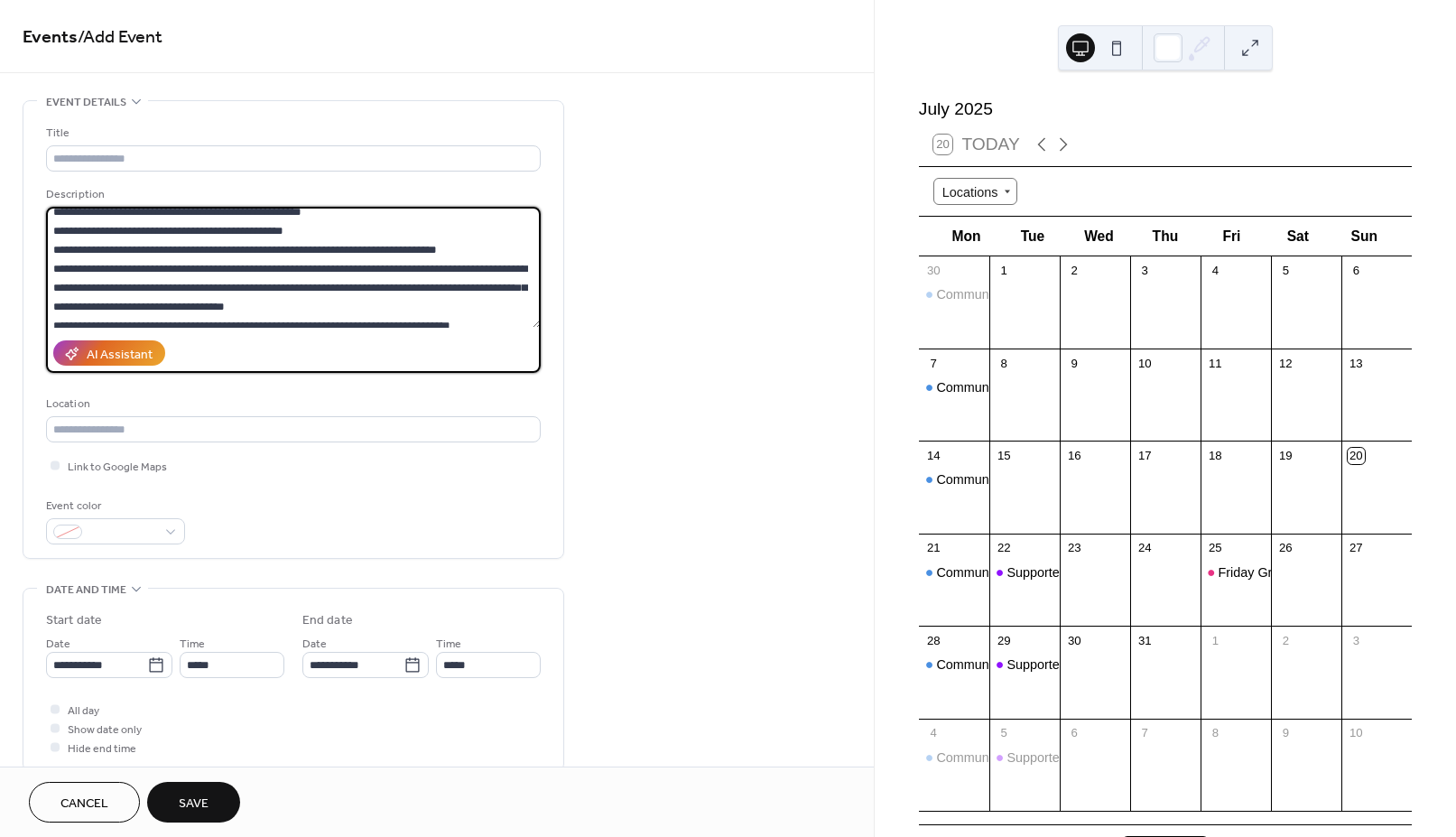 click on "**********" at bounding box center (293, 267) 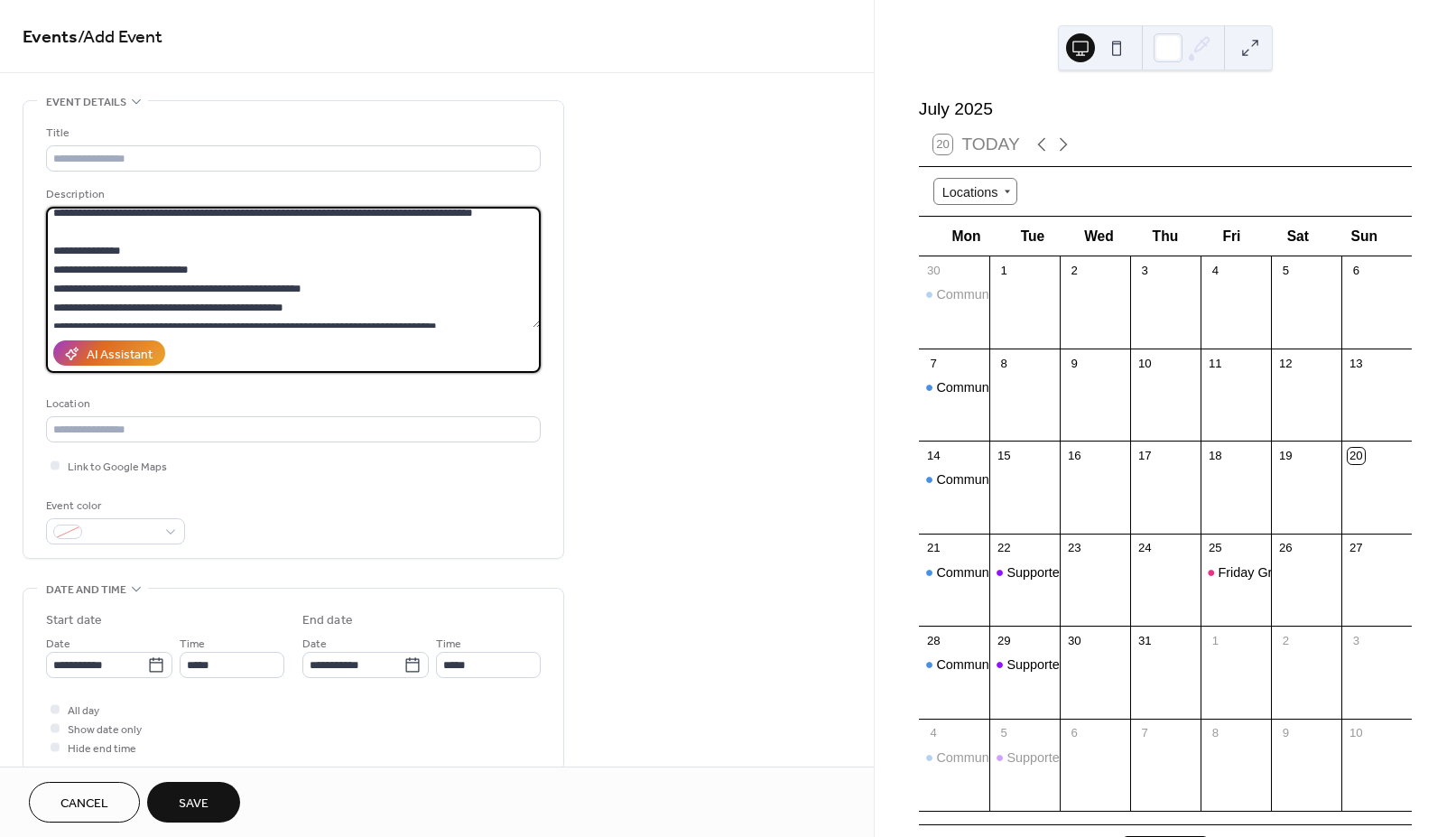 scroll, scrollTop: 0, scrollLeft: 0, axis: both 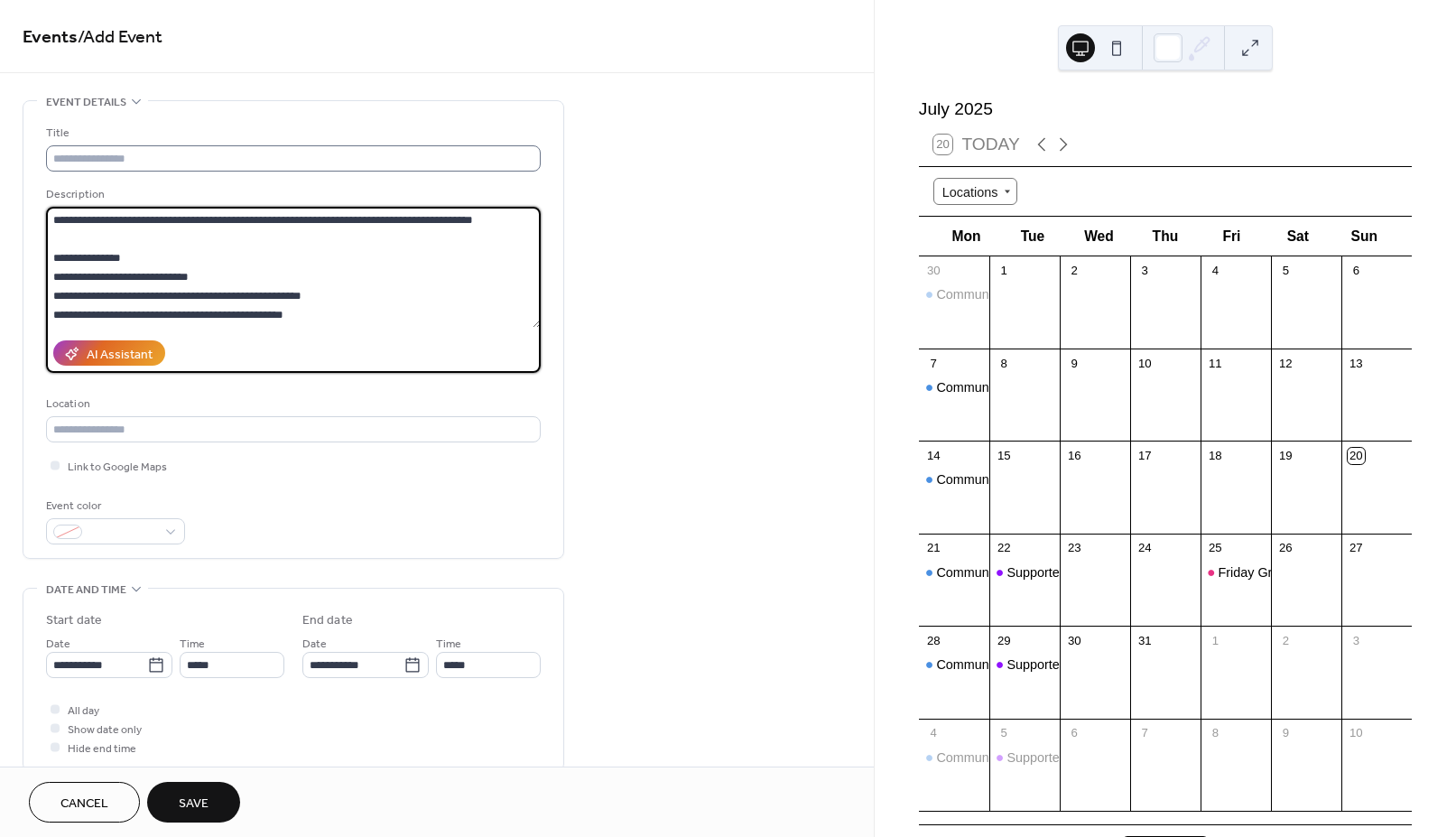 type on "**********" 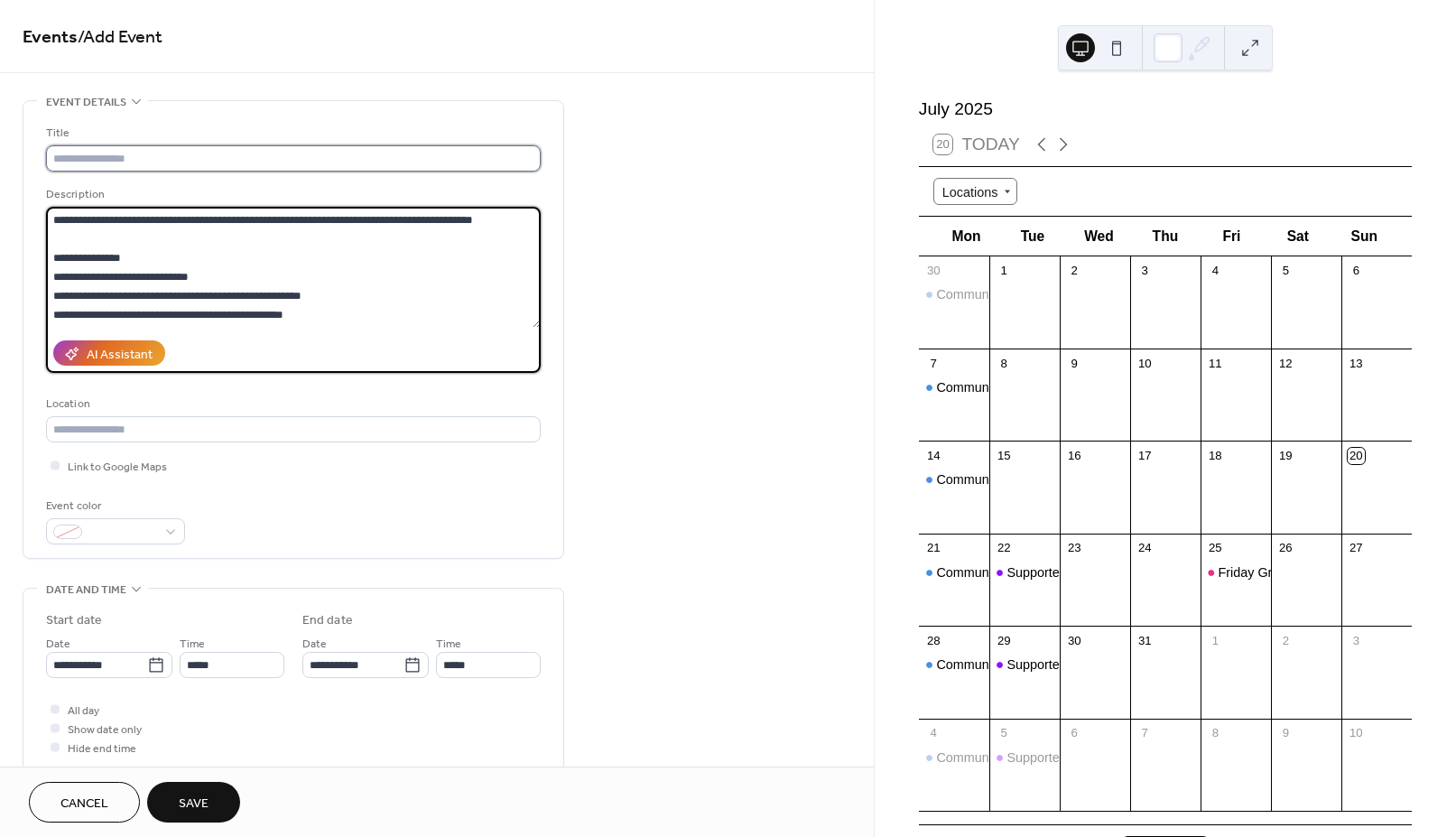 click at bounding box center (293, 158) 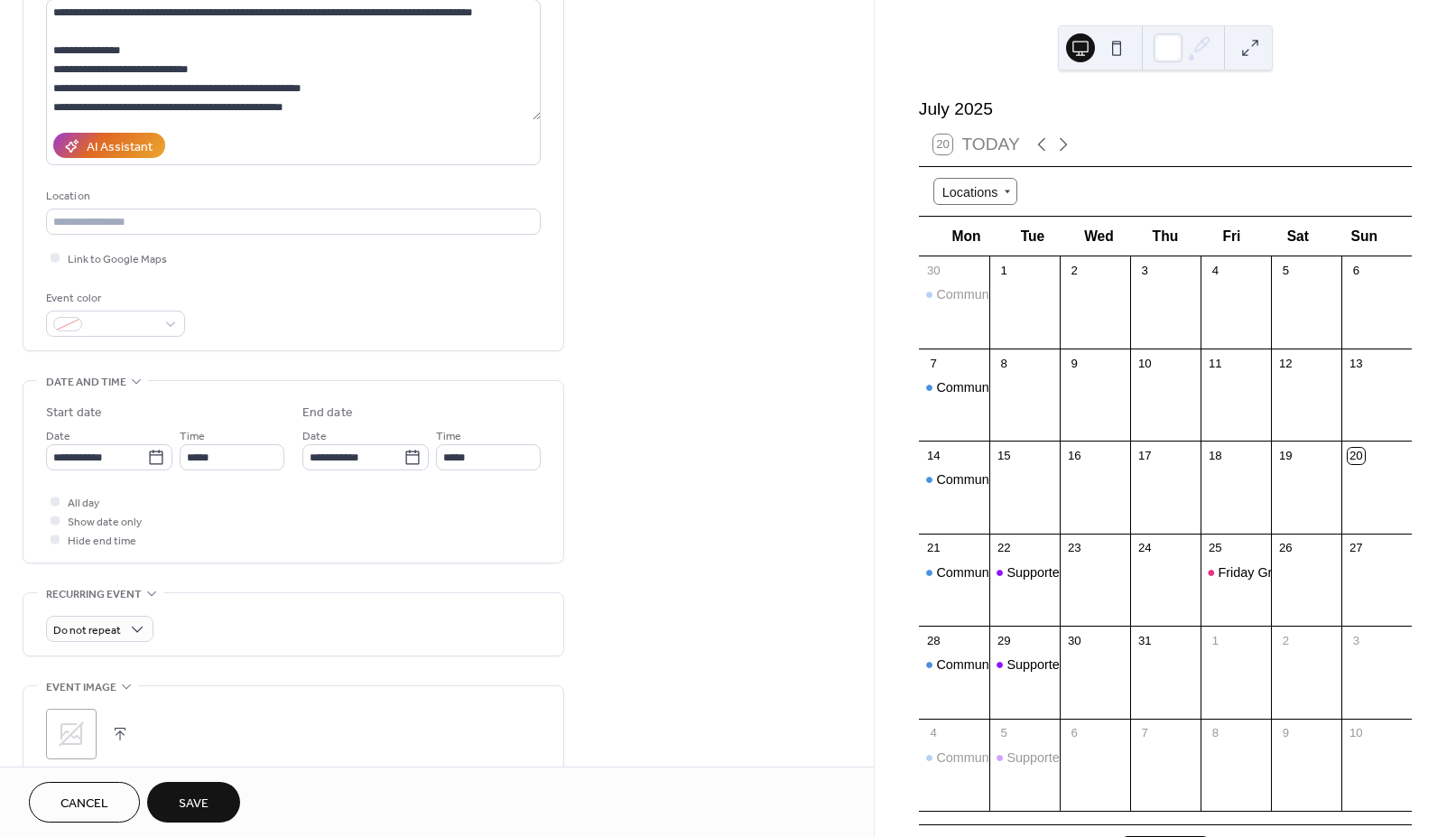 scroll, scrollTop: 216, scrollLeft: 0, axis: vertical 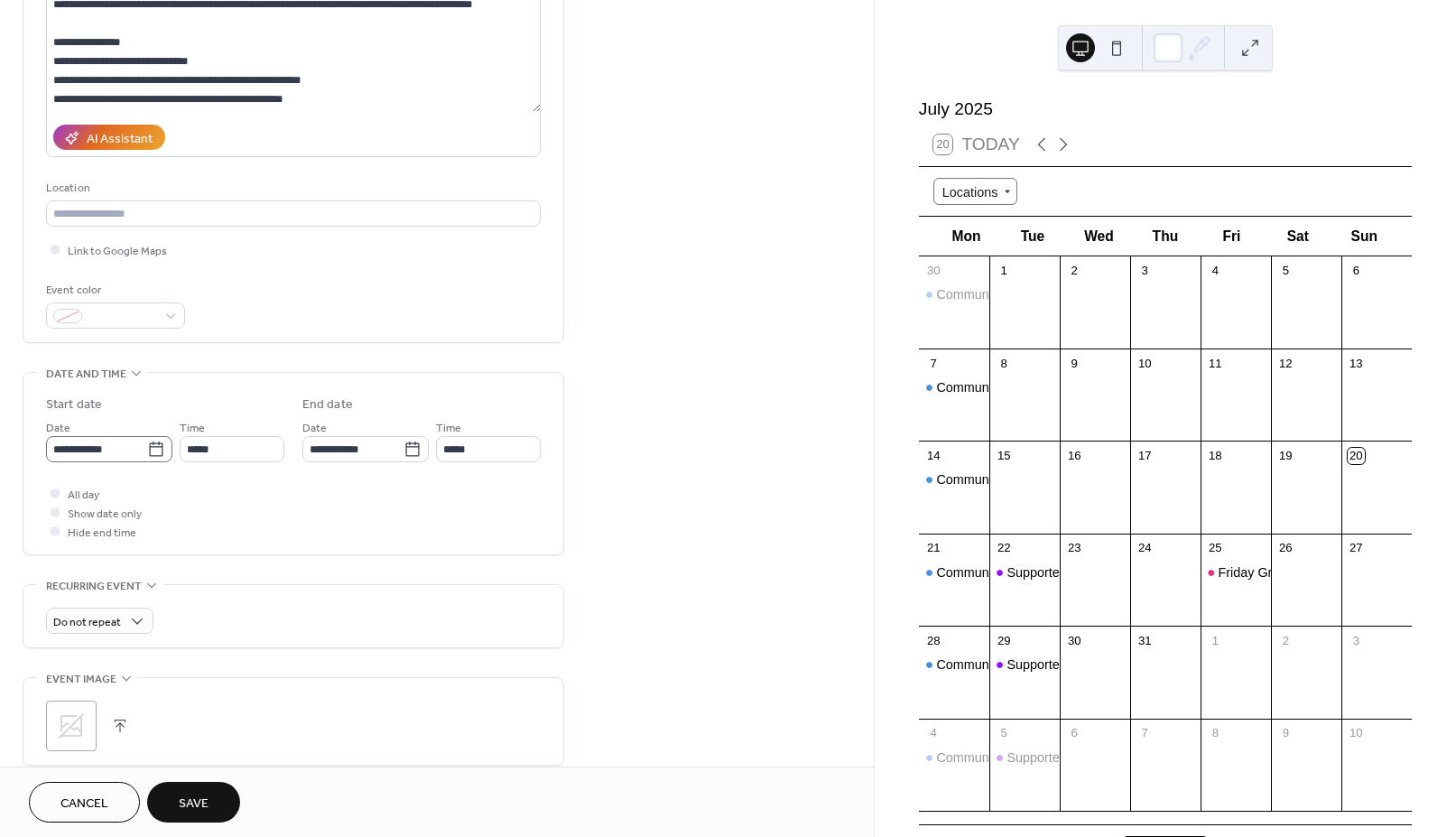 type on "**********" 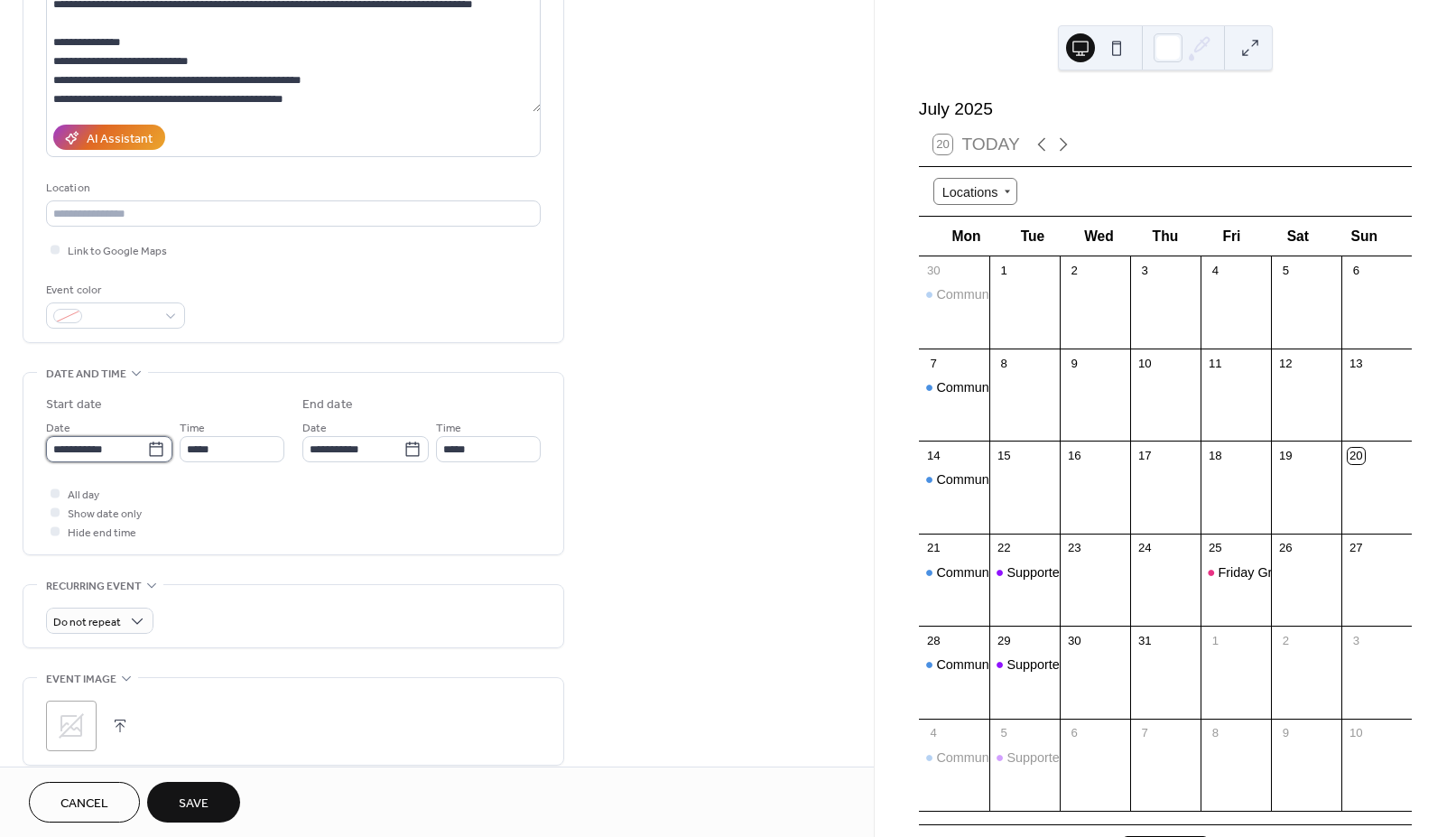 click on "**********" at bounding box center [97, 449] 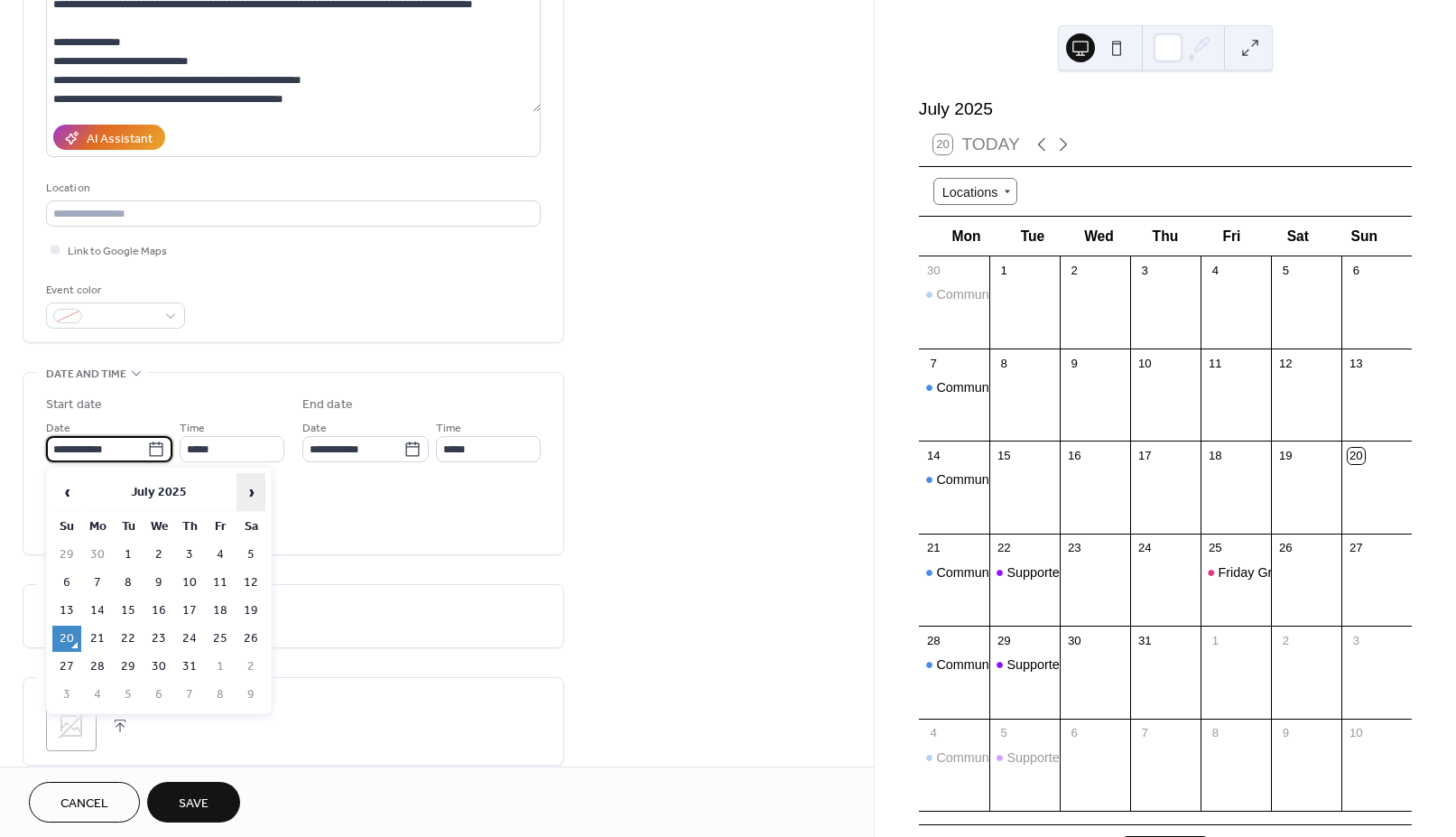click on "›" at bounding box center (251, 492) 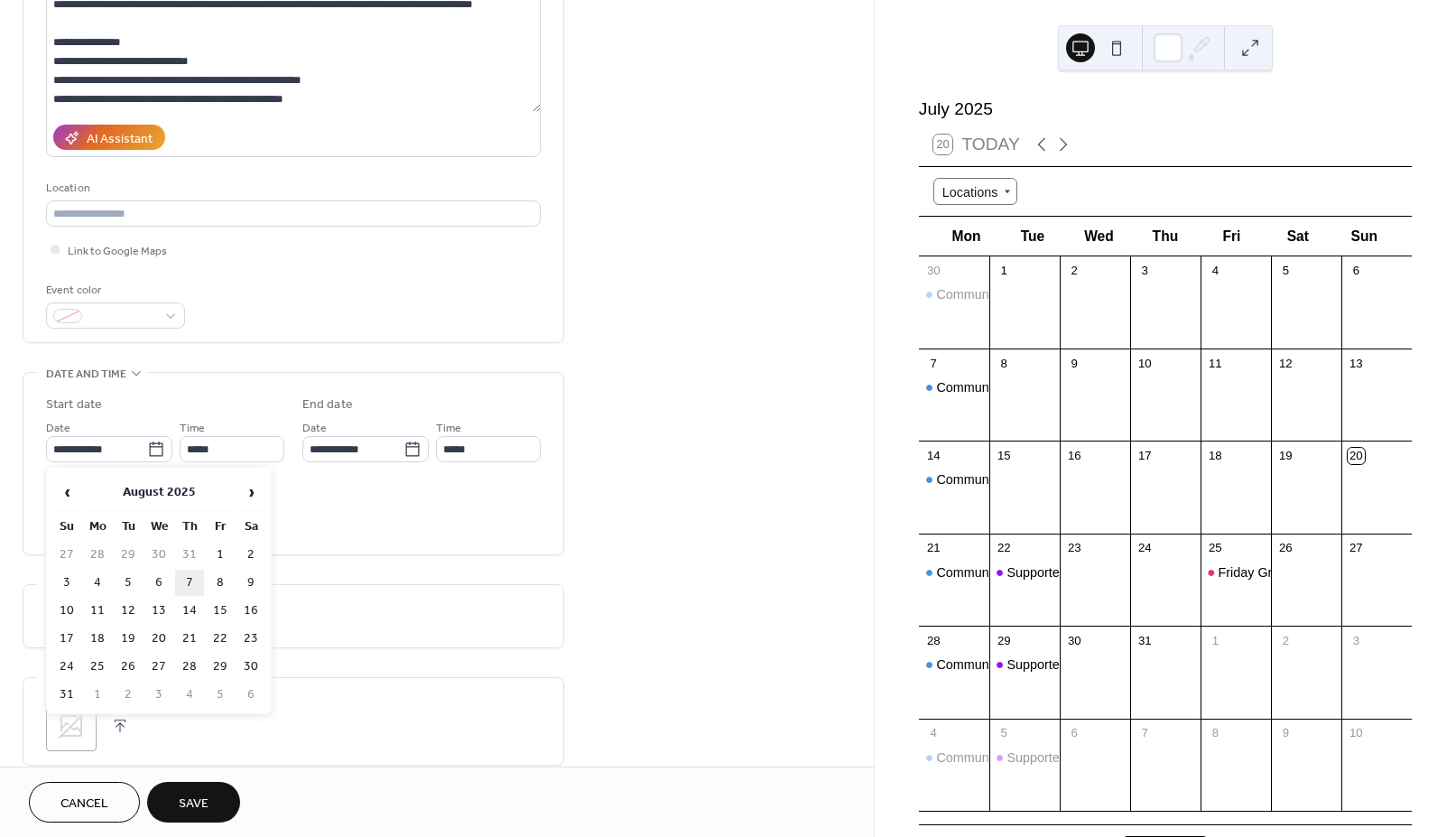 click on "7" at bounding box center [190, 582] 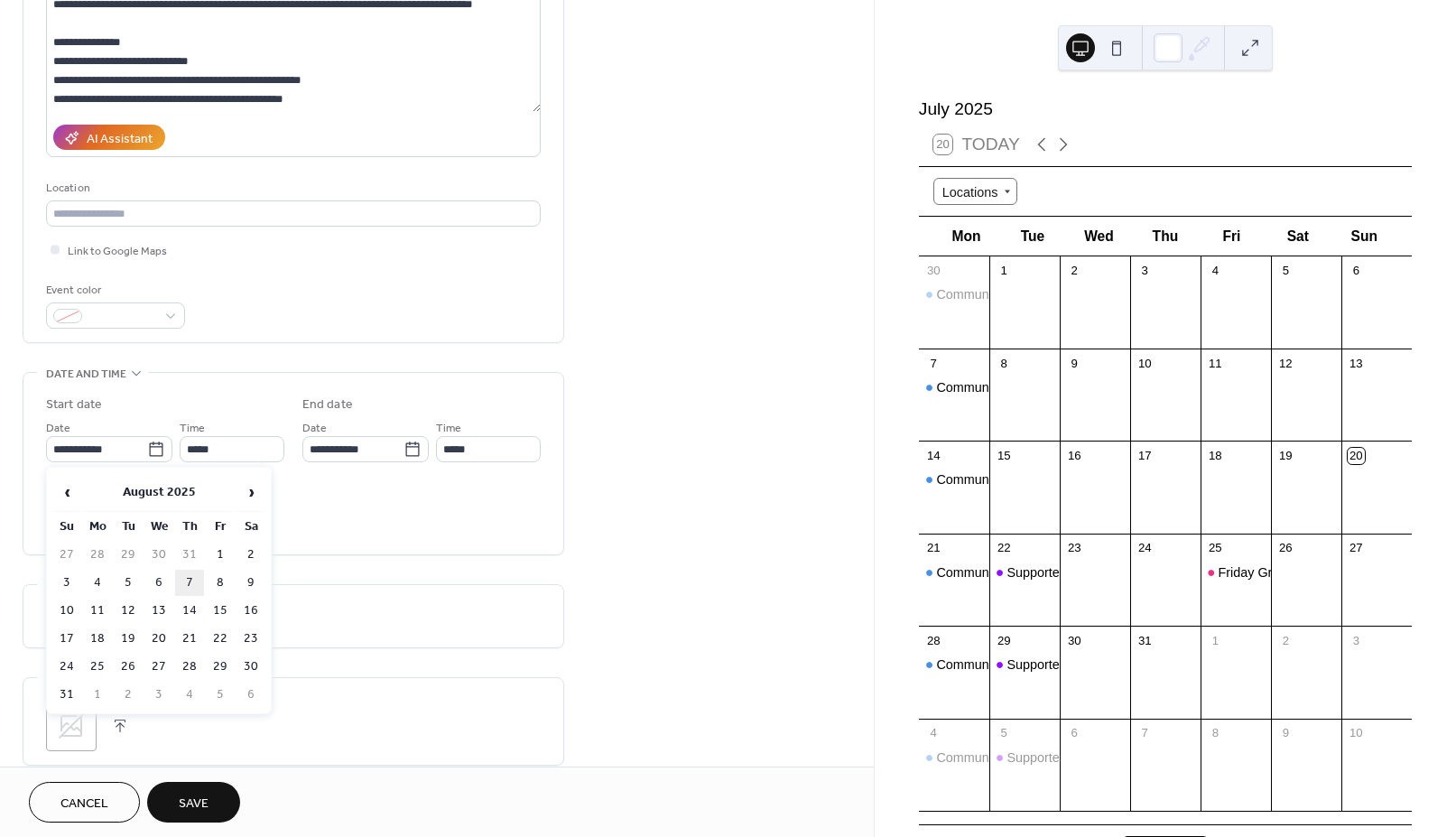 type on "**********" 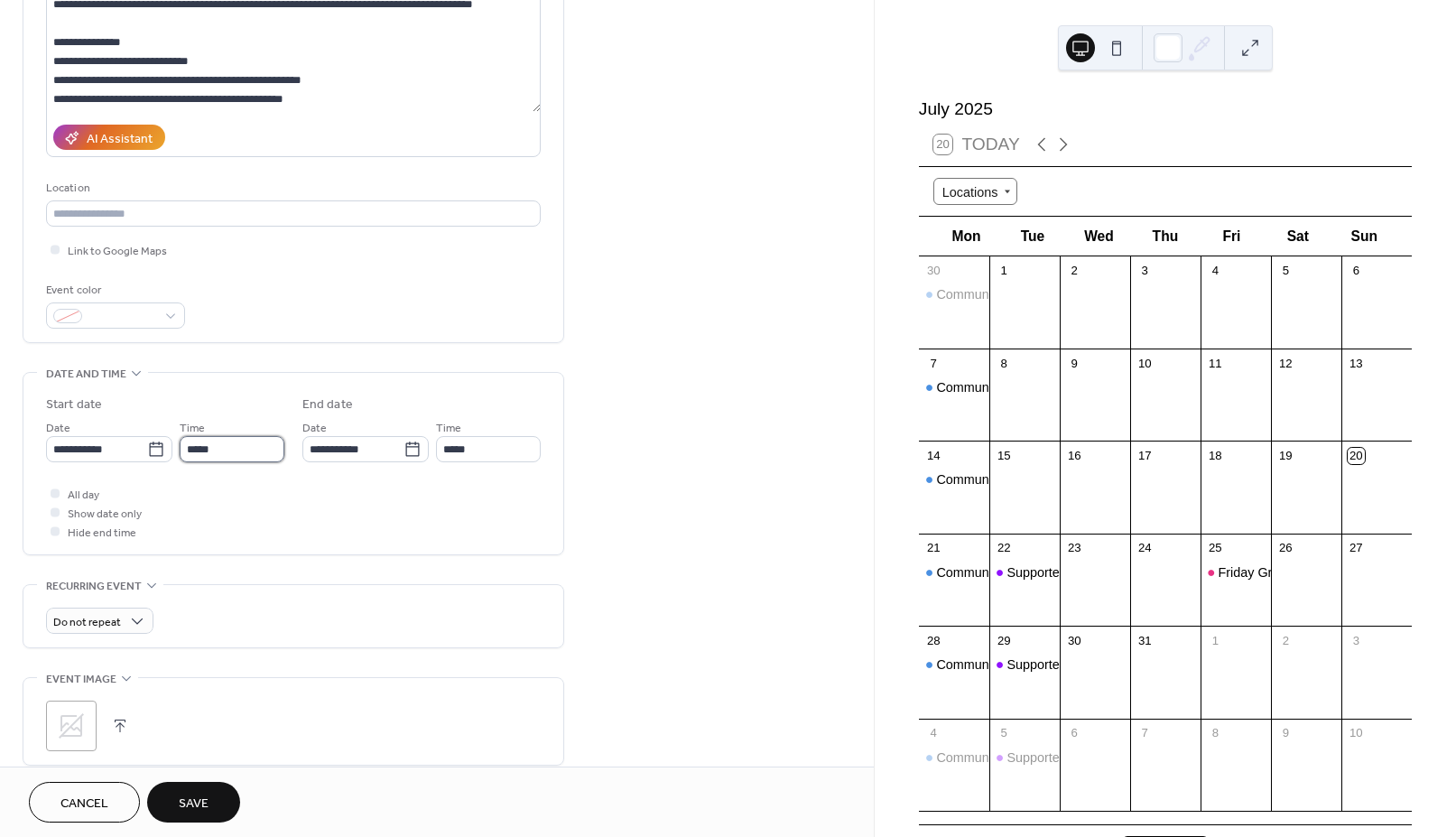 click on "*****" at bounding box center (232, 449) 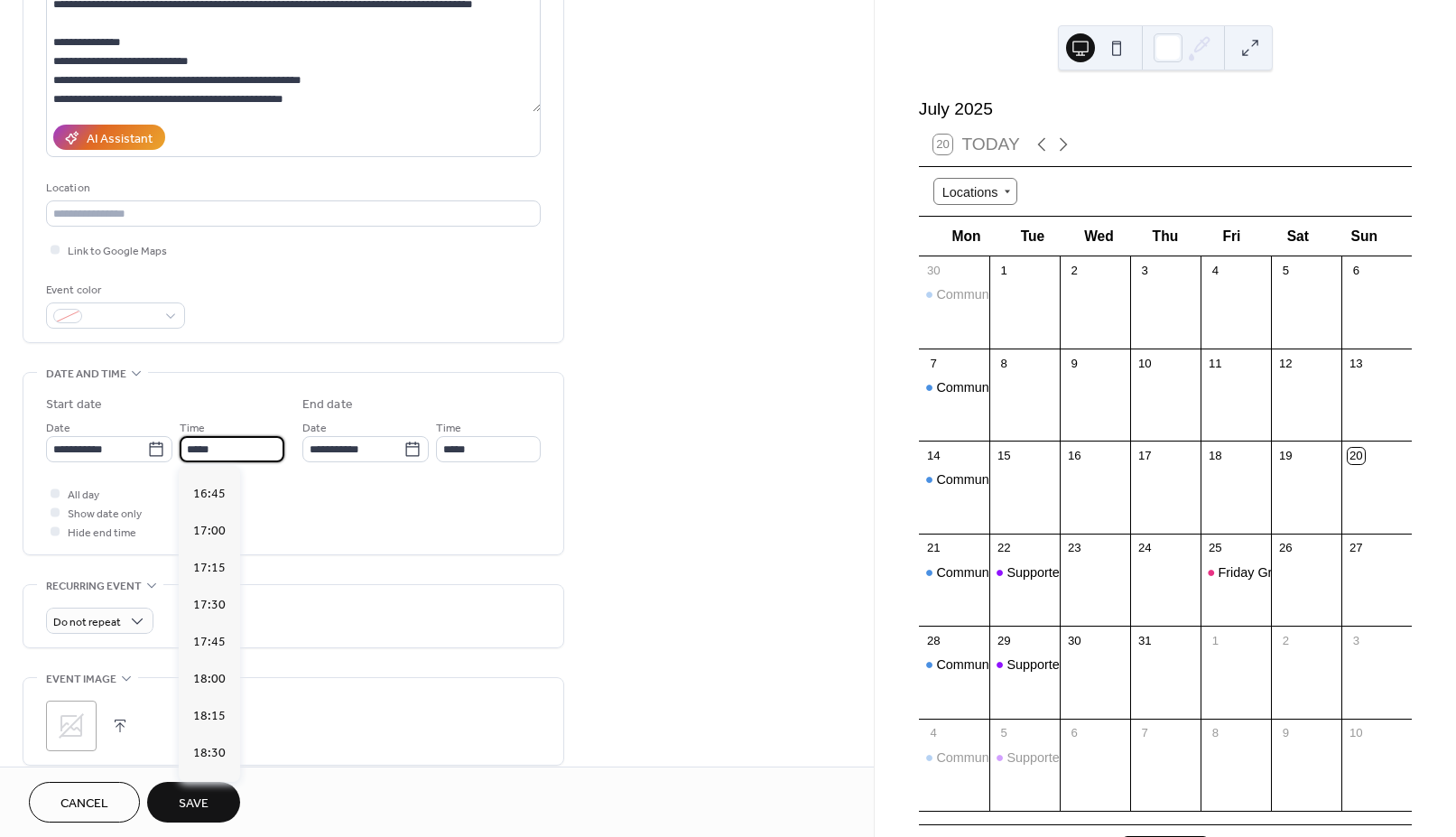 scroll, scrollTop: 2479, scrollLeft: 0, axis: vertical 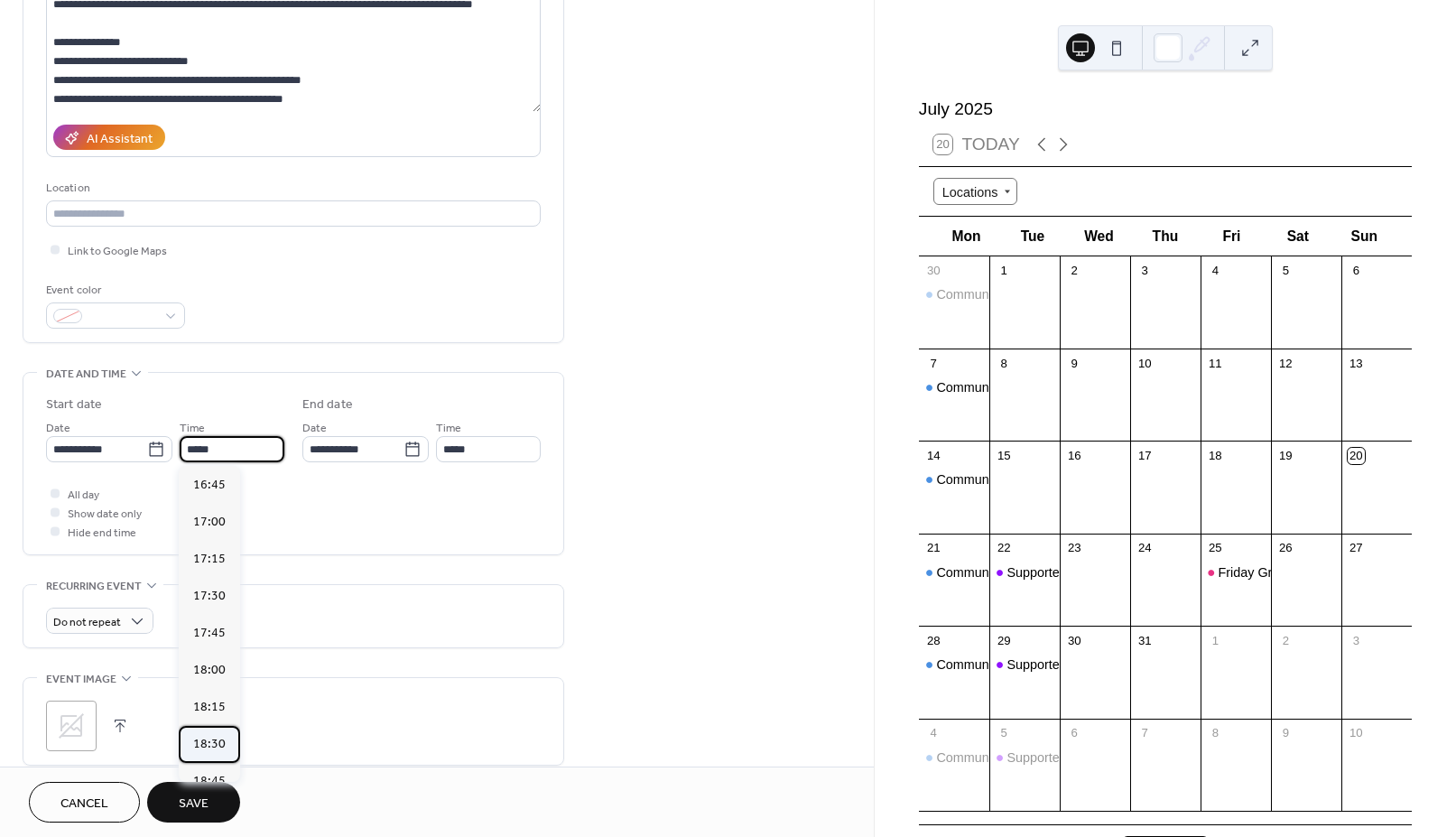 click on "18:30" at bounding box center (209, 744) 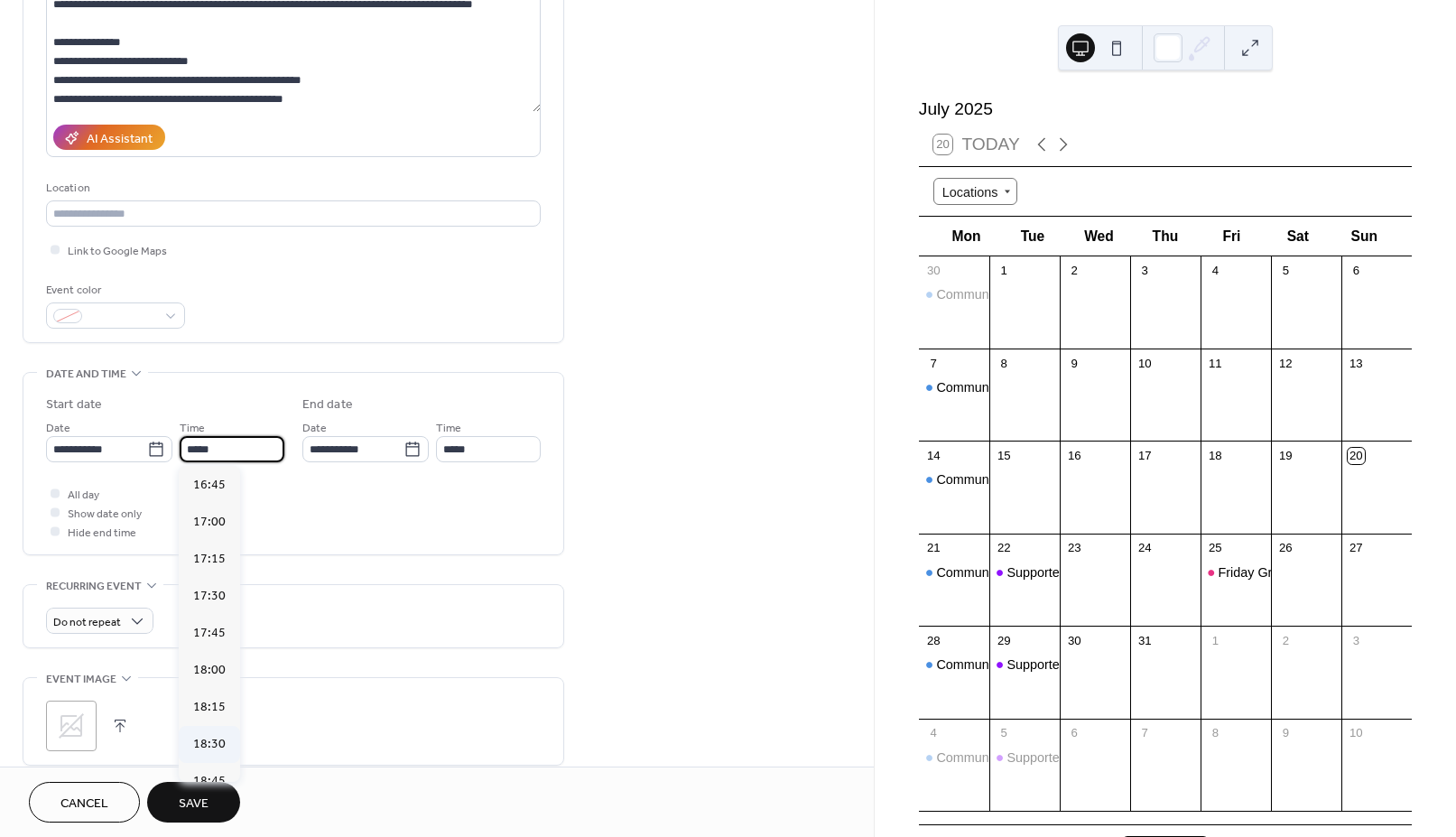 type on "*****" 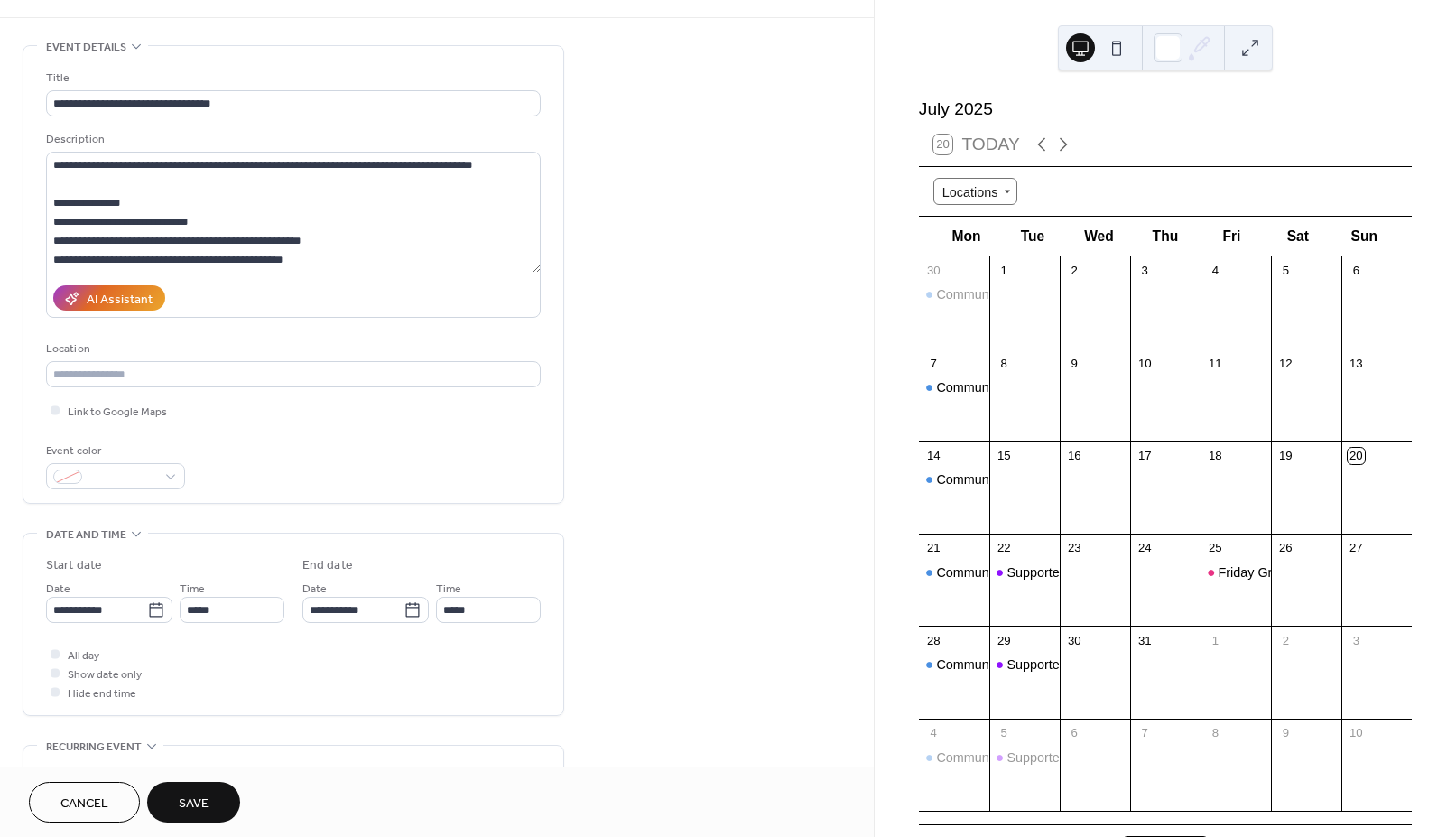 scroll, scrollTop: 0, scrollLeft: 0, axis: both 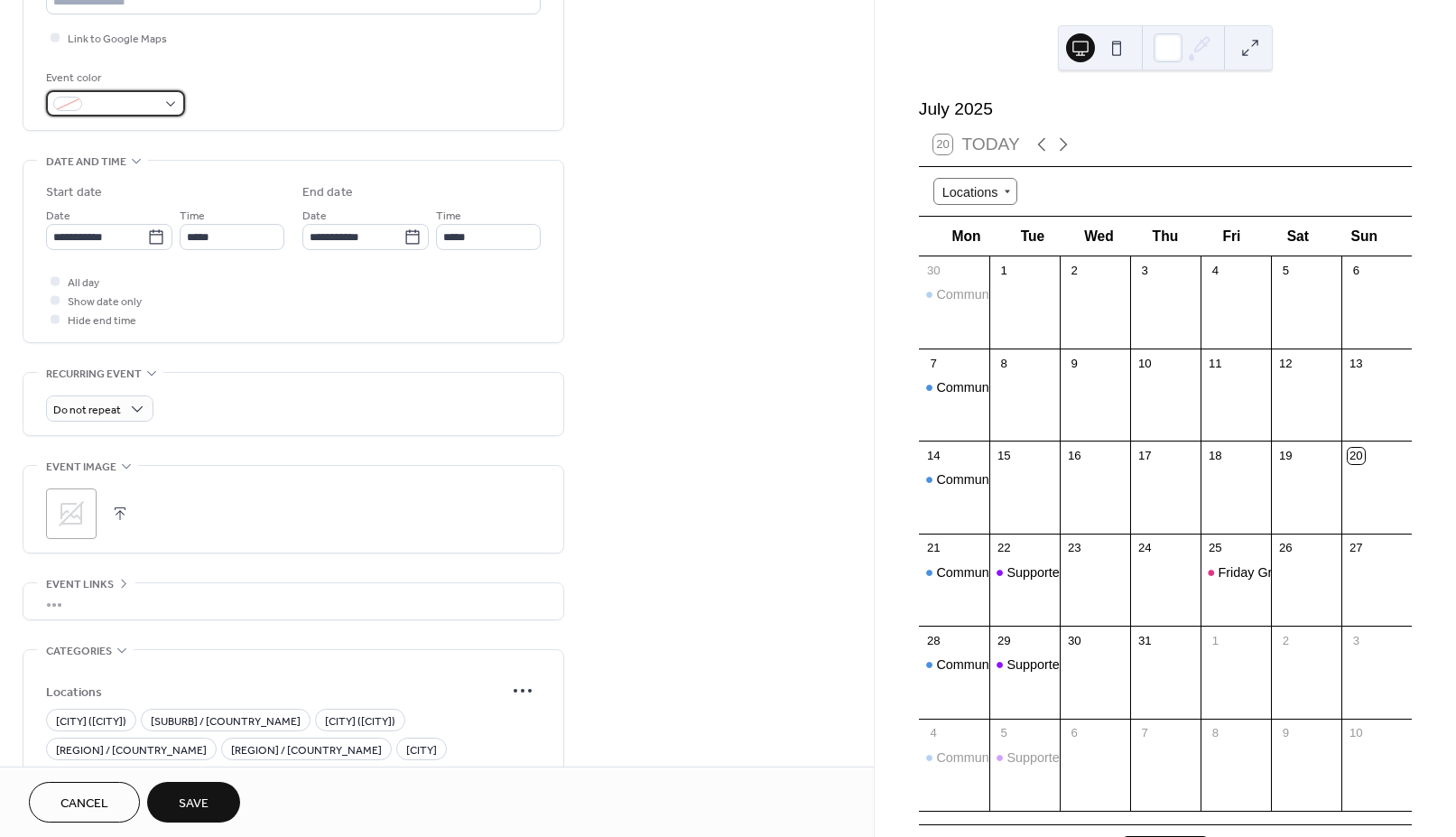 click at bounding box center [116, 103] 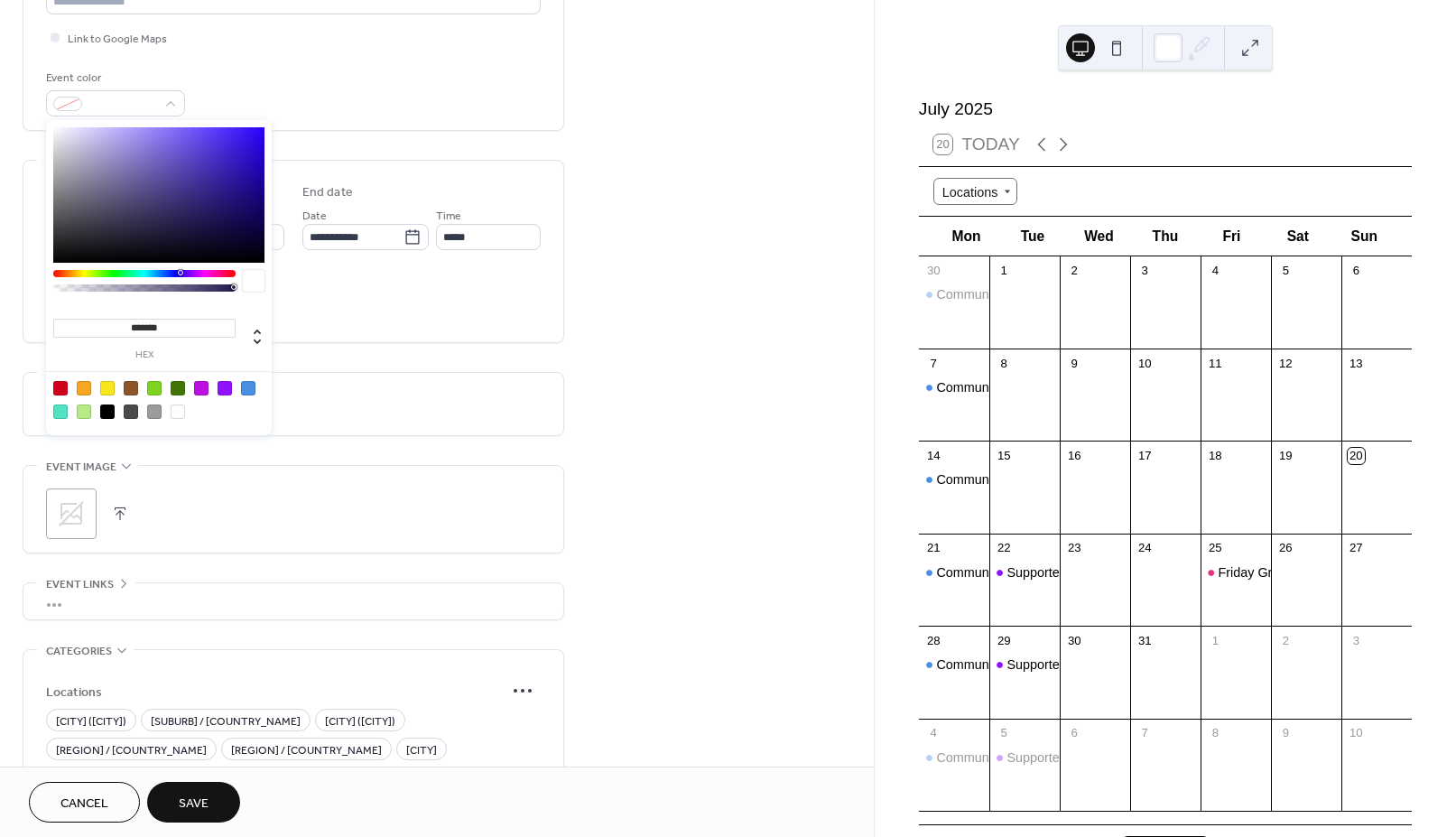 click at bounding box center [154, 388] 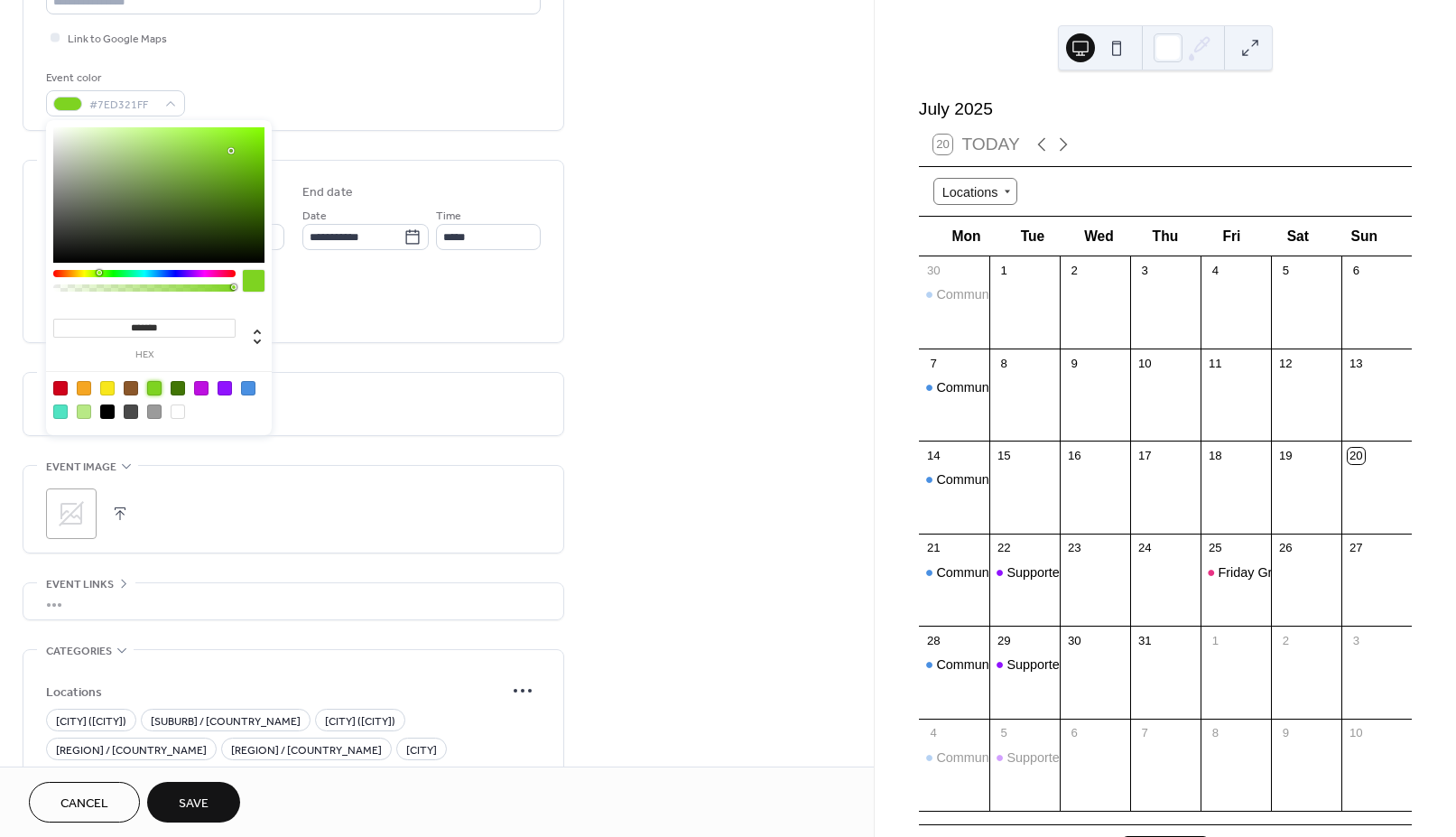 click on "Do not repeat" at bounding box center [293, 404] 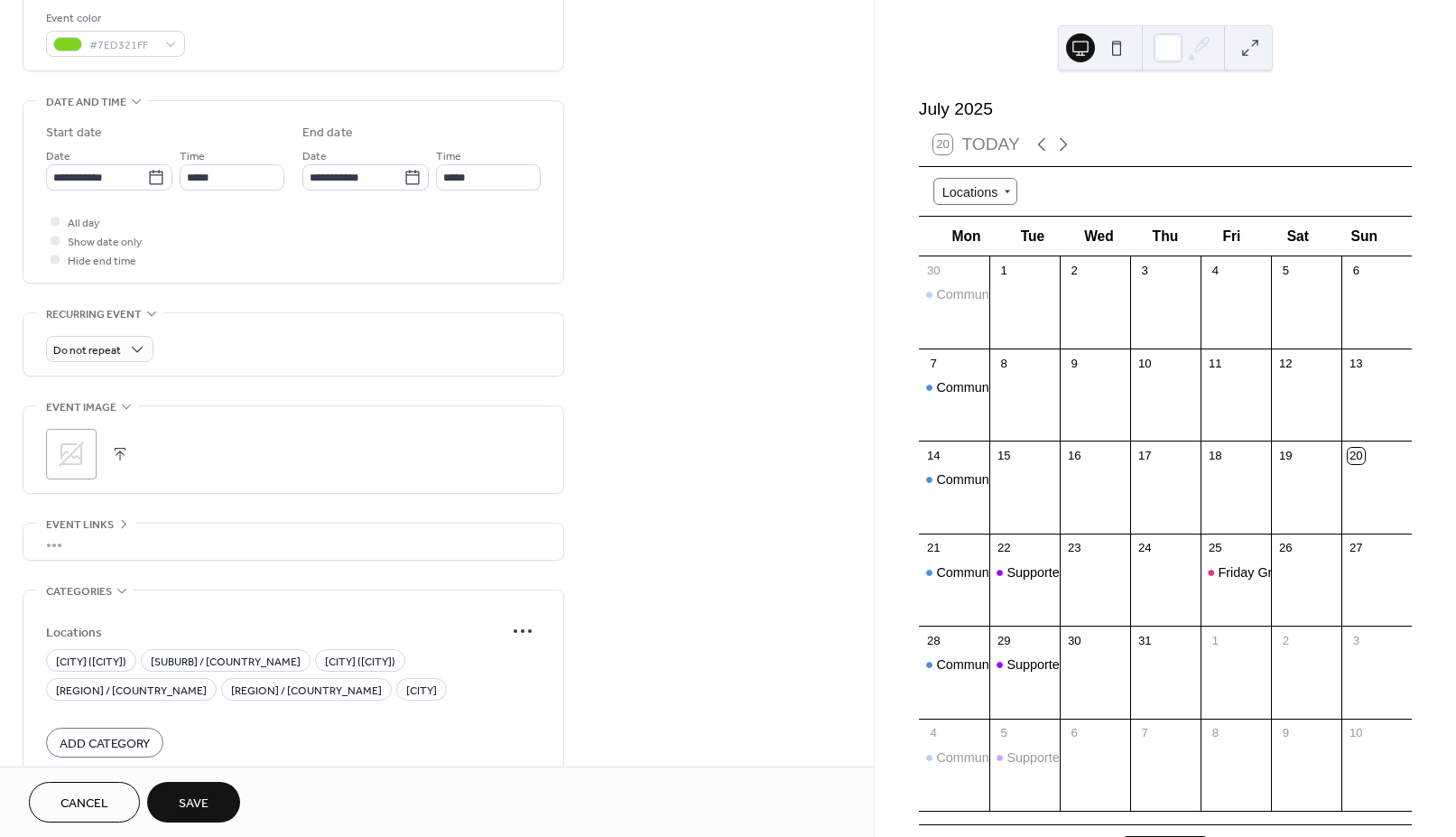 scroll, scrollTop: 578, scrollLeft: 0, axis: vertical 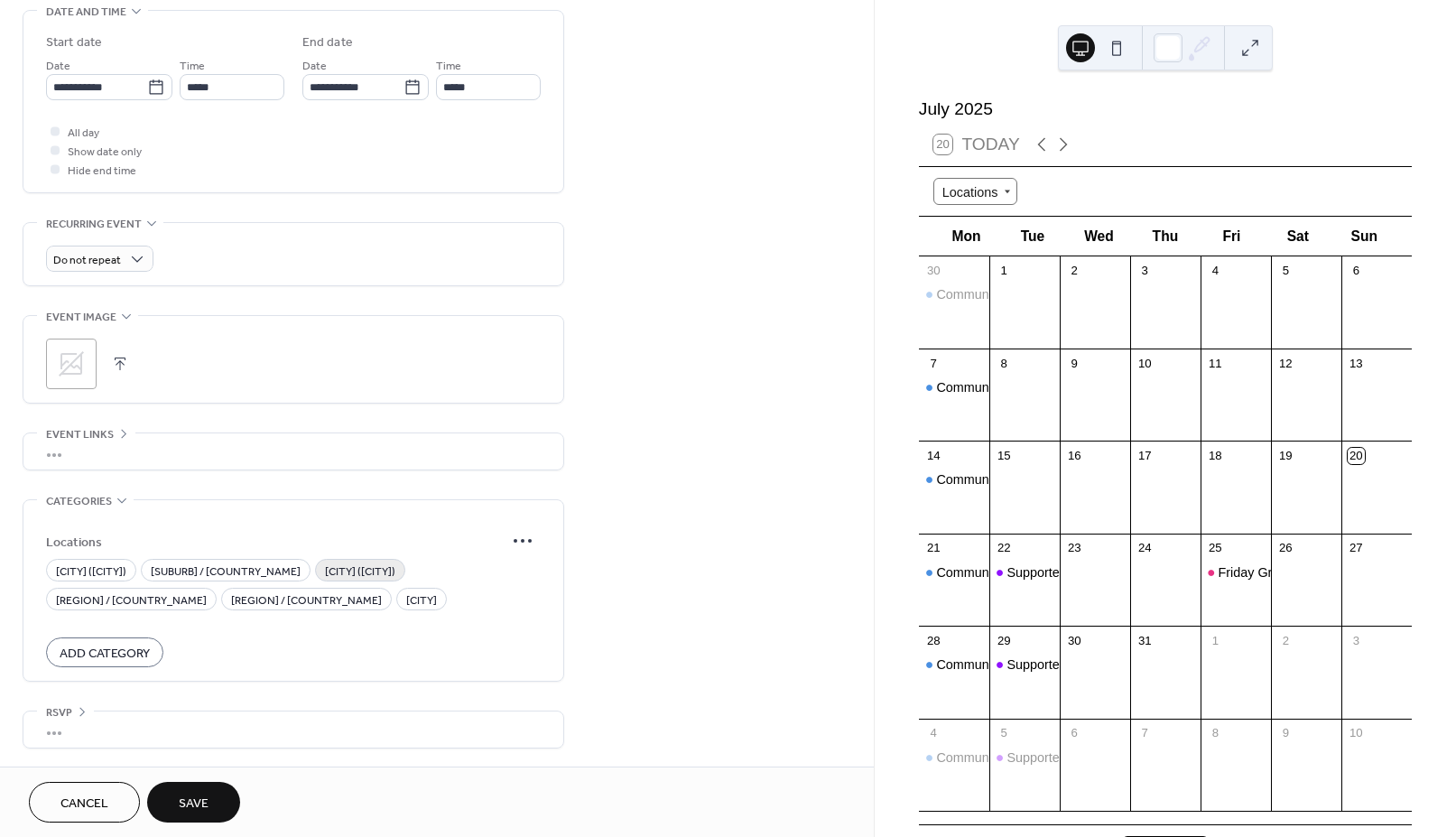 click on "[LOCATION]" at bounding box center [360, 572] 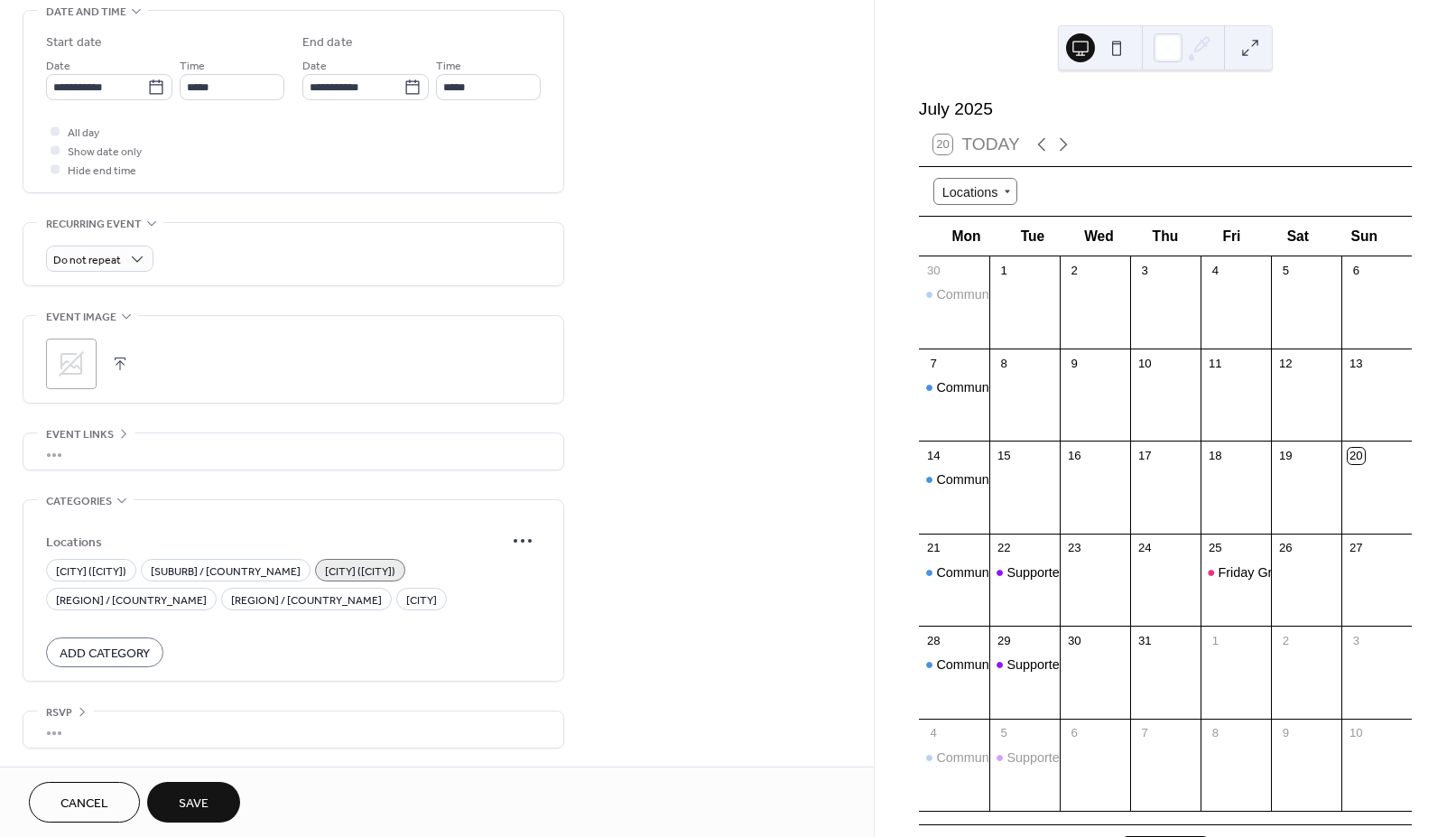click on "[LOCATION]" at bounding box center [360, 572] 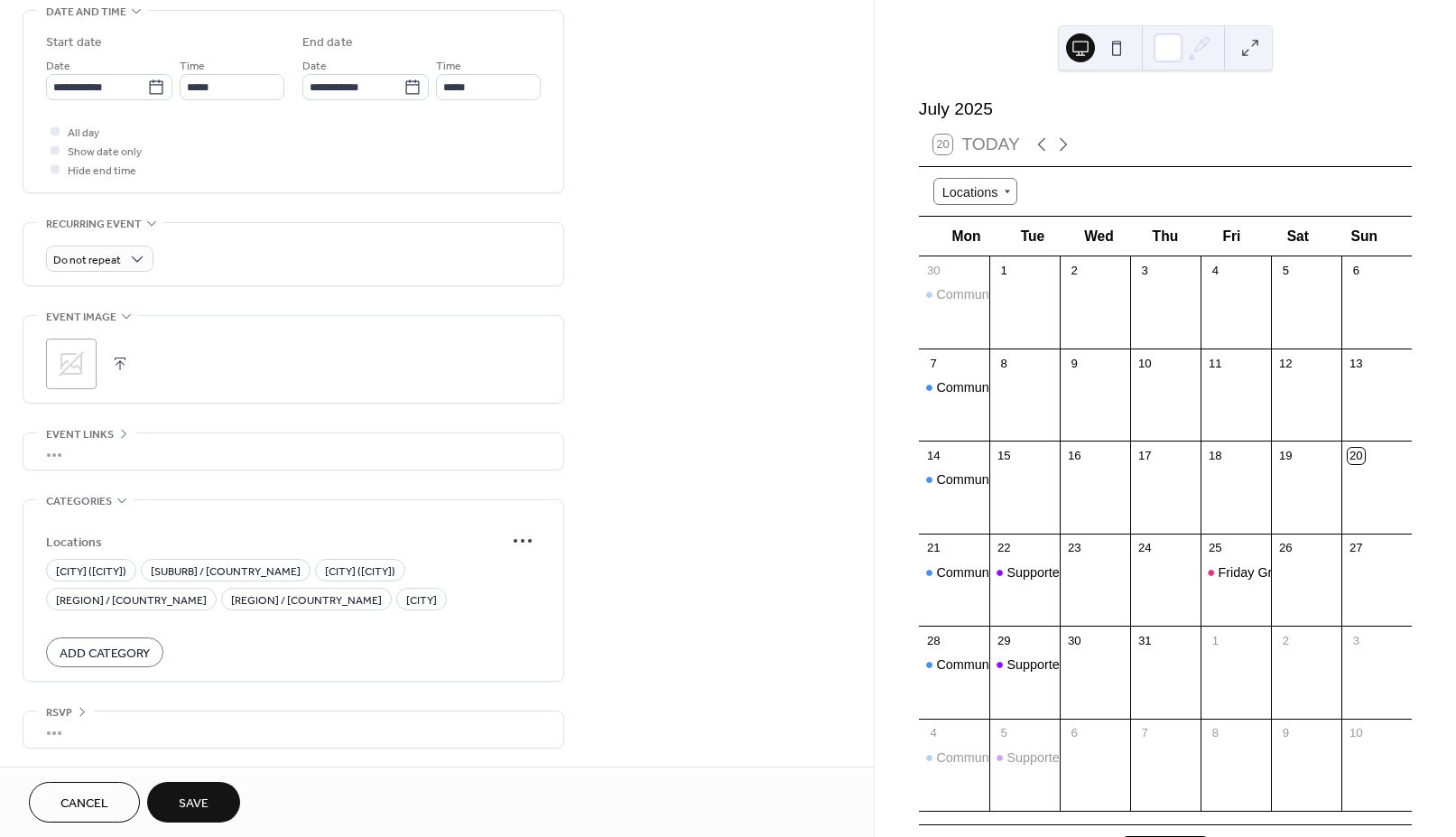 click 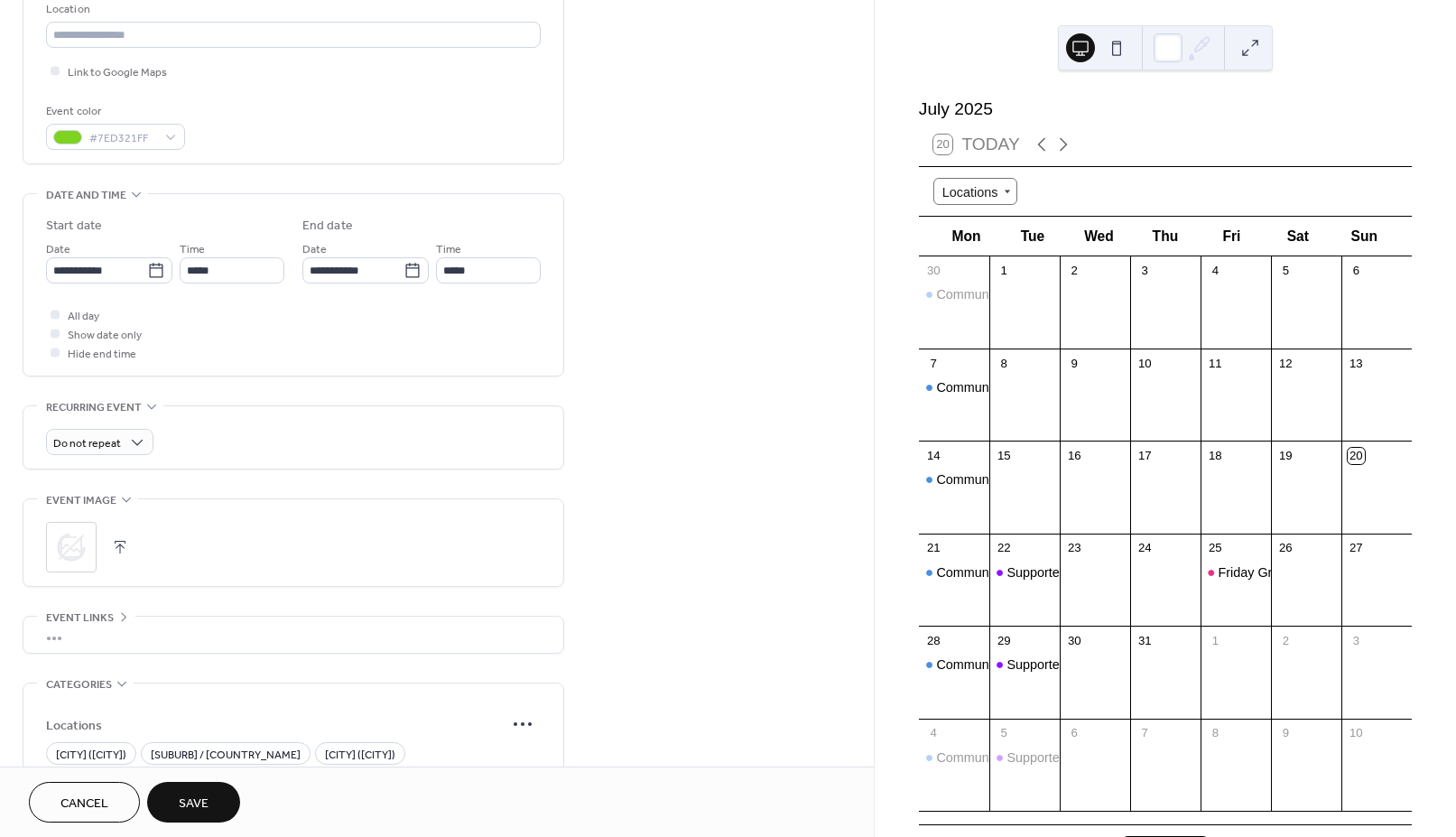 scroll, scrollTop: 0, scrollLeft: 0, axis: both 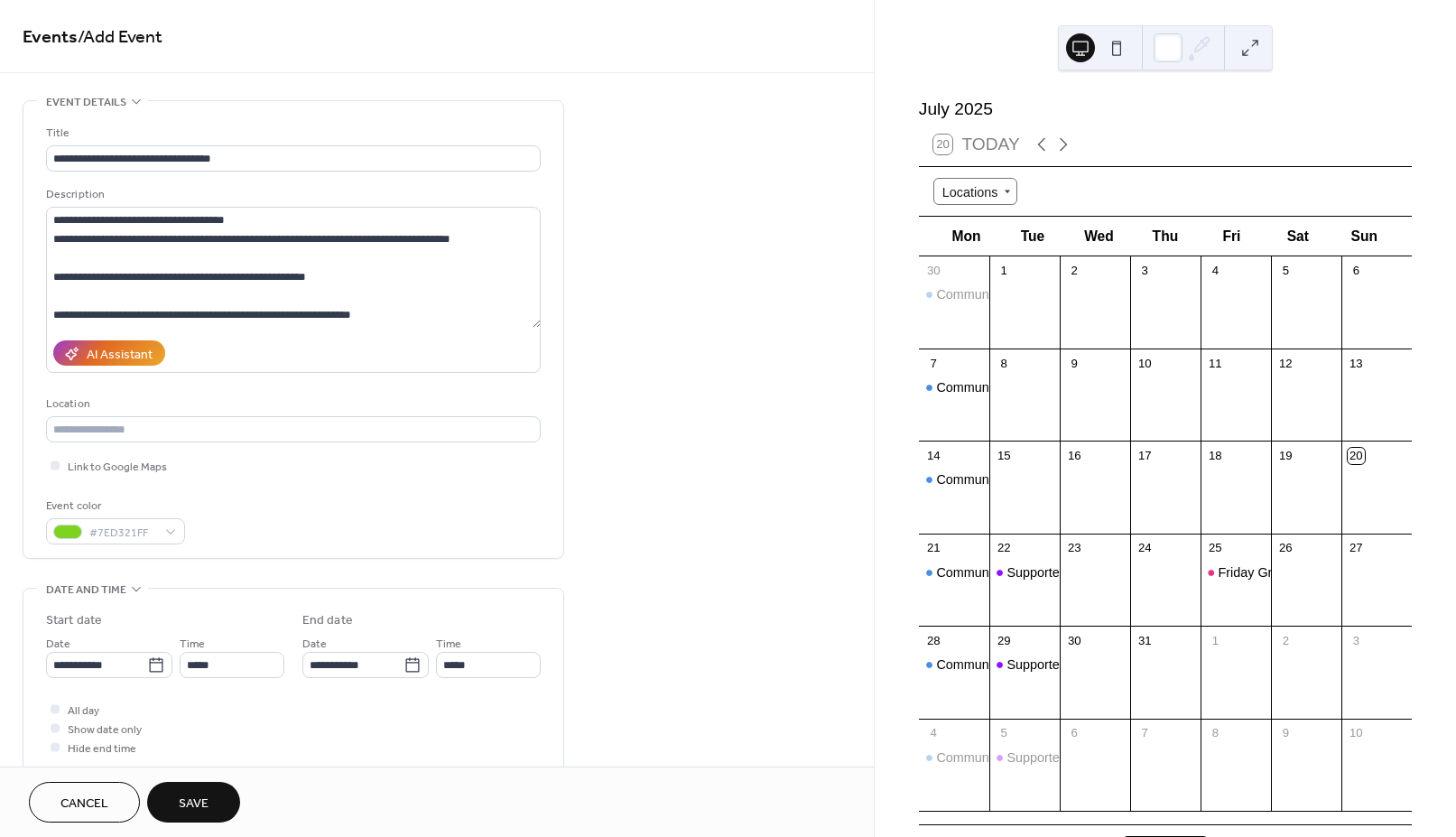 click on "Save" at bounding box center [193, 804] 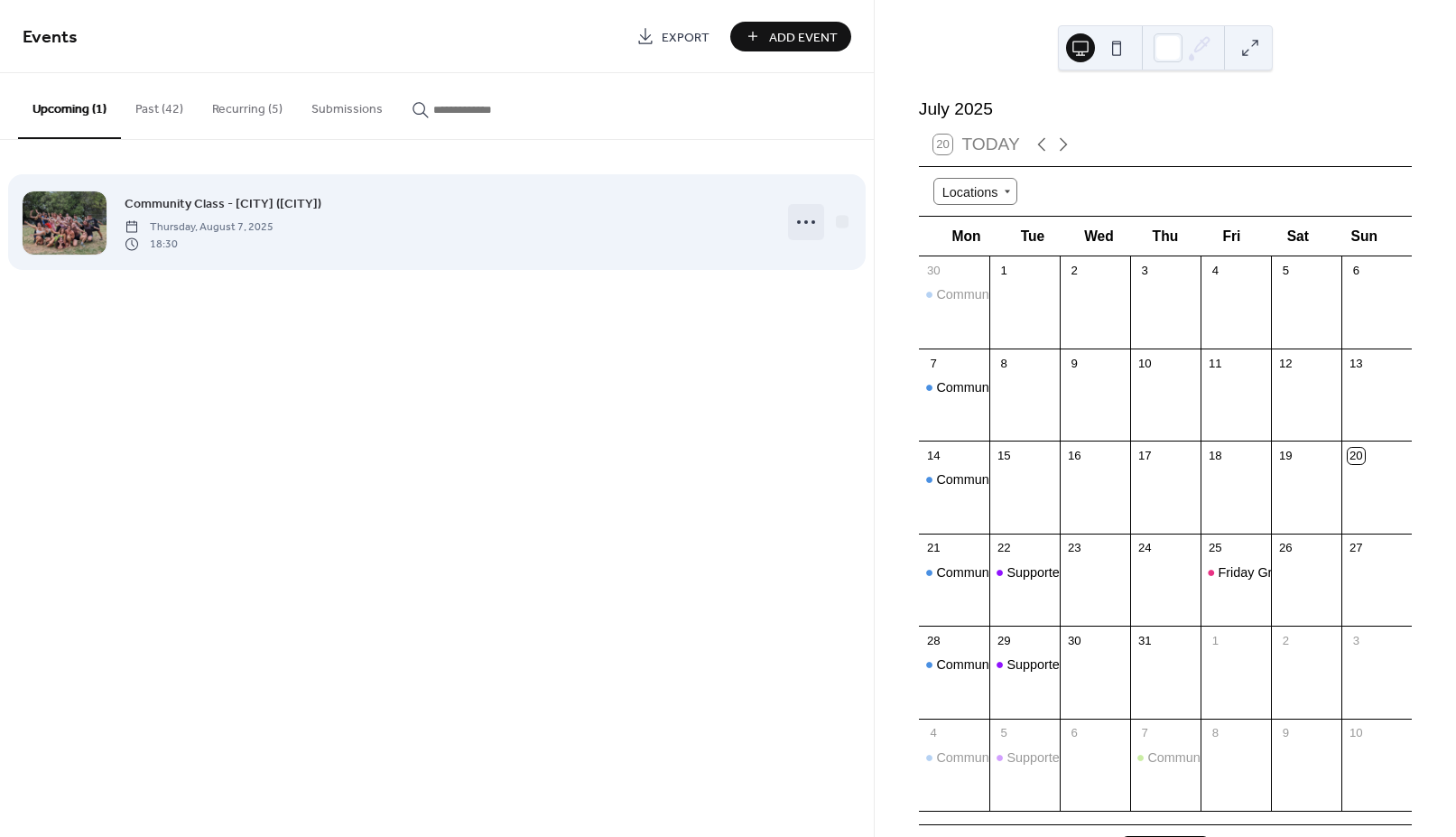 click 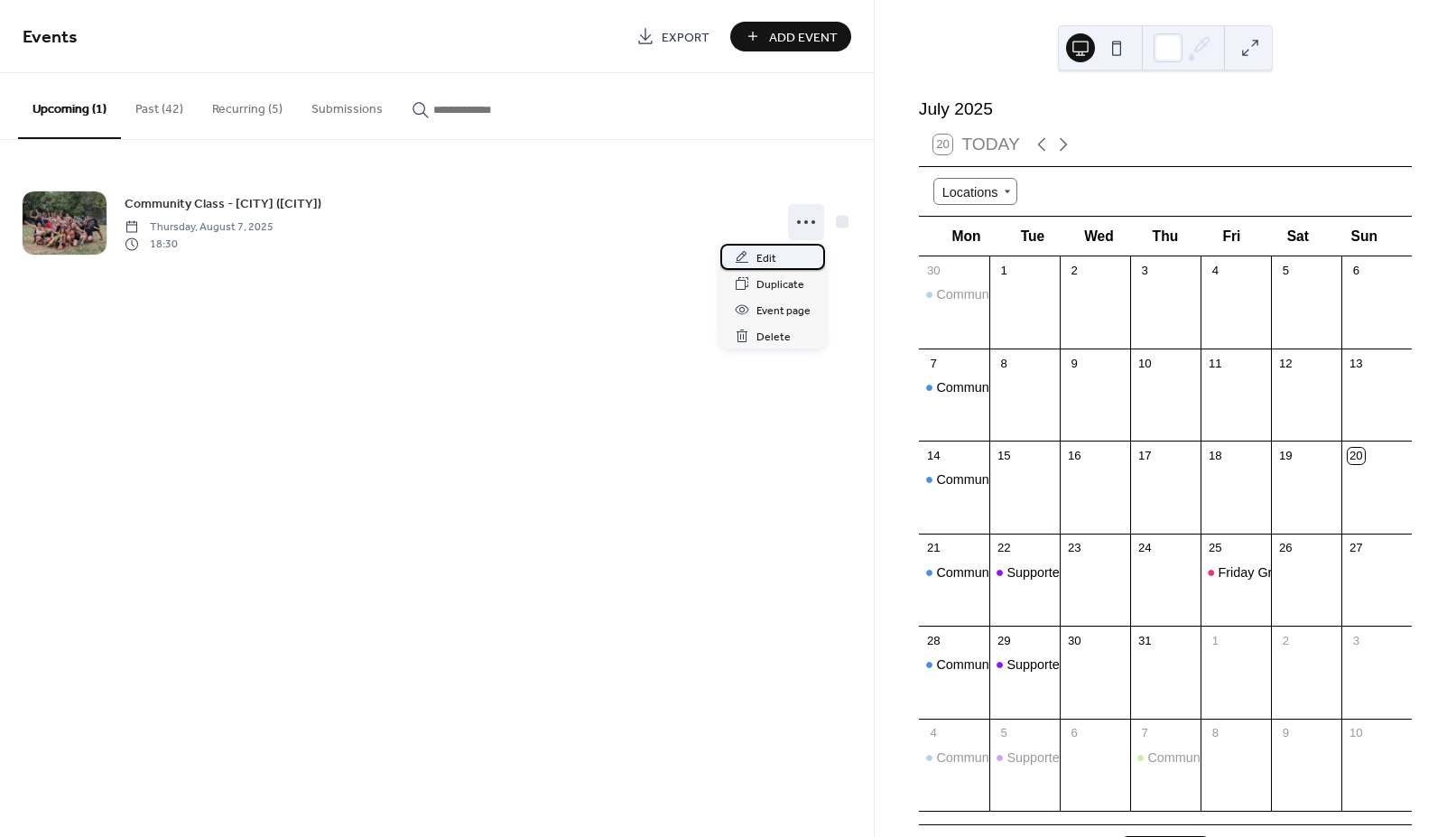 click on "Edit" at bounding box center [766, 258] 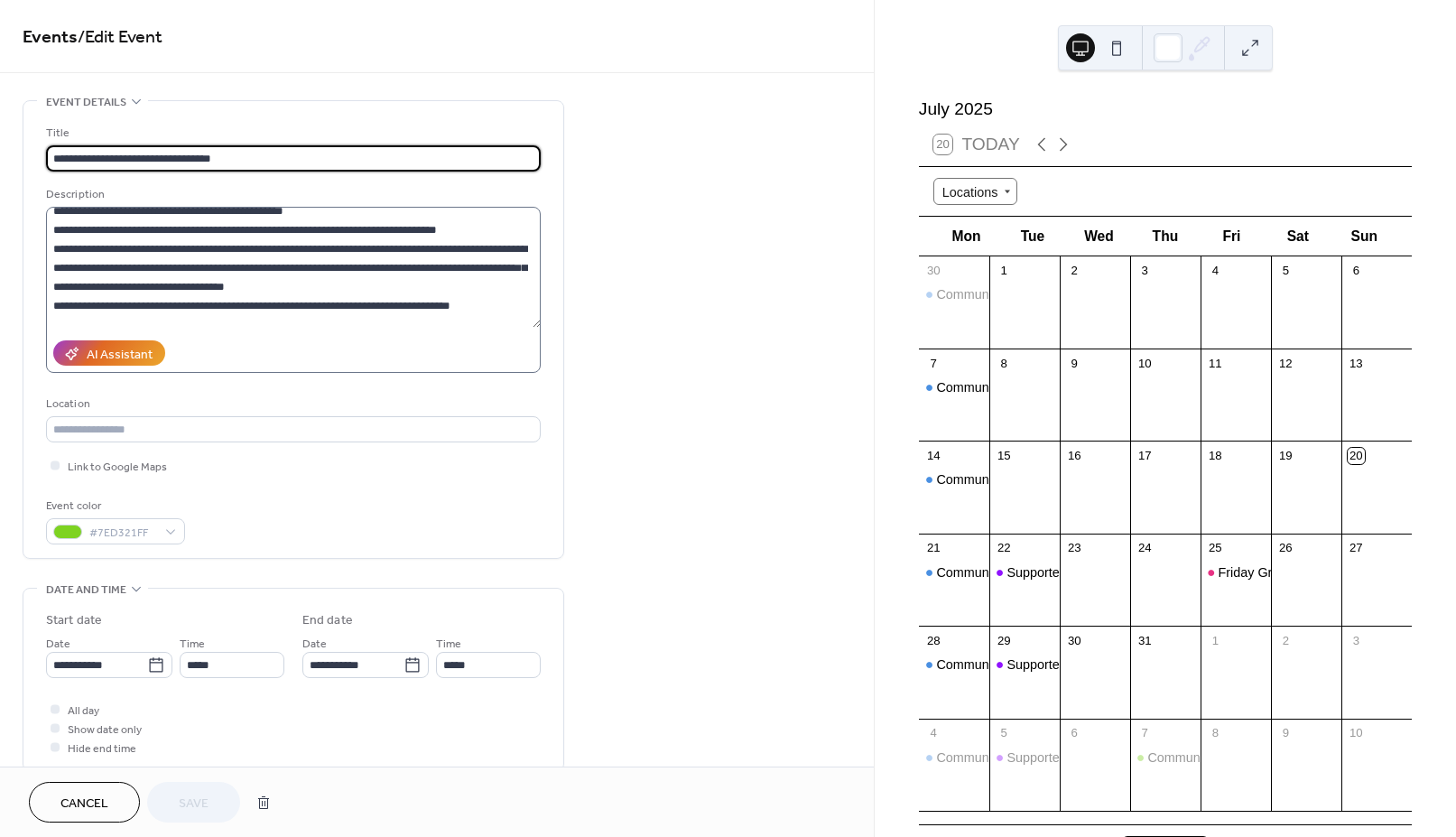 scroll, scrollTop: 171, scrollLeft: 0, axis: vertical 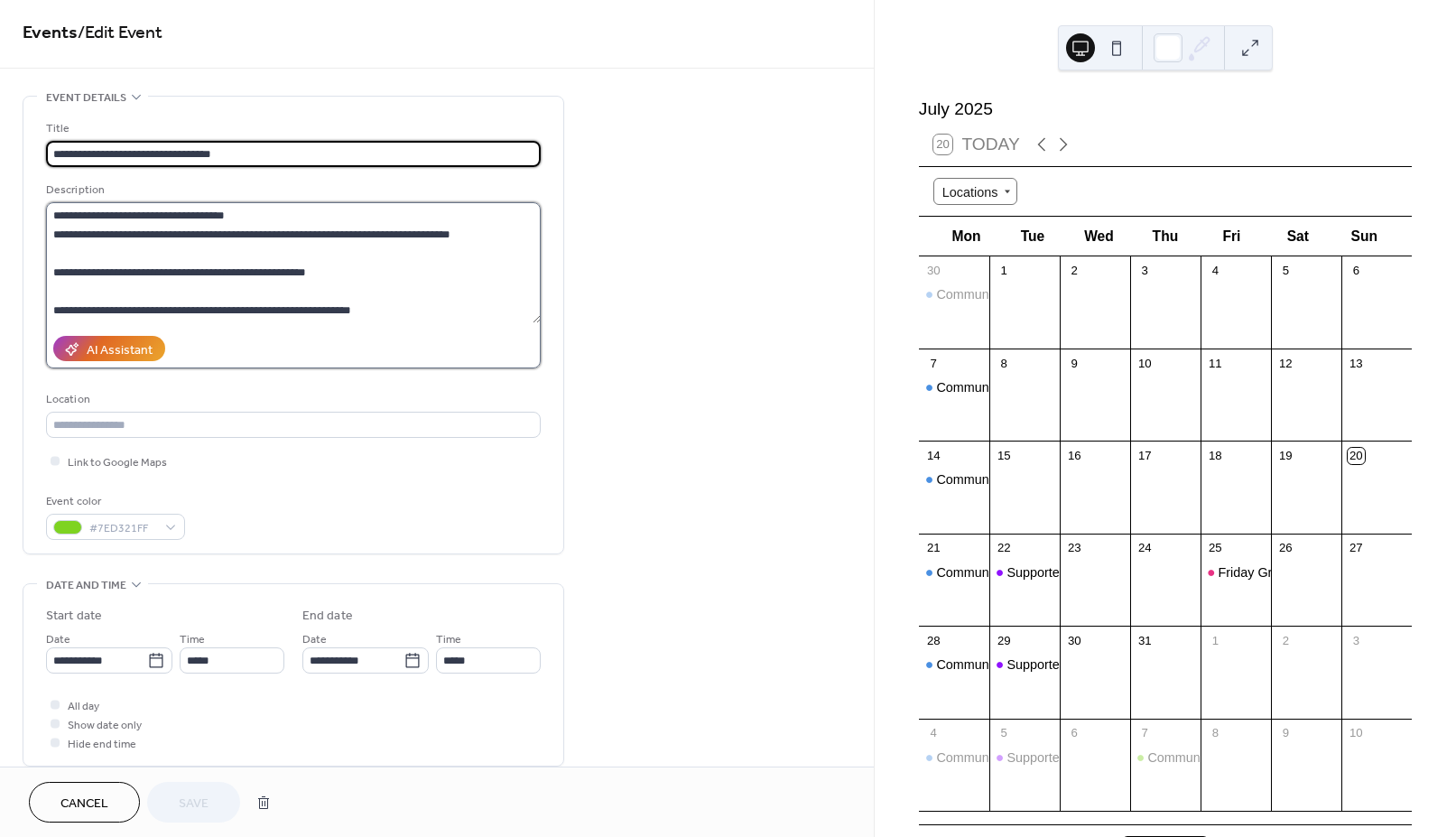 click on "**********" at bounding box center [293, 263] 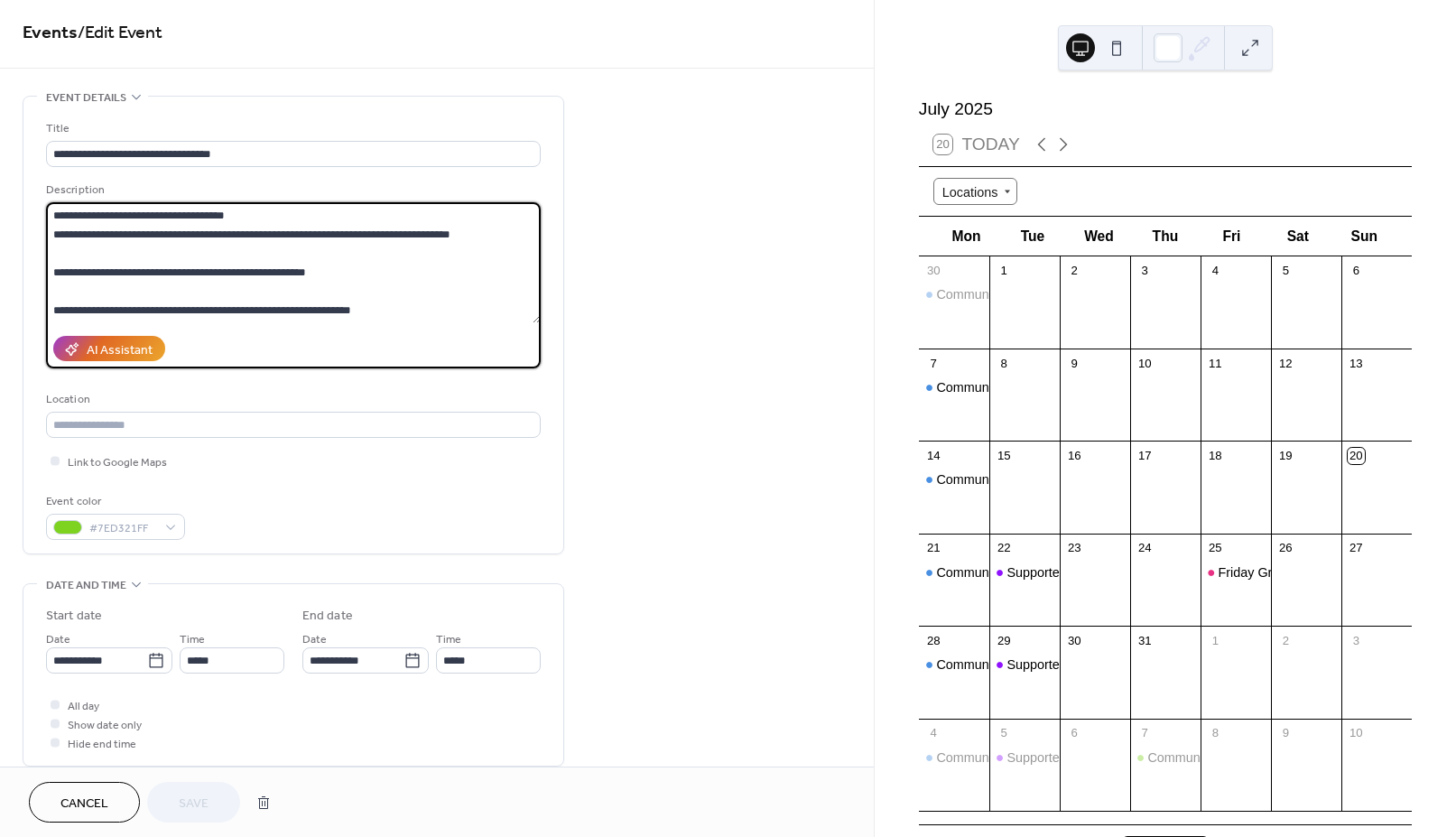 click on "**********" at bounding box center [293, 263] 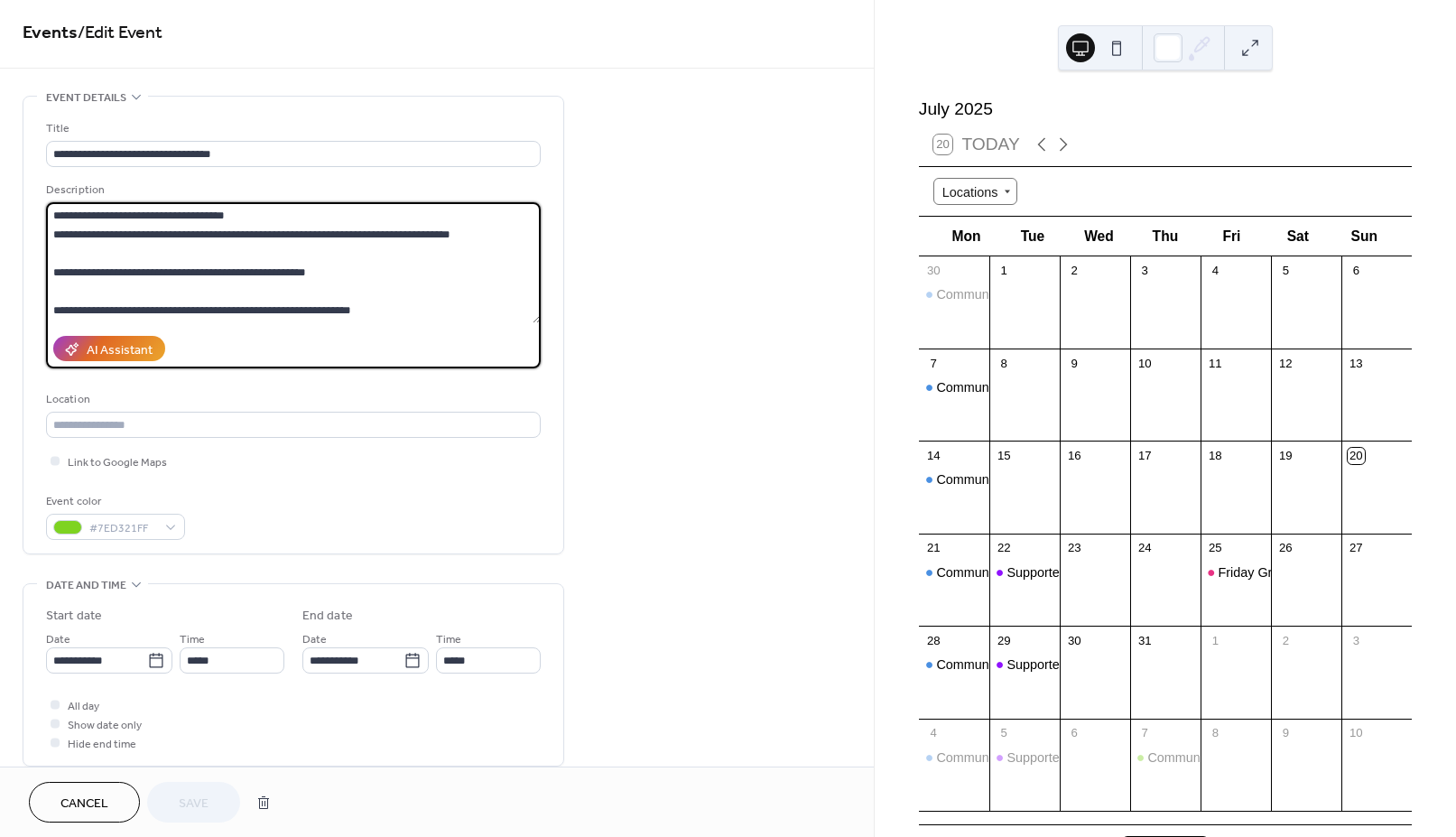 click on "**********" at bounding box center (293, 263) 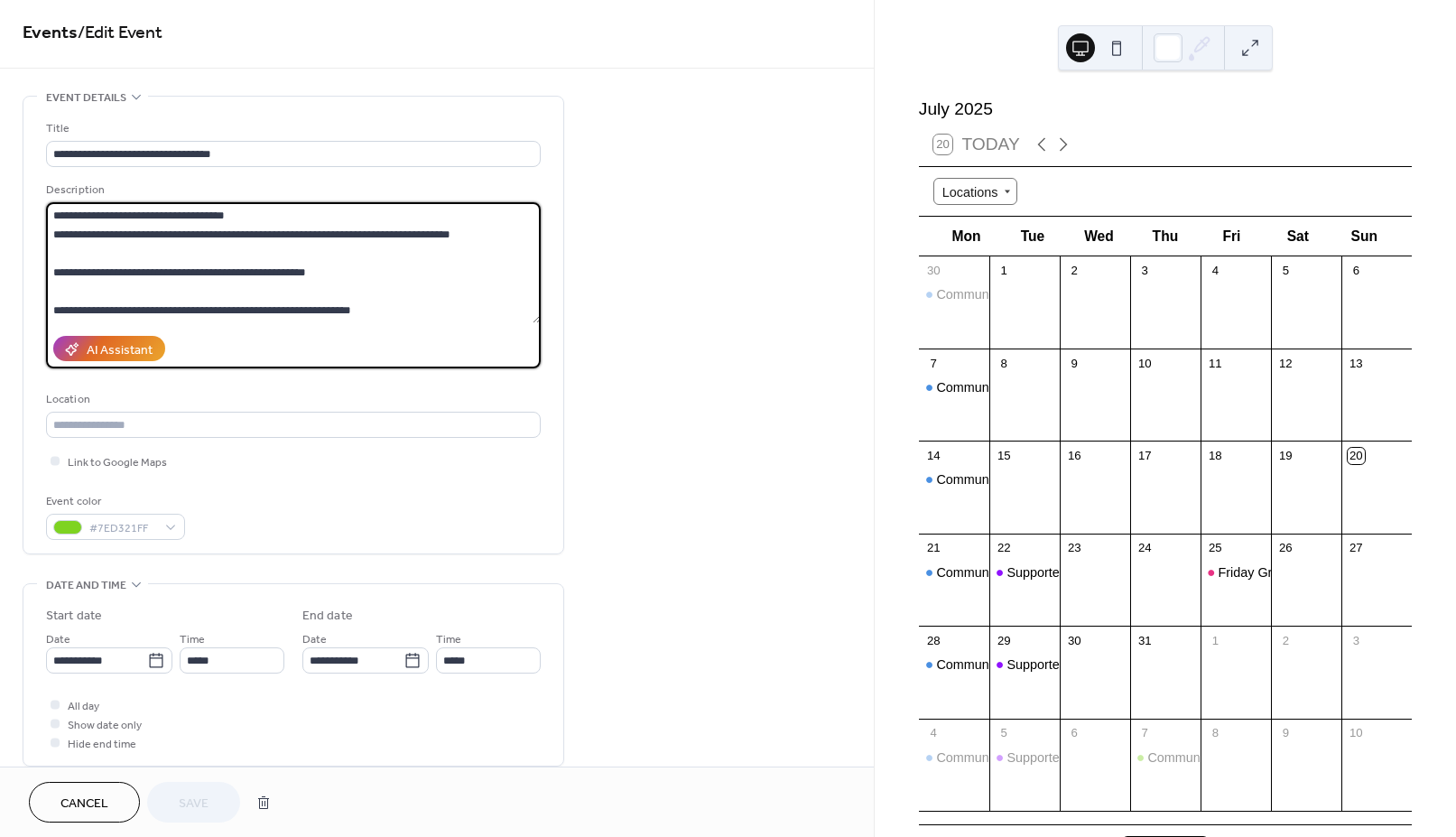 click on "**********" at bounding box center [293, 263] 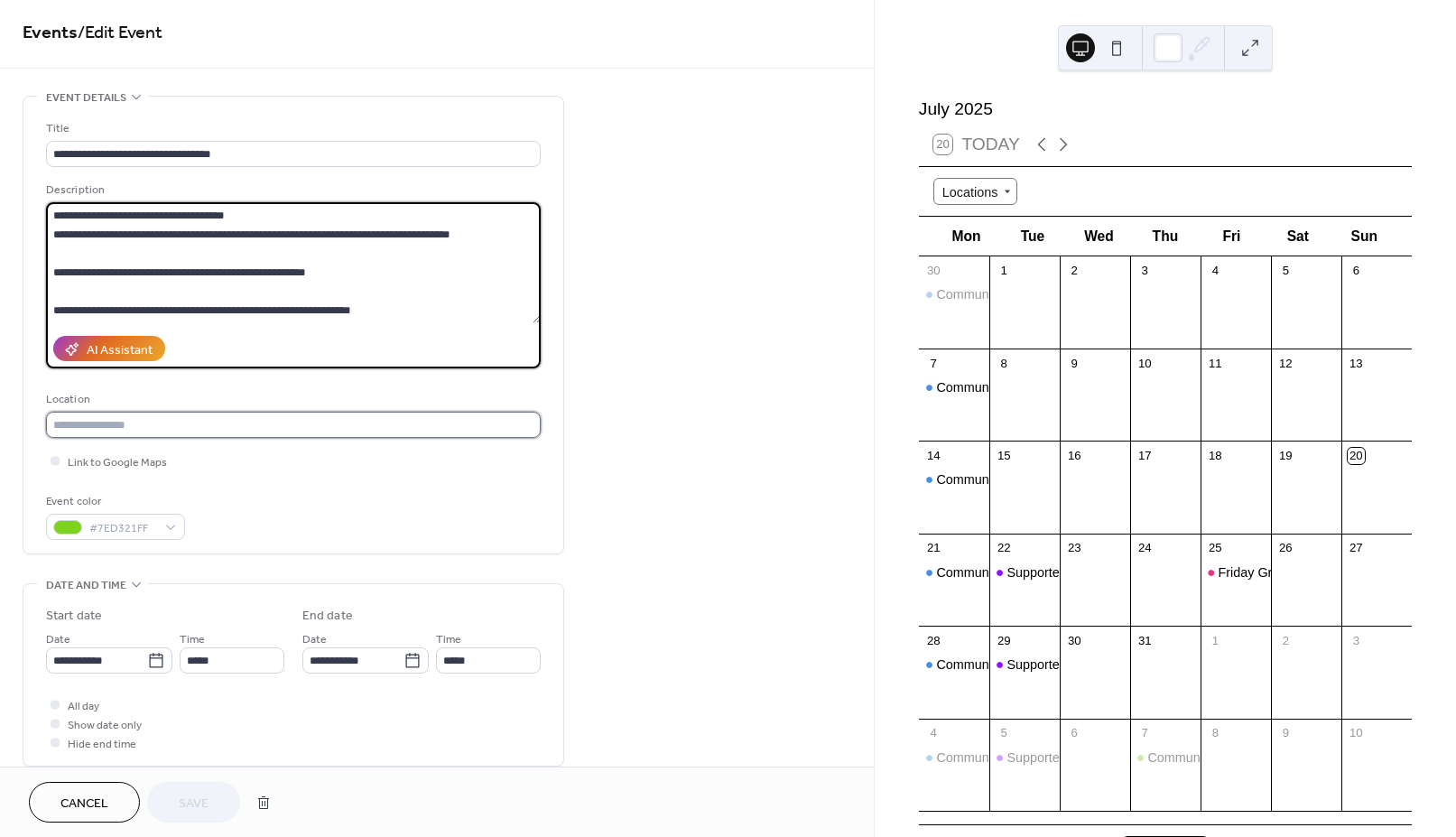 click at bounding box center (293, 424) 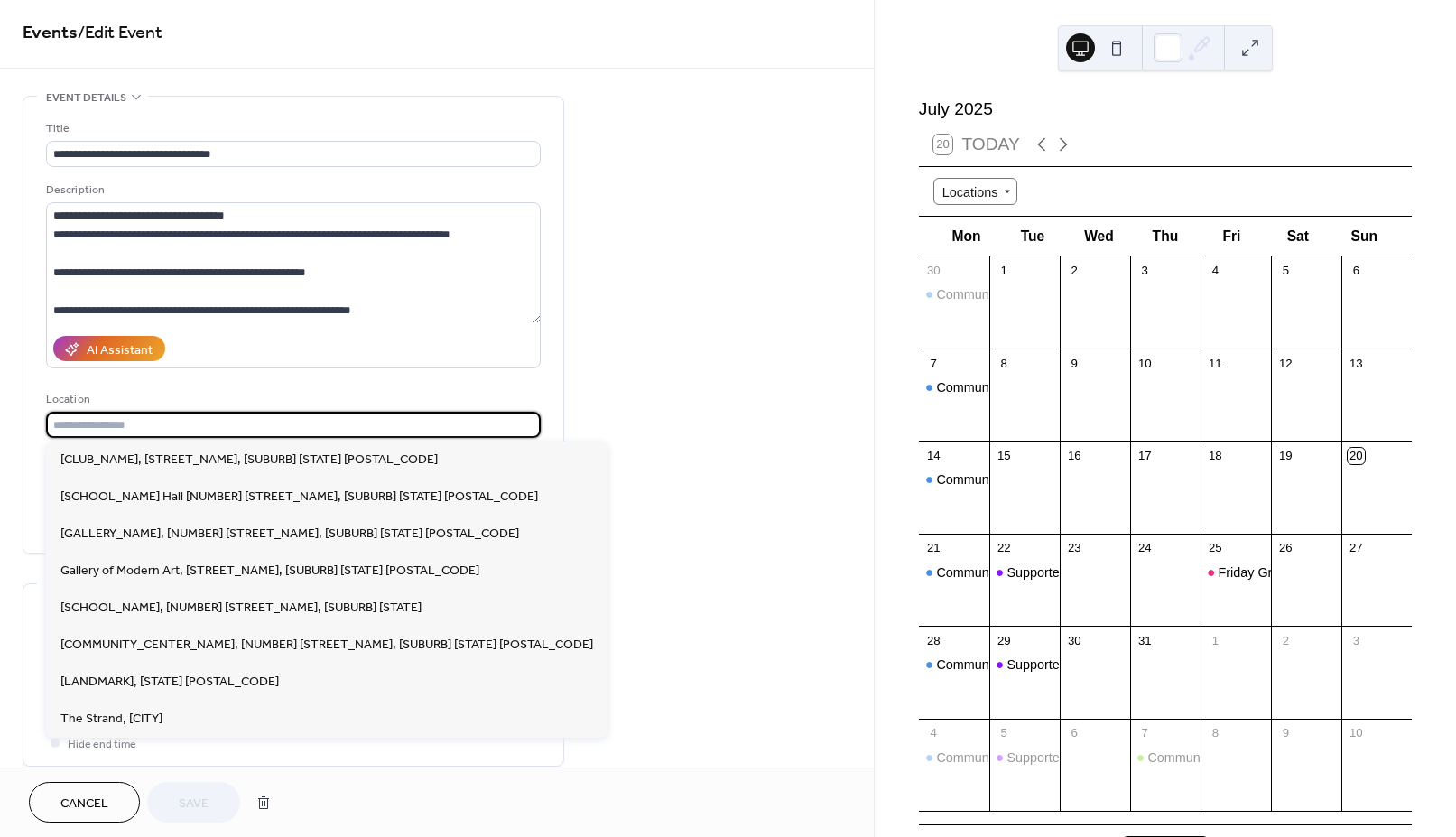 paste on "**********" 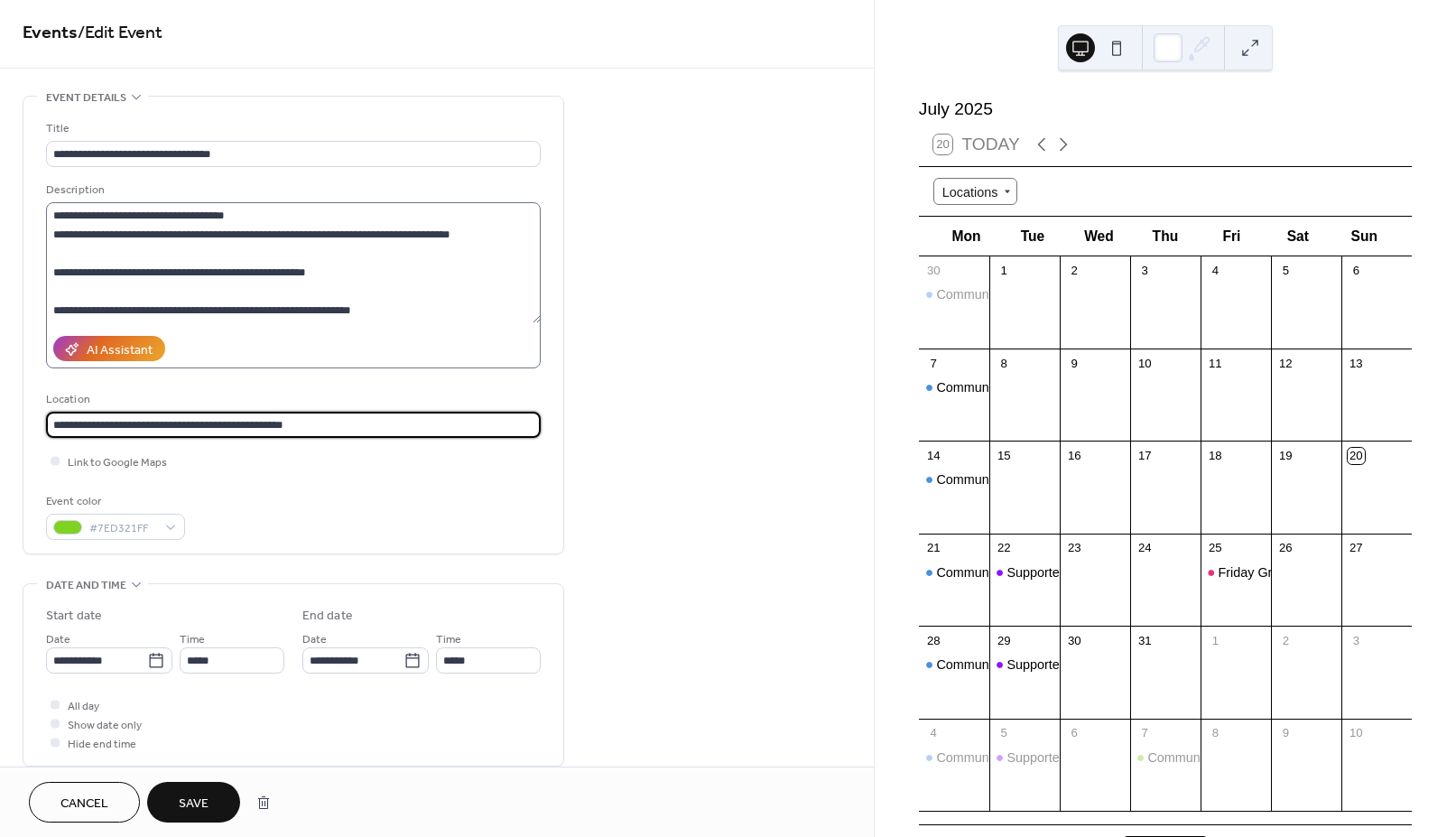 type on "**********" 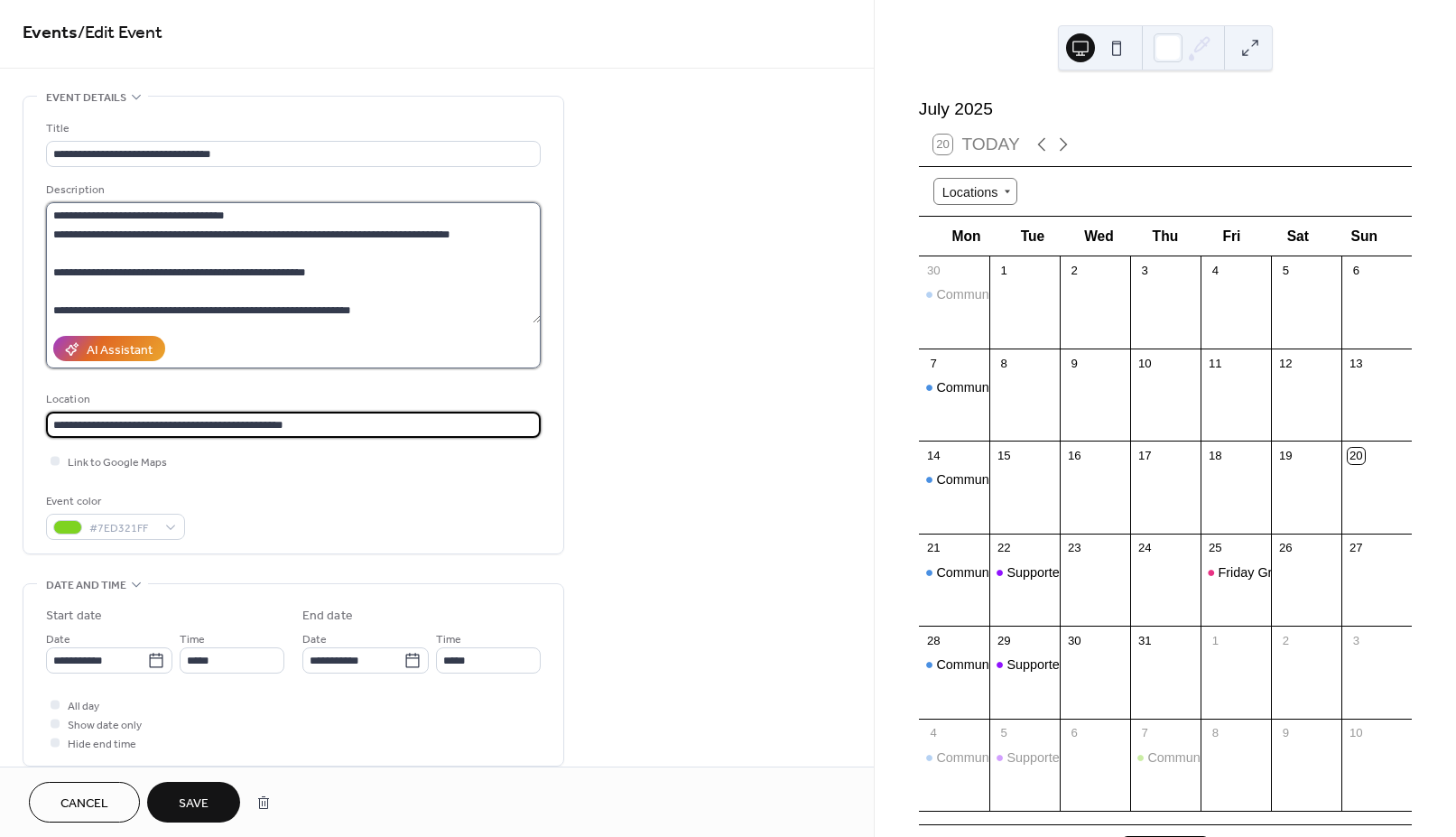 click on "**********" at bounding box center (293, 263) 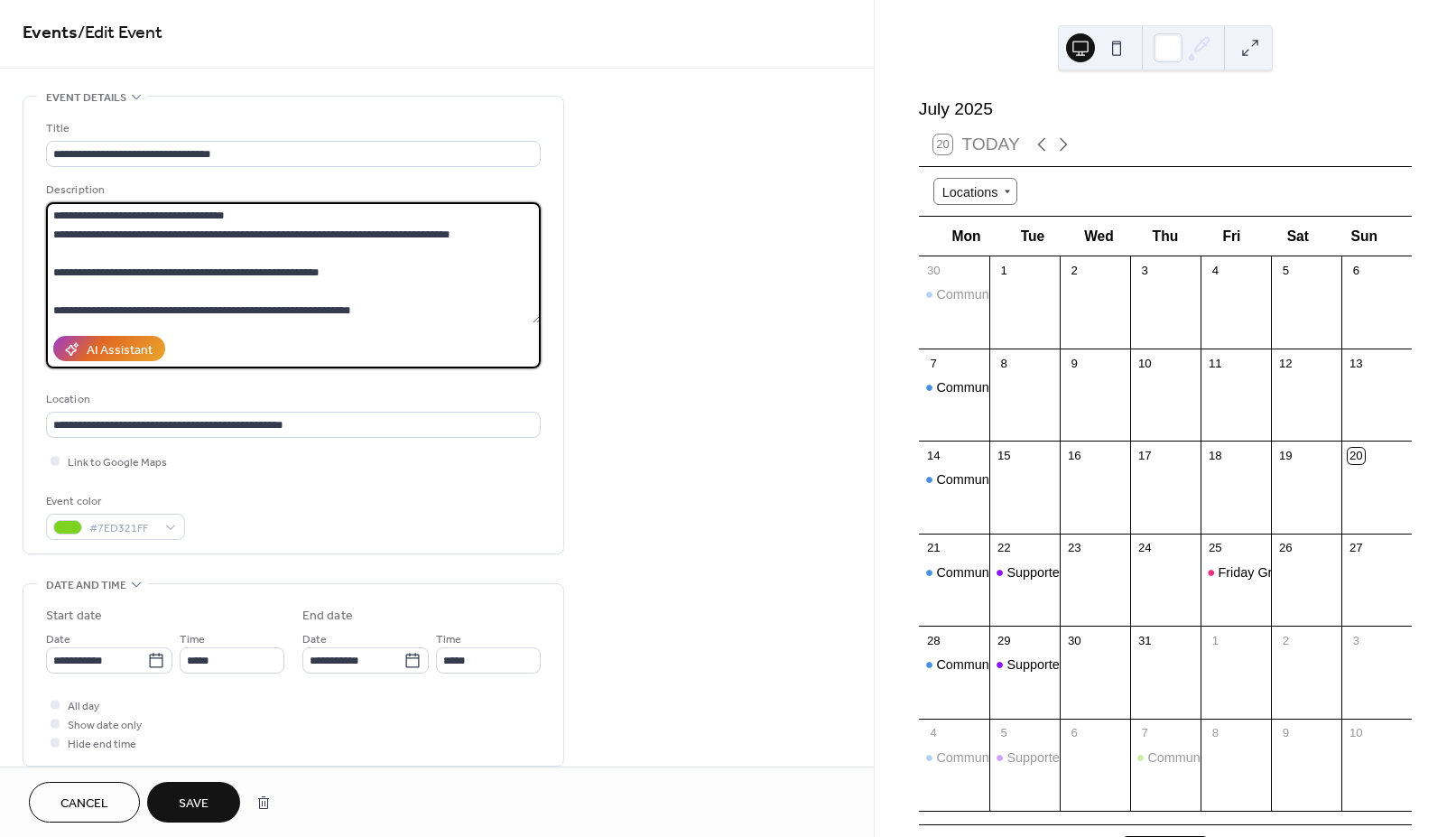 type on "**********" 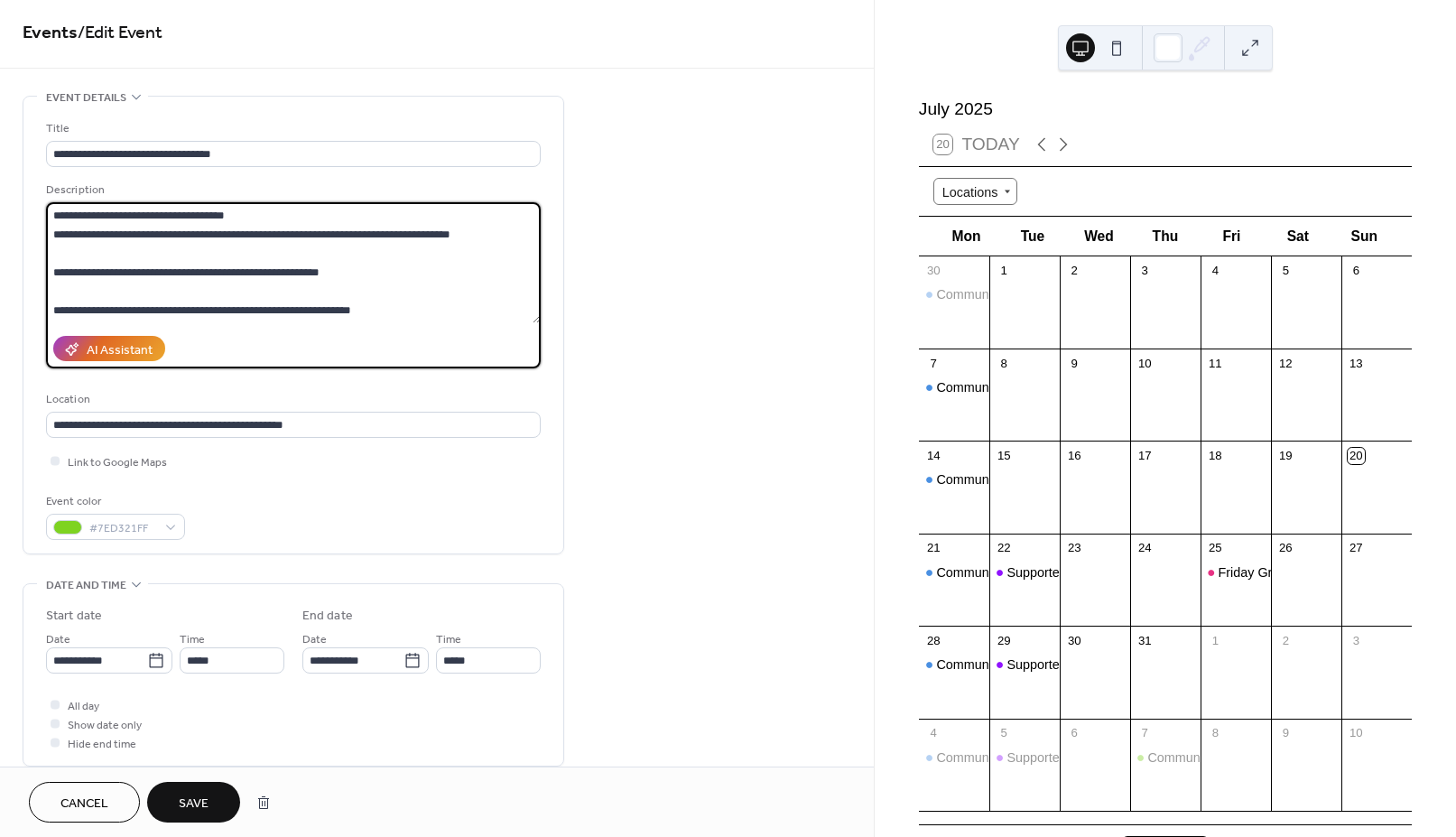 click on "Save" at bounding box center [193, 804] 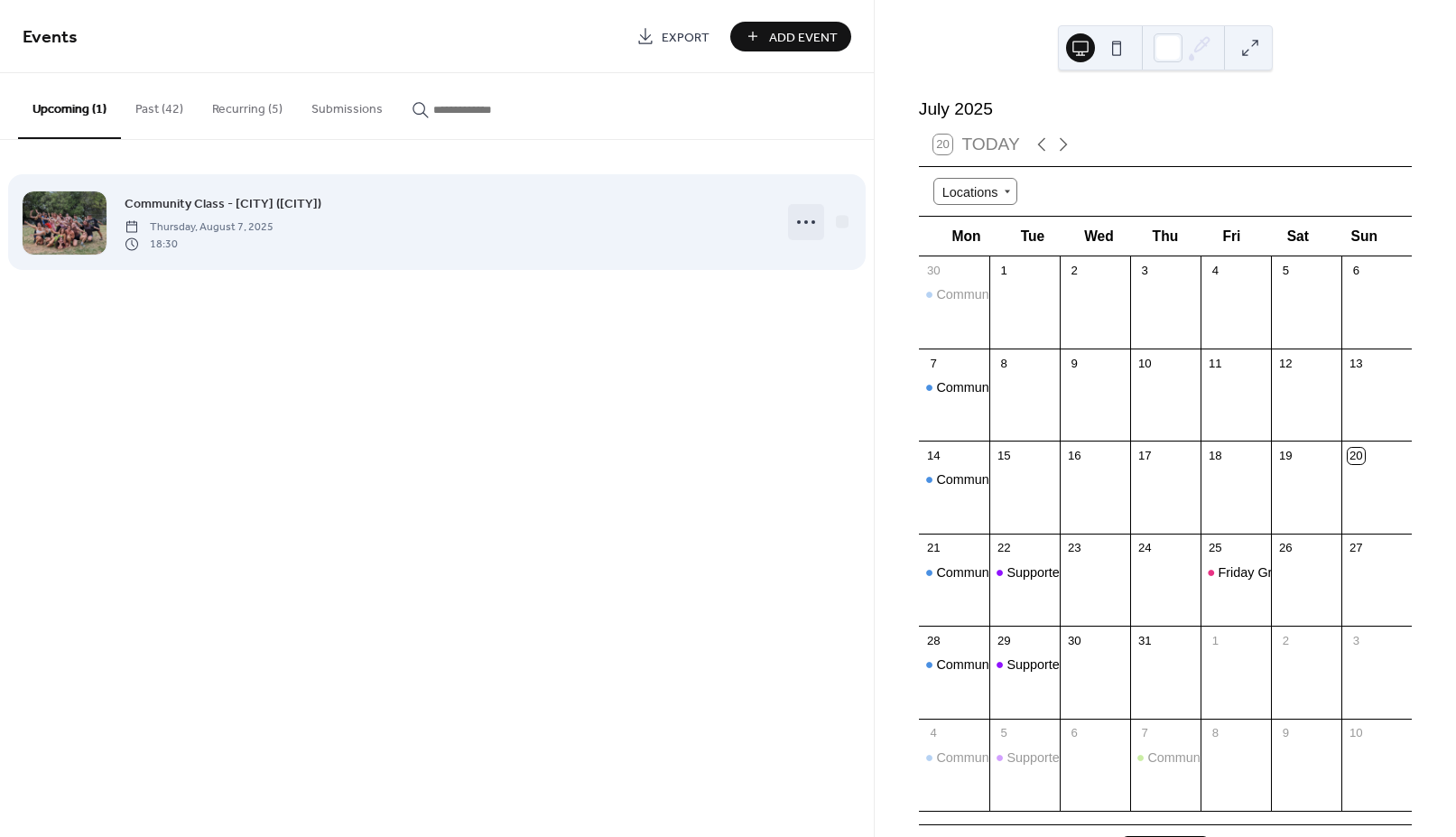 click 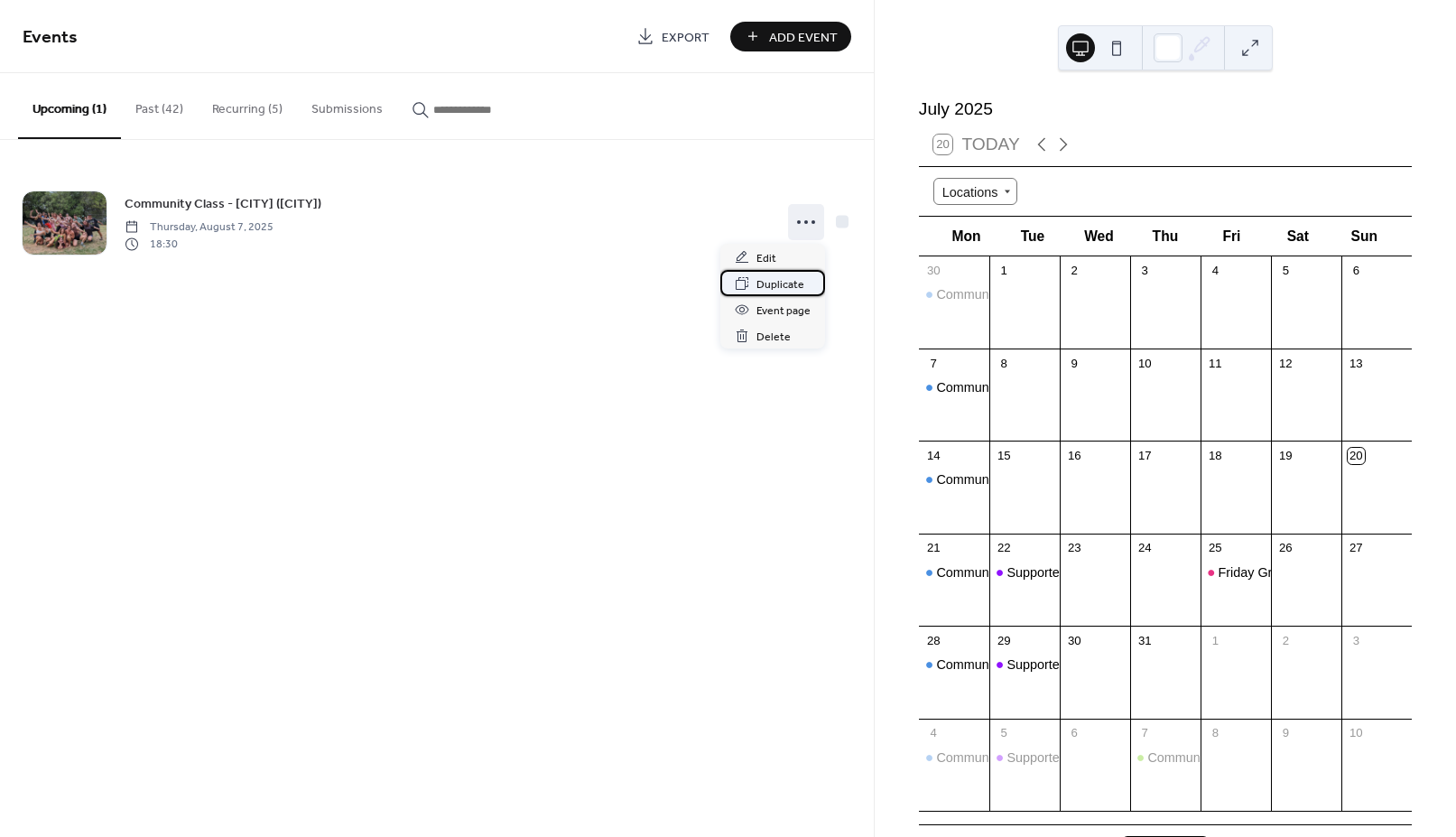 click on "Duplicate" at bounding box center [780, 284] 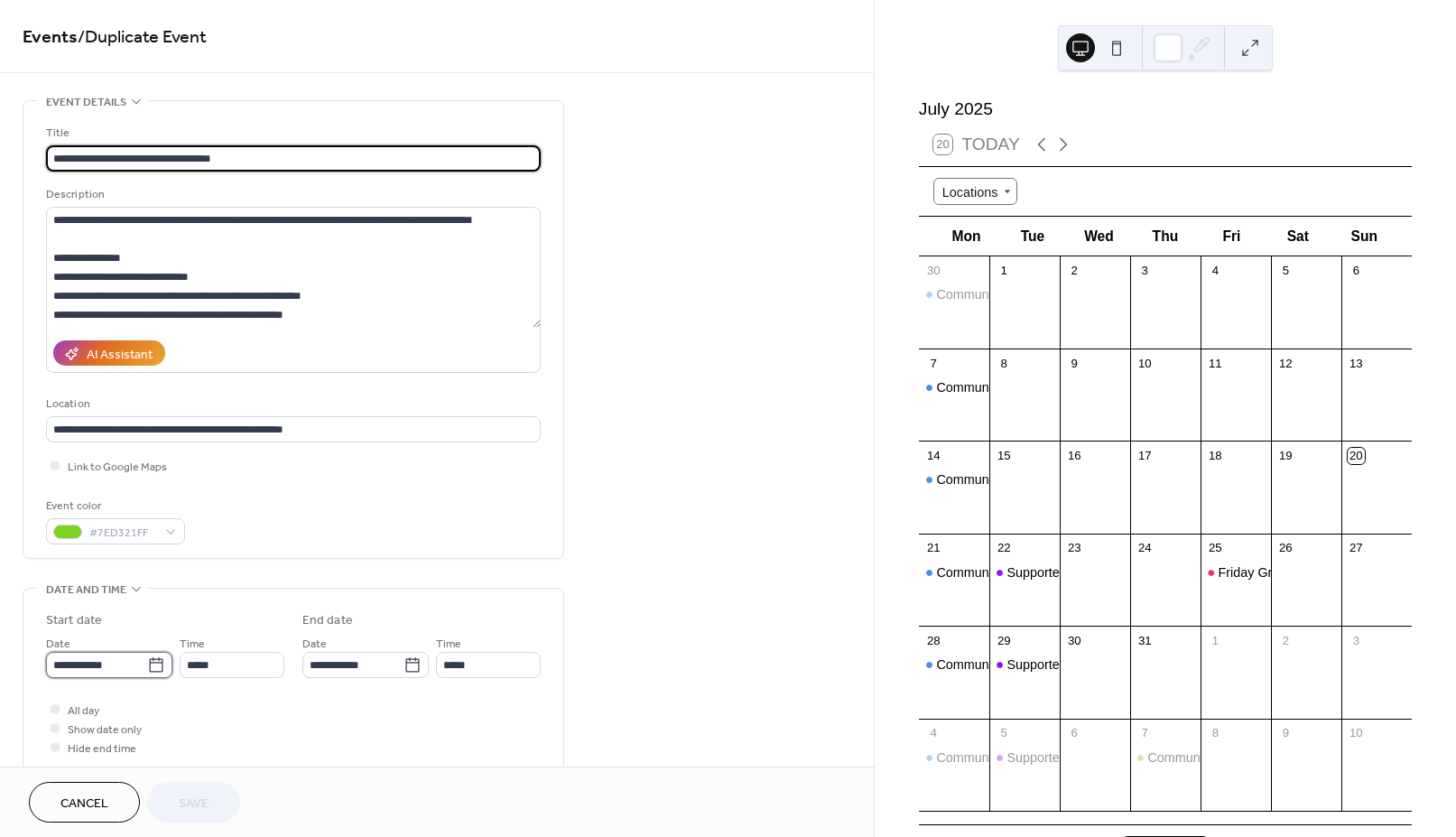 click on "**********" at bounding box center (97, 665) 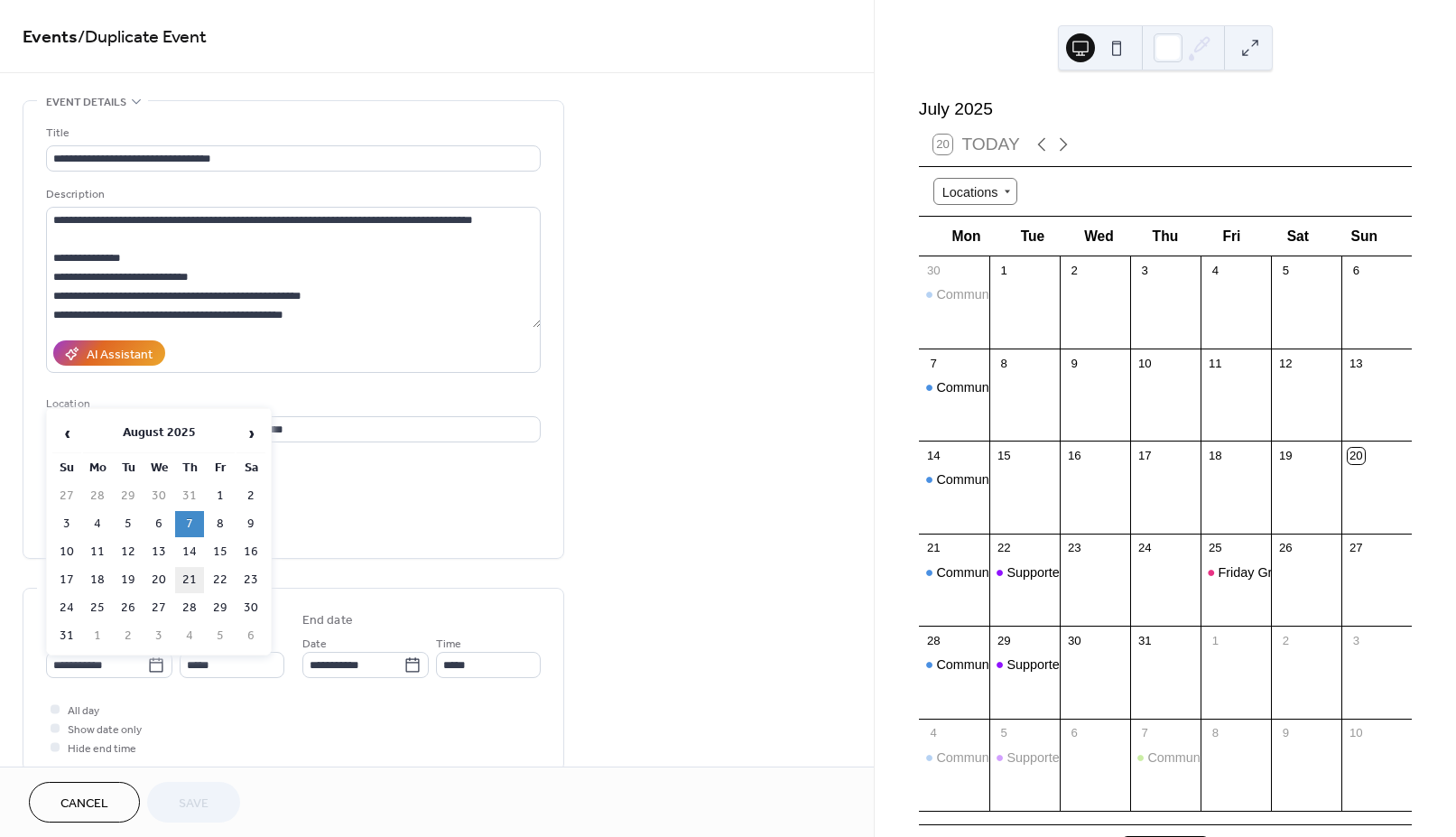 click on "21" at bounding box center (190, 580) 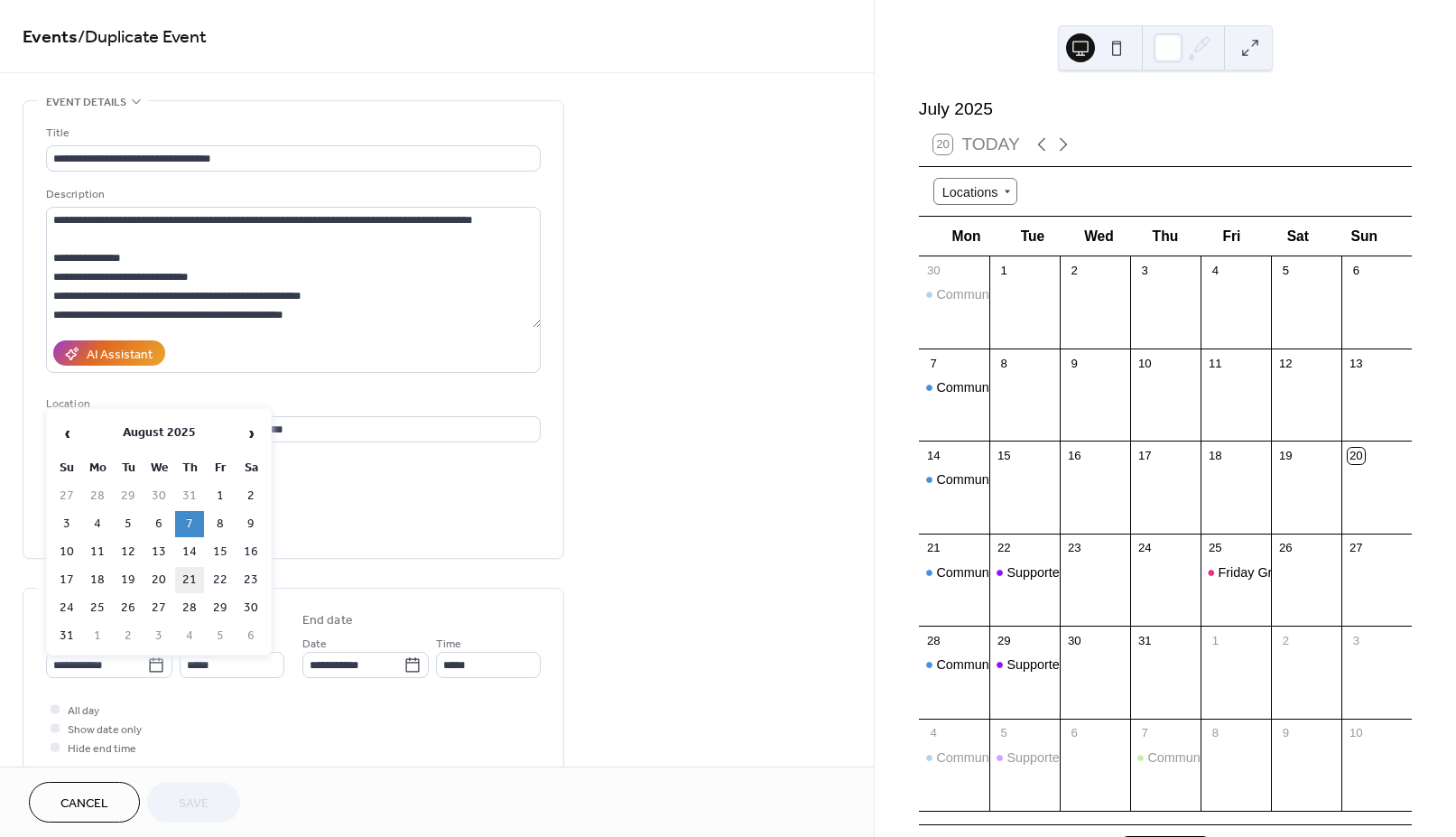 type on "**********" 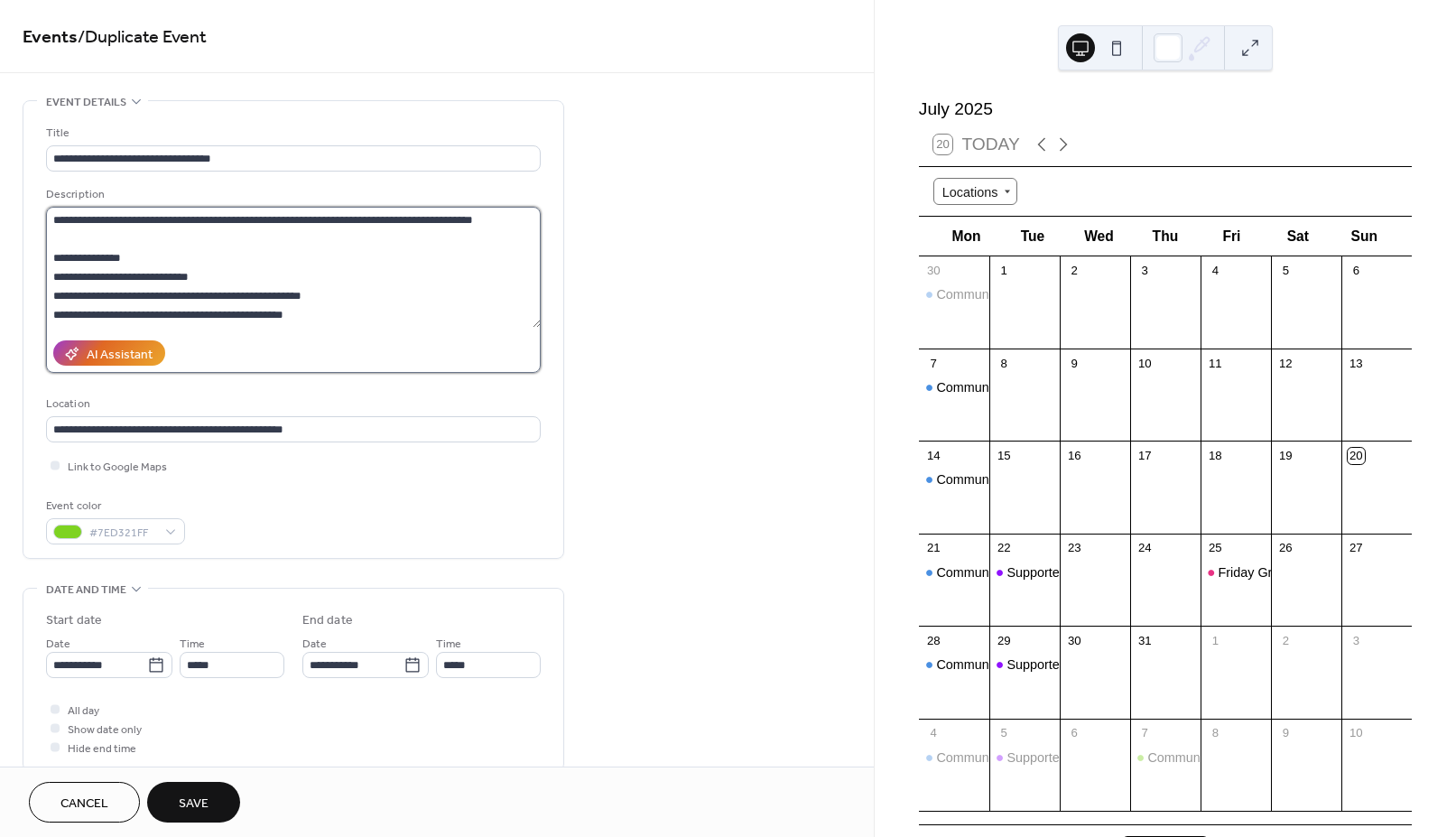 click on "**********" at bounding box center [293, 267] 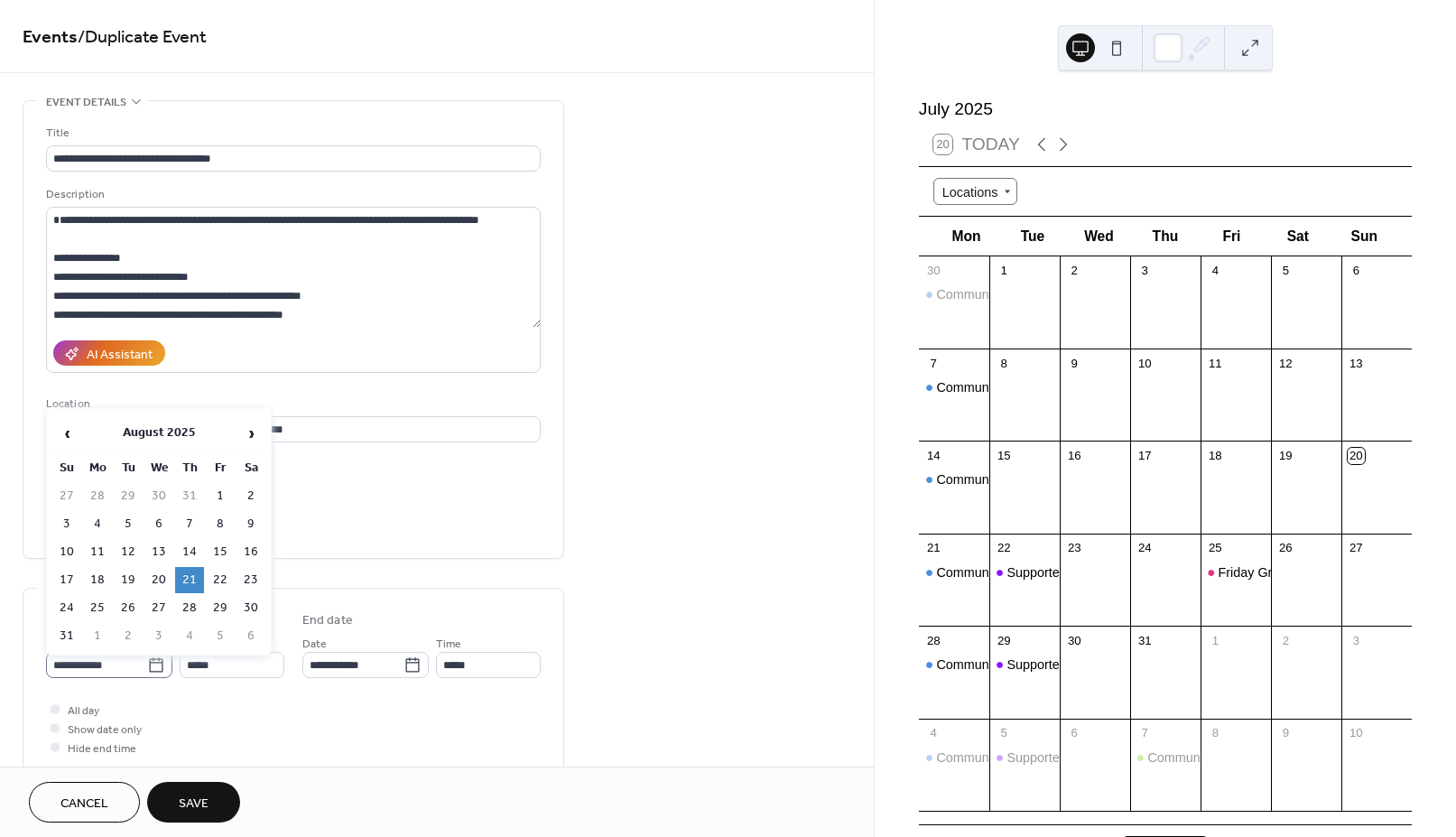 click 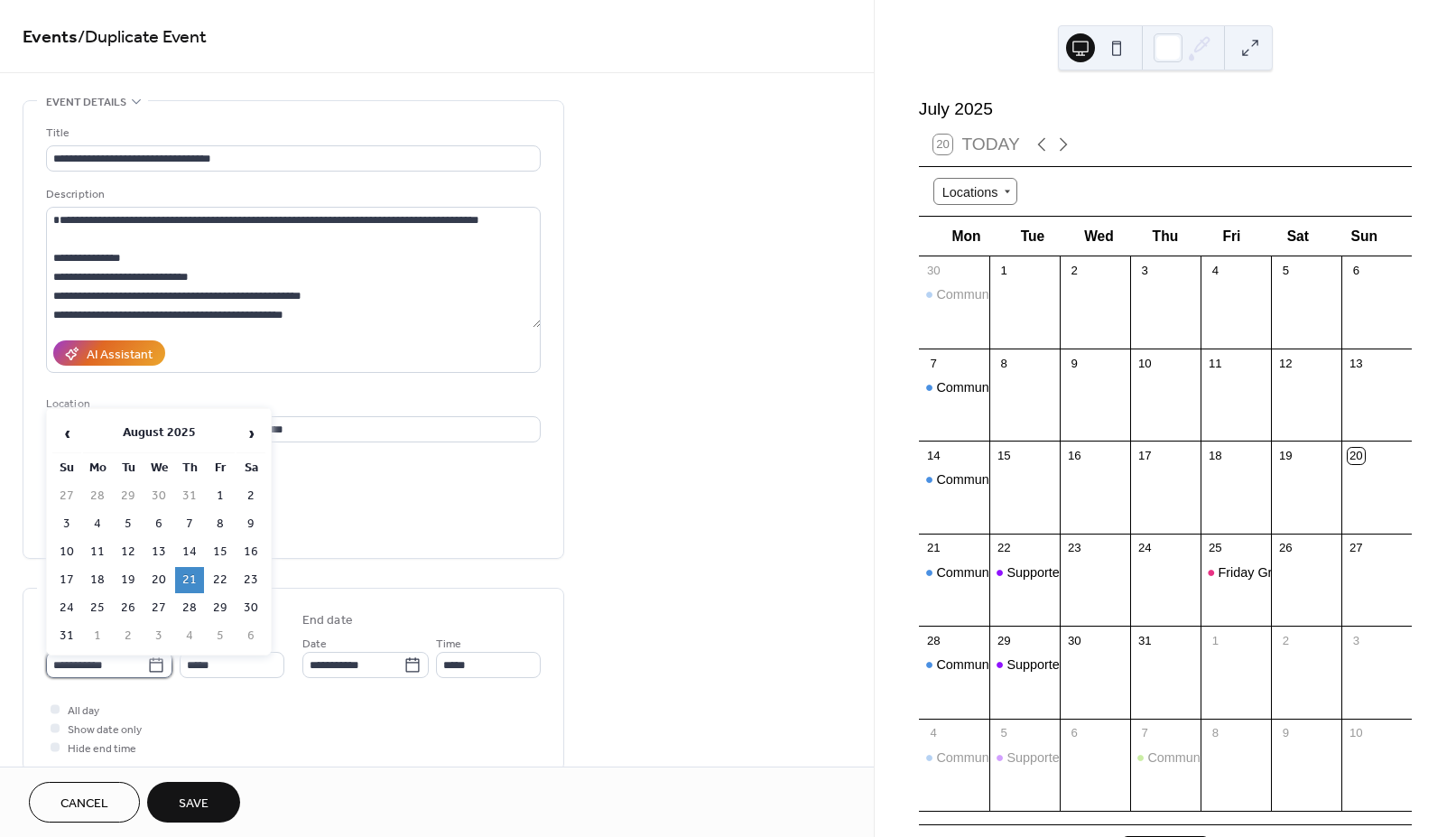 click on "**********" at bounding box center (97, 665) 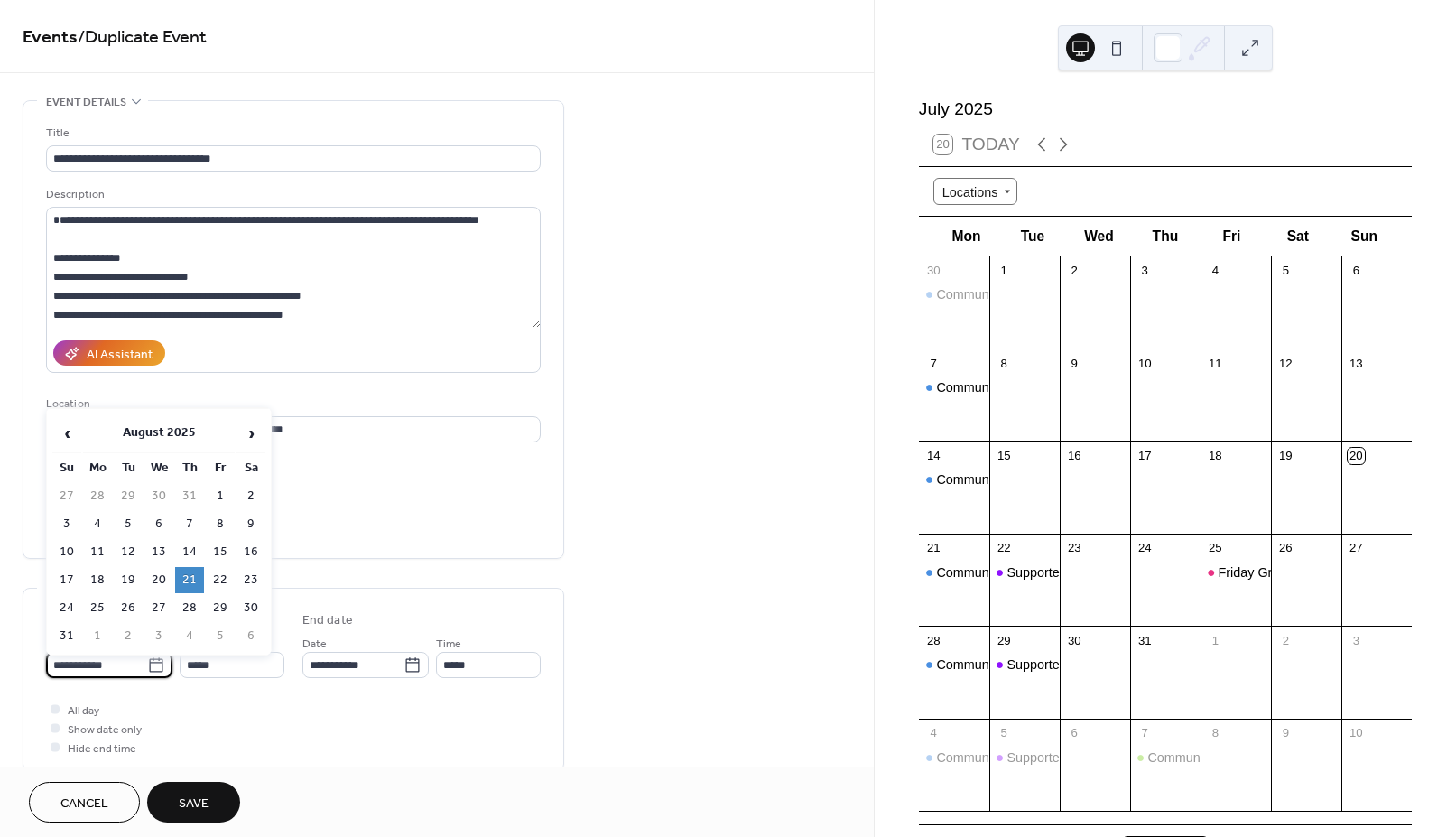 click on "Event color #7ED321FF" at bounding box center (293, 520) 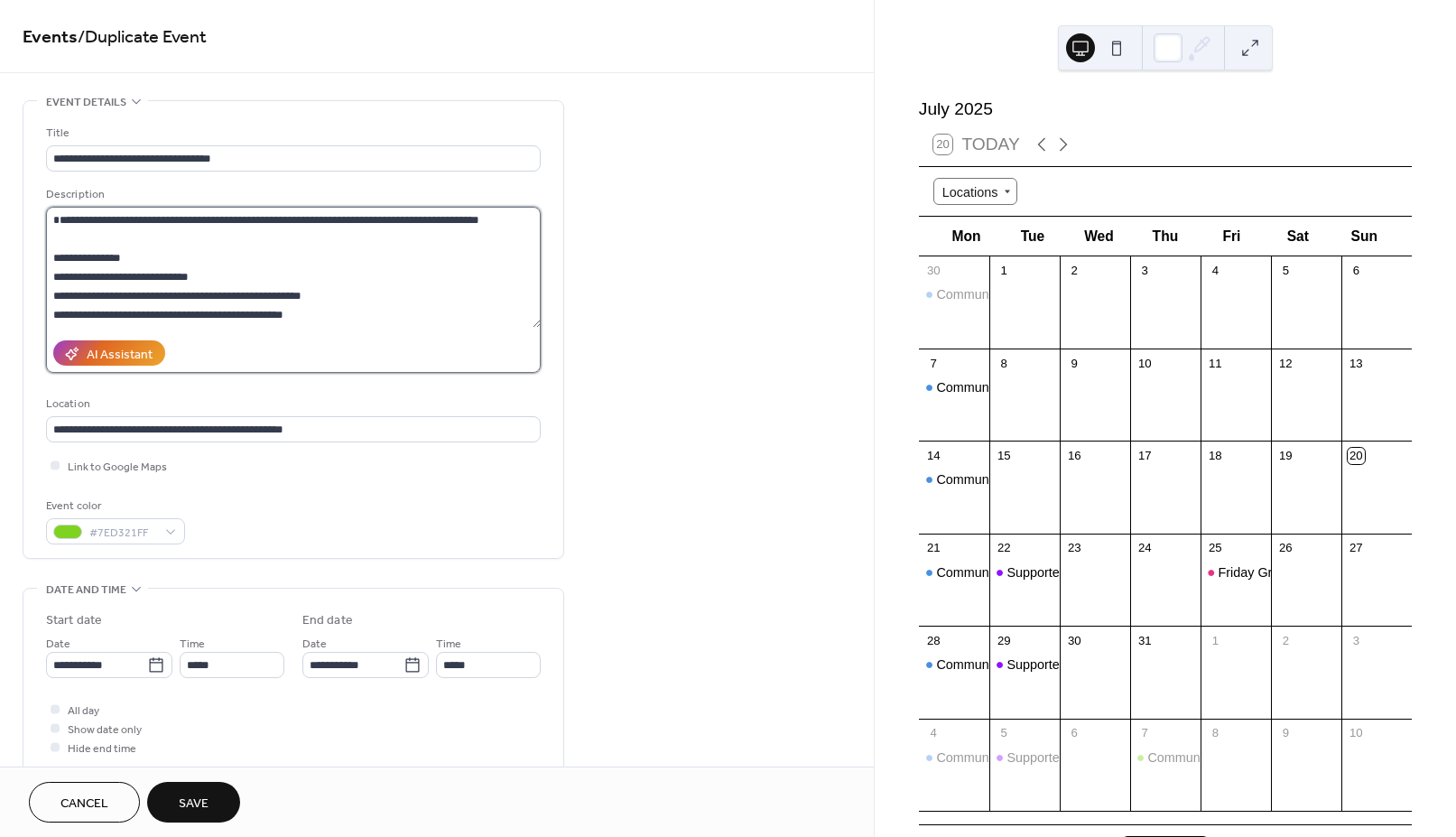 click on "**********" at bounding box center (293, 267) 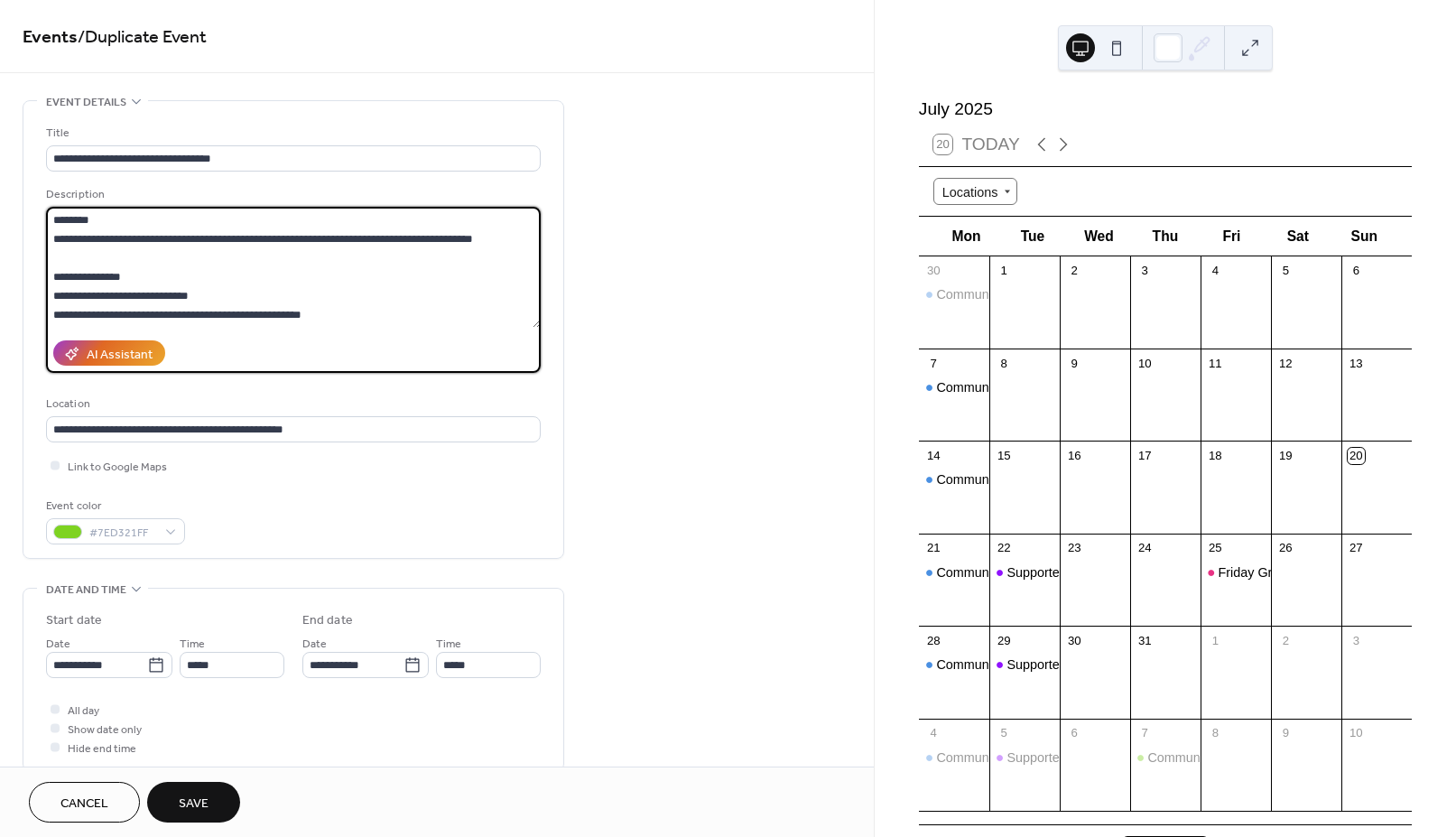 click on "**********" at bounding box center (293, 267) 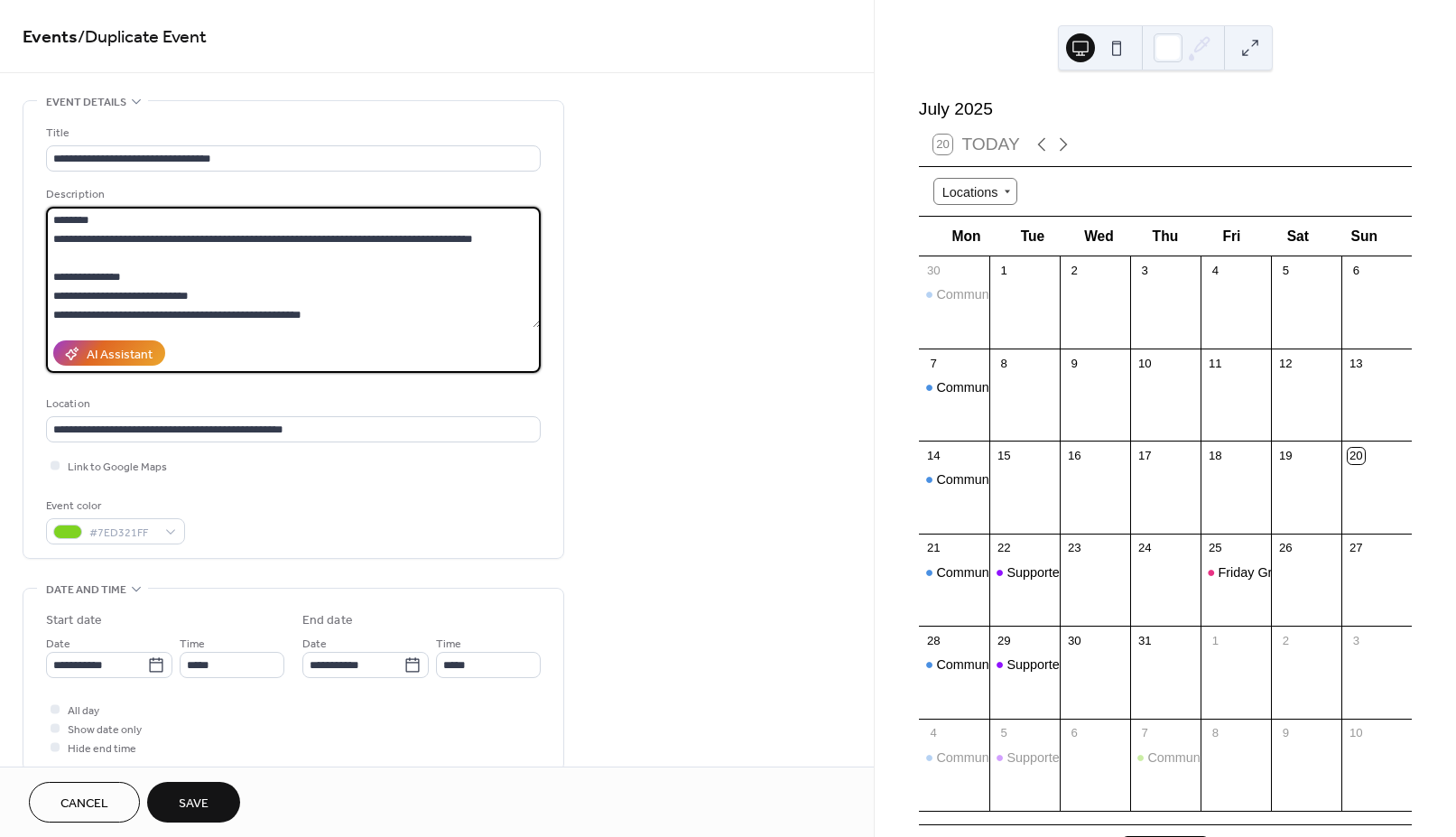 click on "**********" at bounding box center [293, 267] 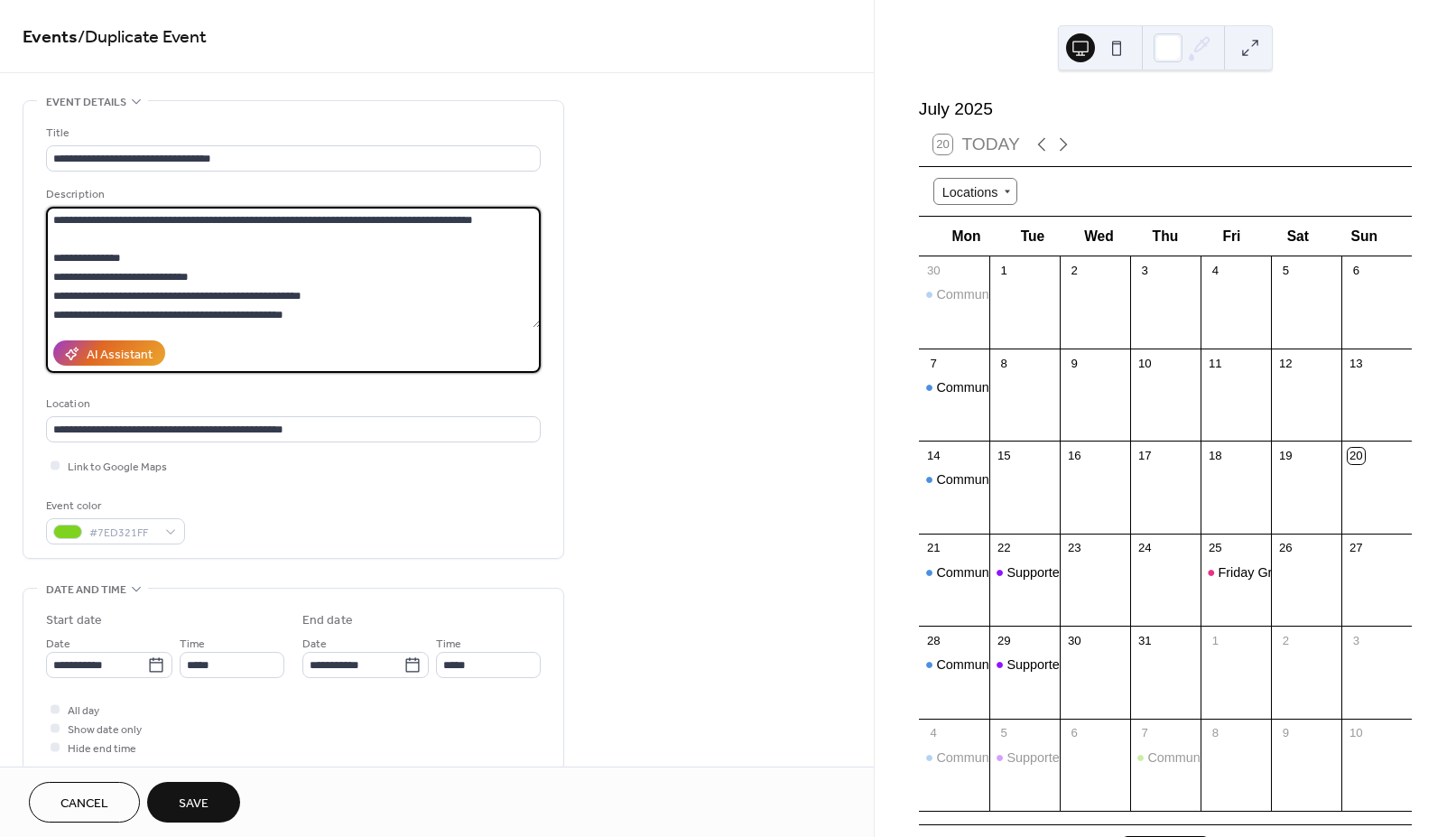 type on "**********" 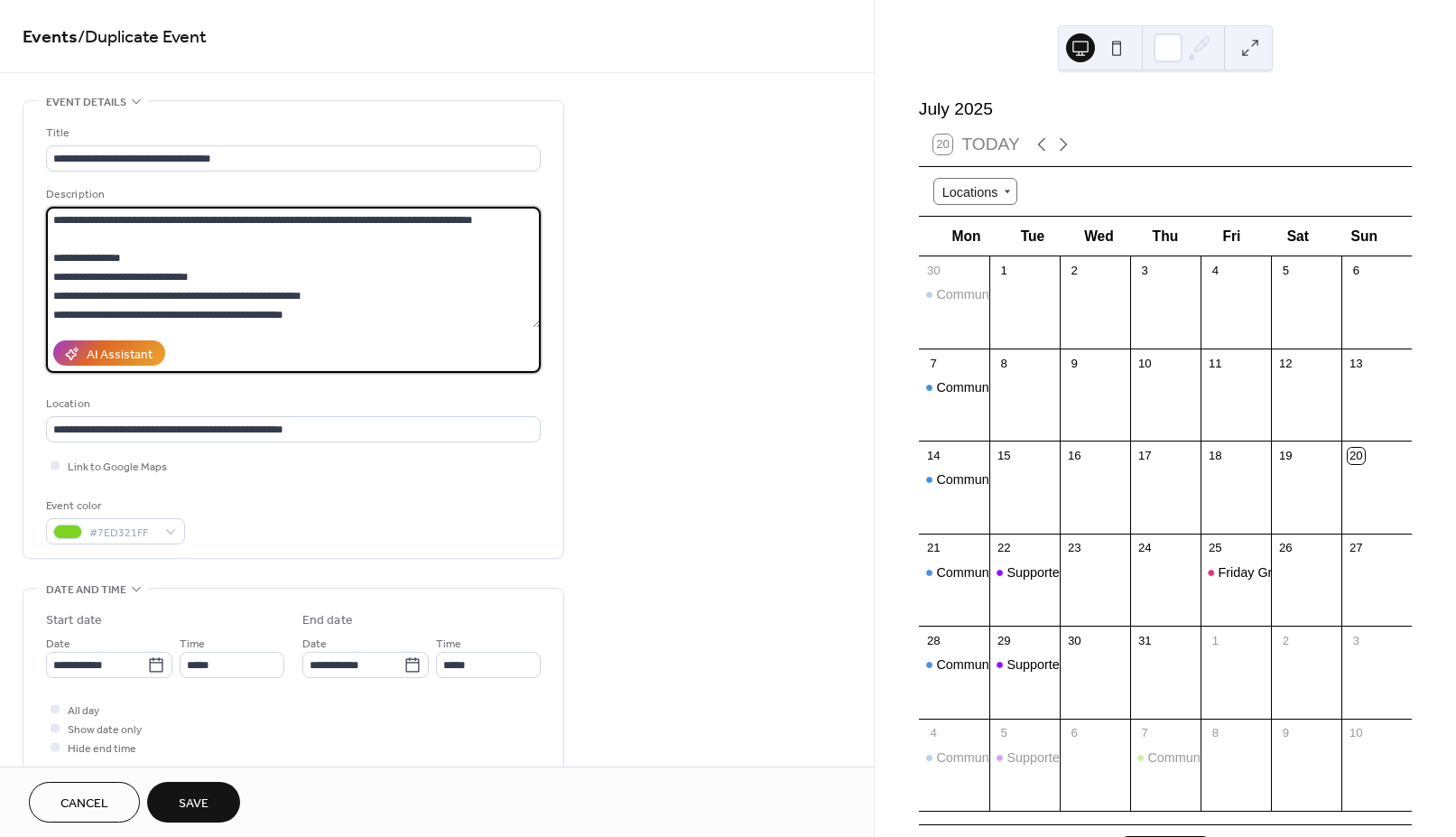 click on "Save" at bounding box center [193, 804] 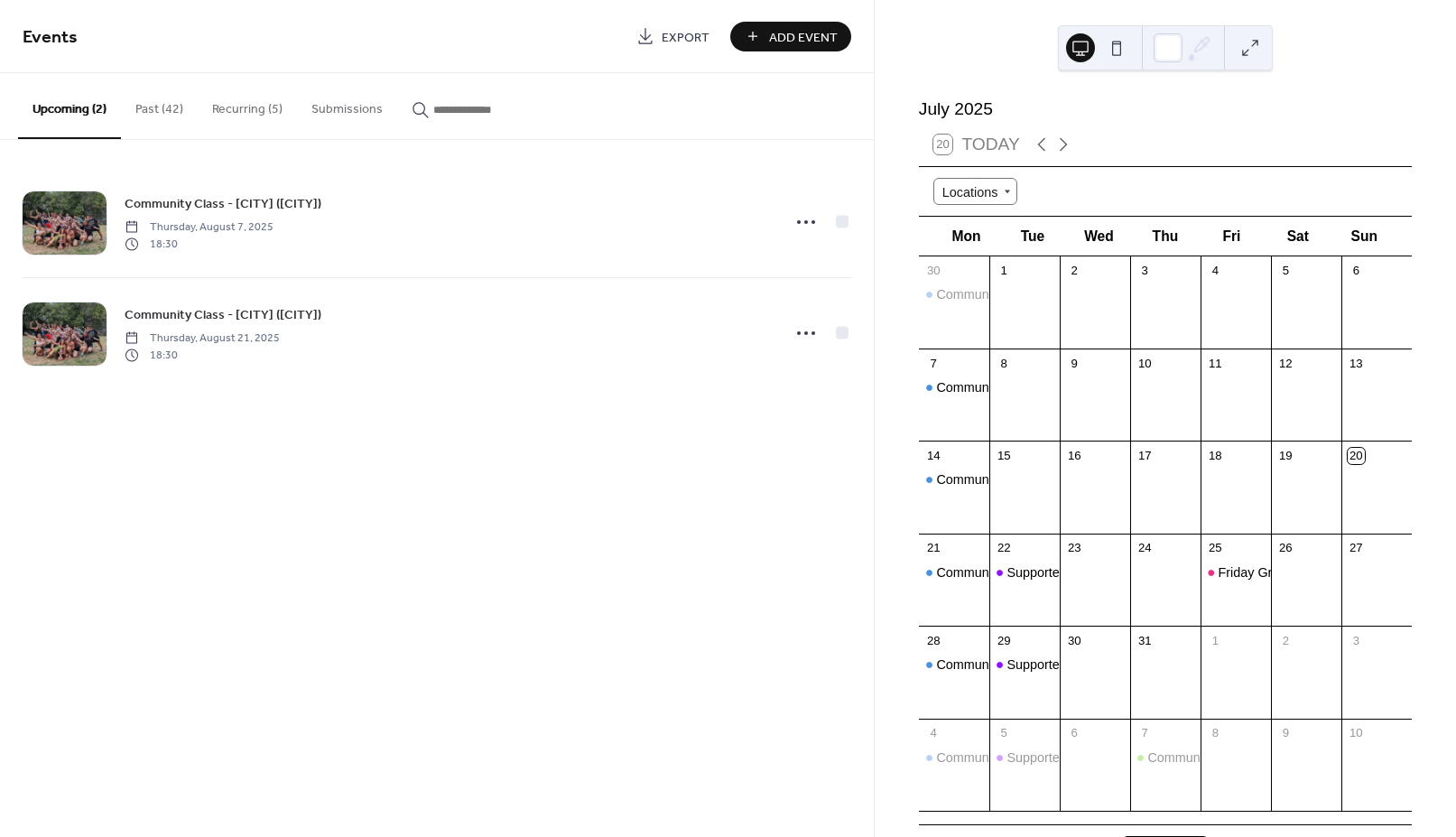 click on "Recurring (5)" at bounding box center [247, 105] 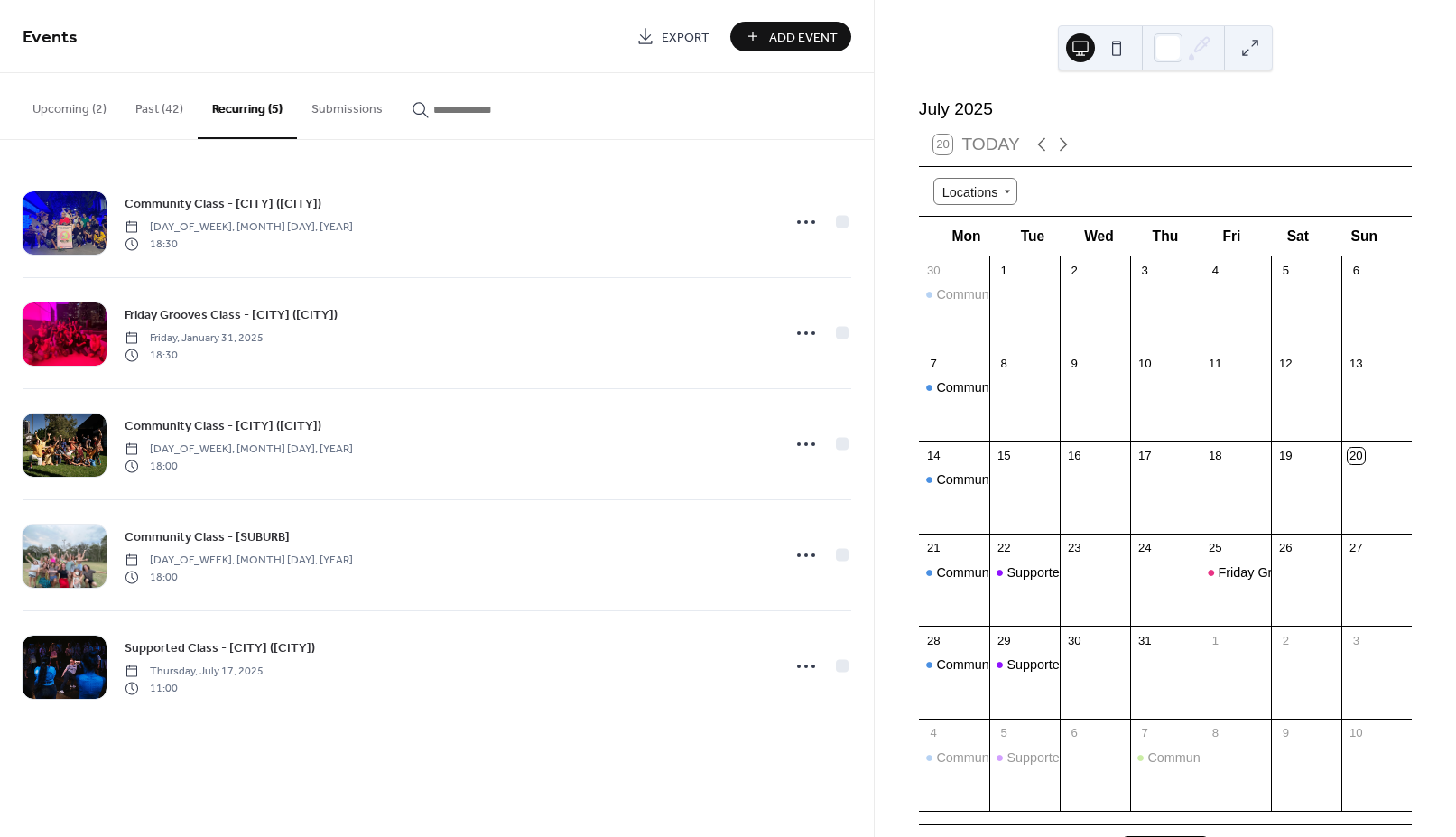 click on "Upcoming (2)" at bounding box center [70, 105] 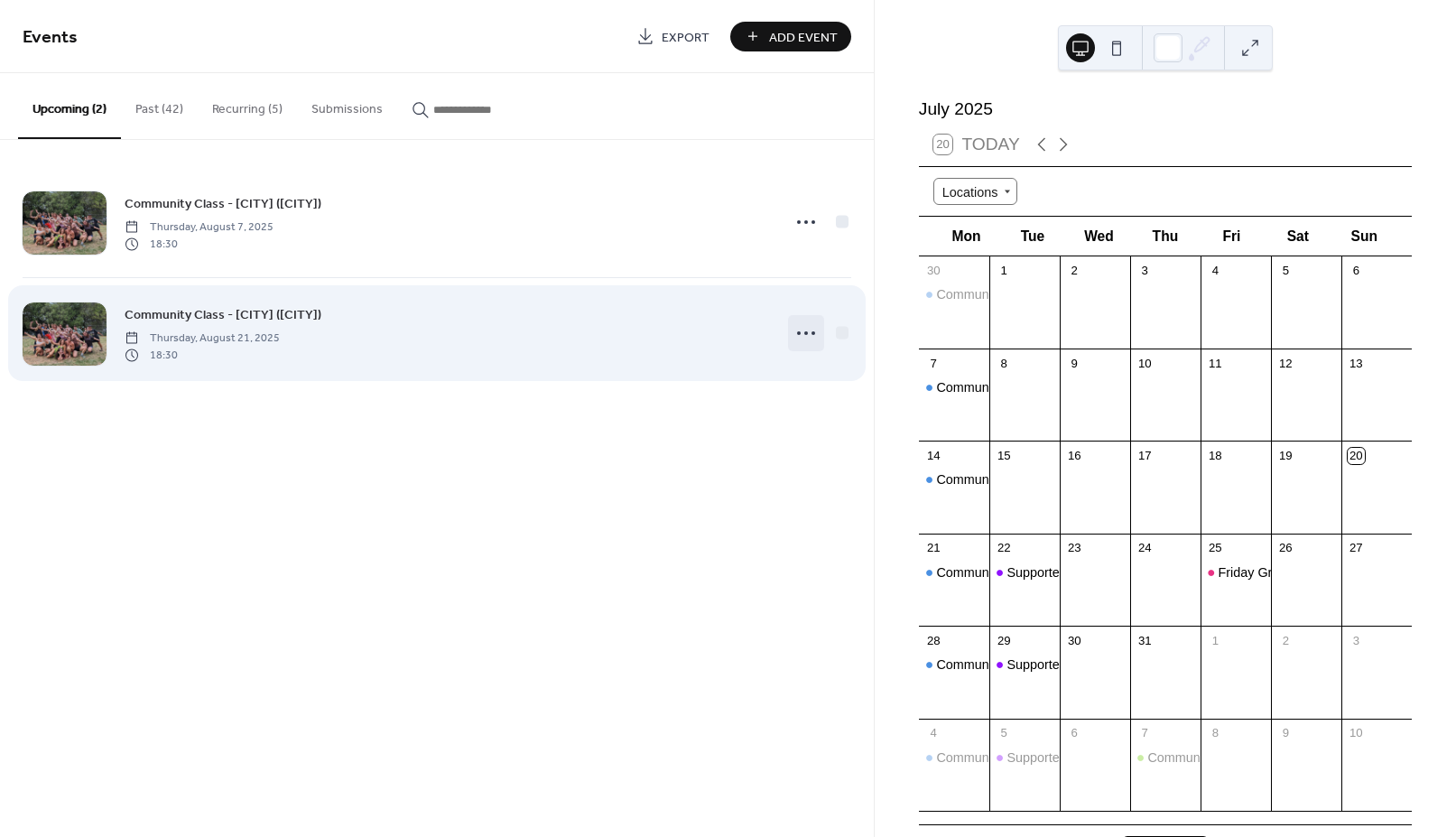 click 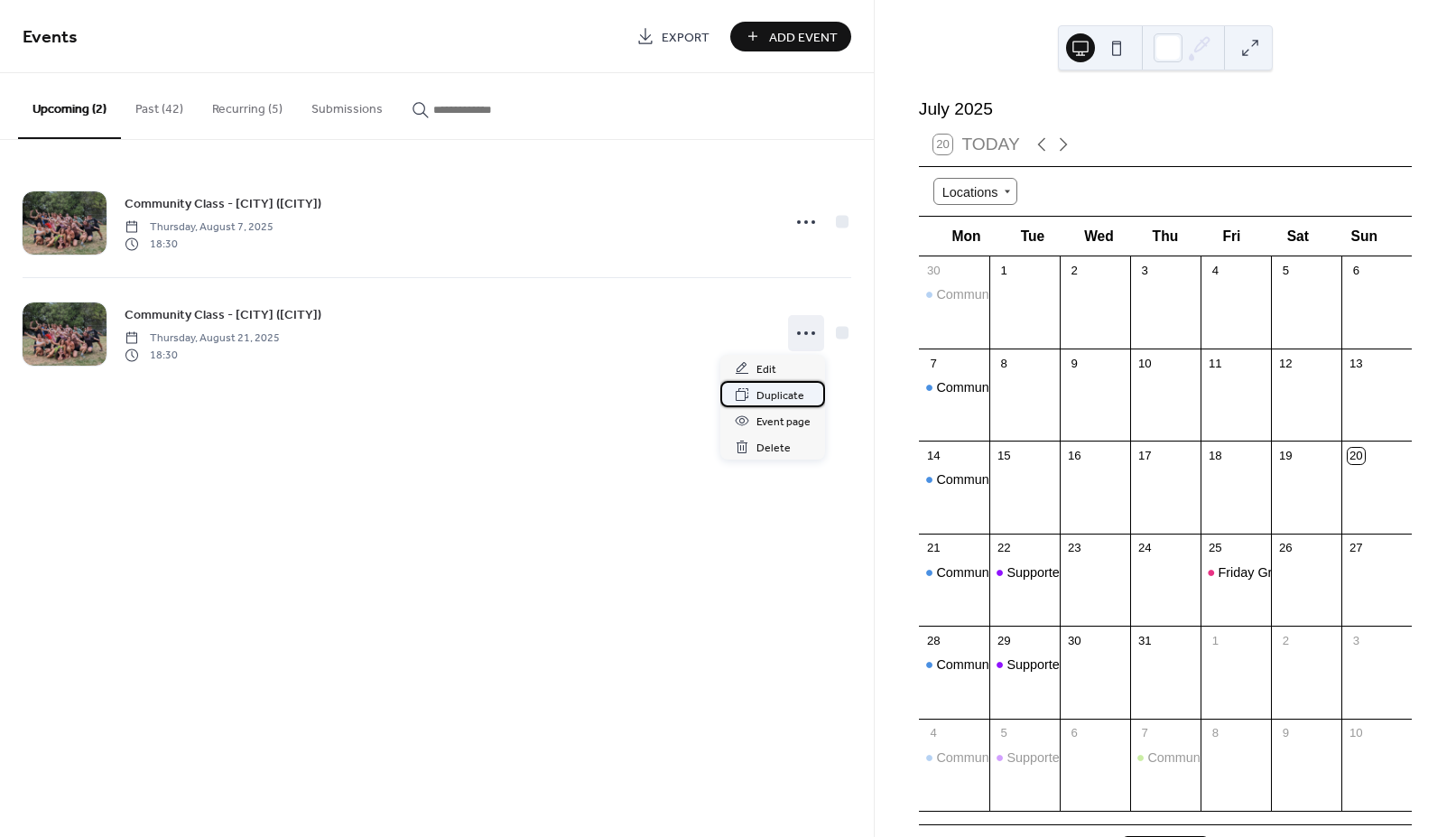 click on "Duplicate" at bounding box center (780, 395) 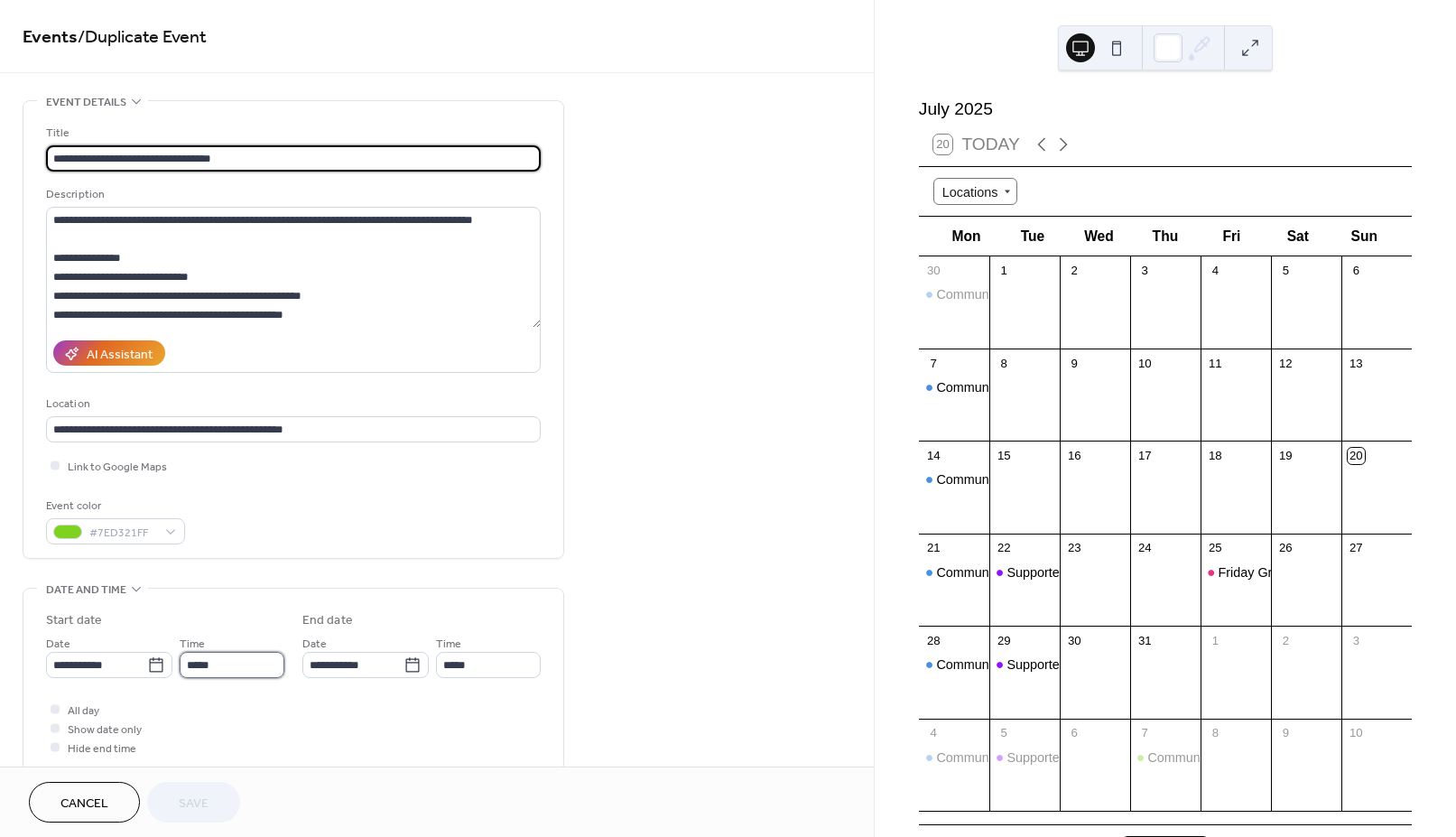 click on "*****" at bounding box center [232, 665] 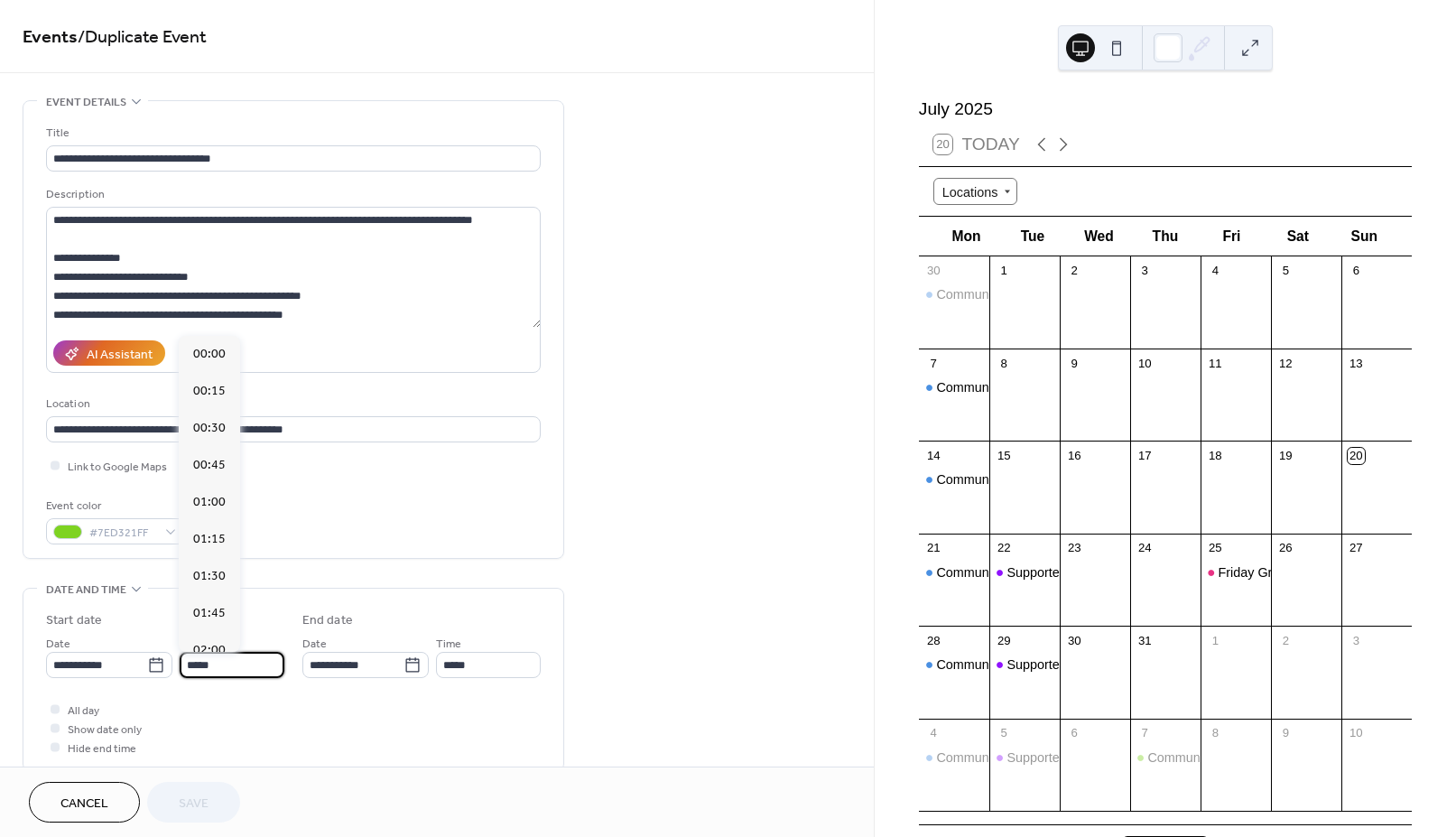 scroll, scrollTop: 2706, scrollLeft: 0, axis: vertical 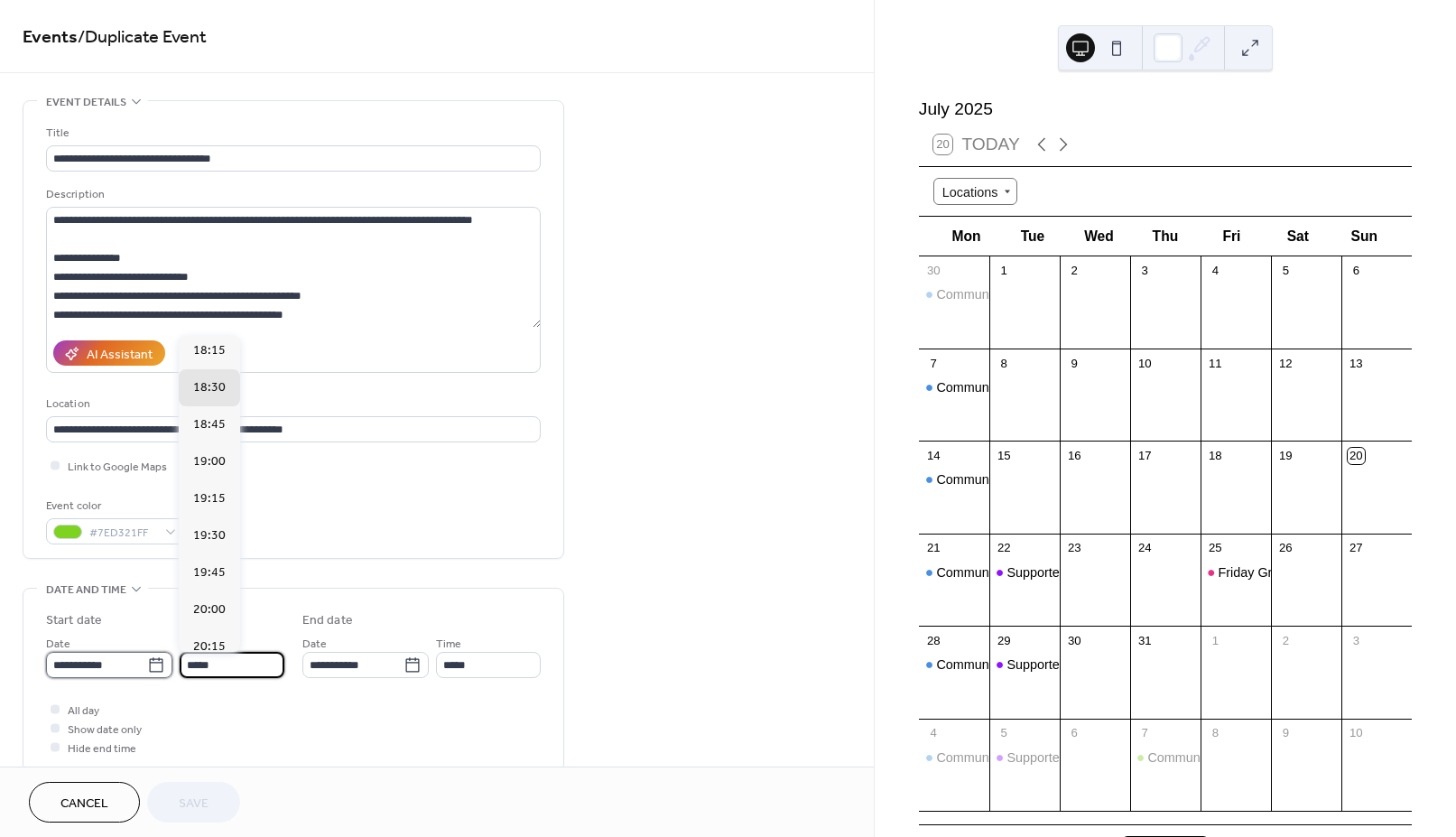 click on "**********" at bounding box center (97, 665) 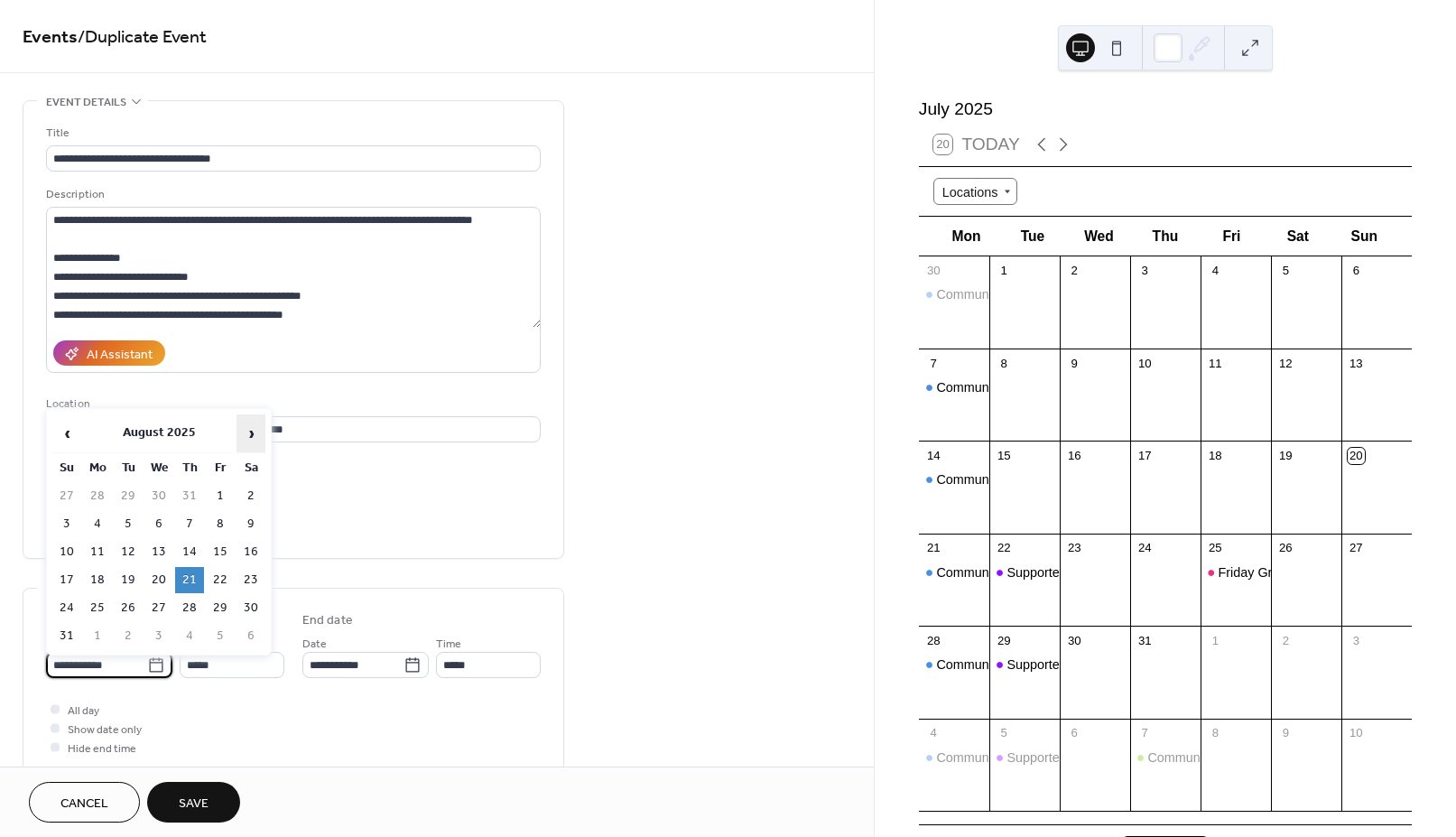 click on "›" at bounding box center (251, 433) 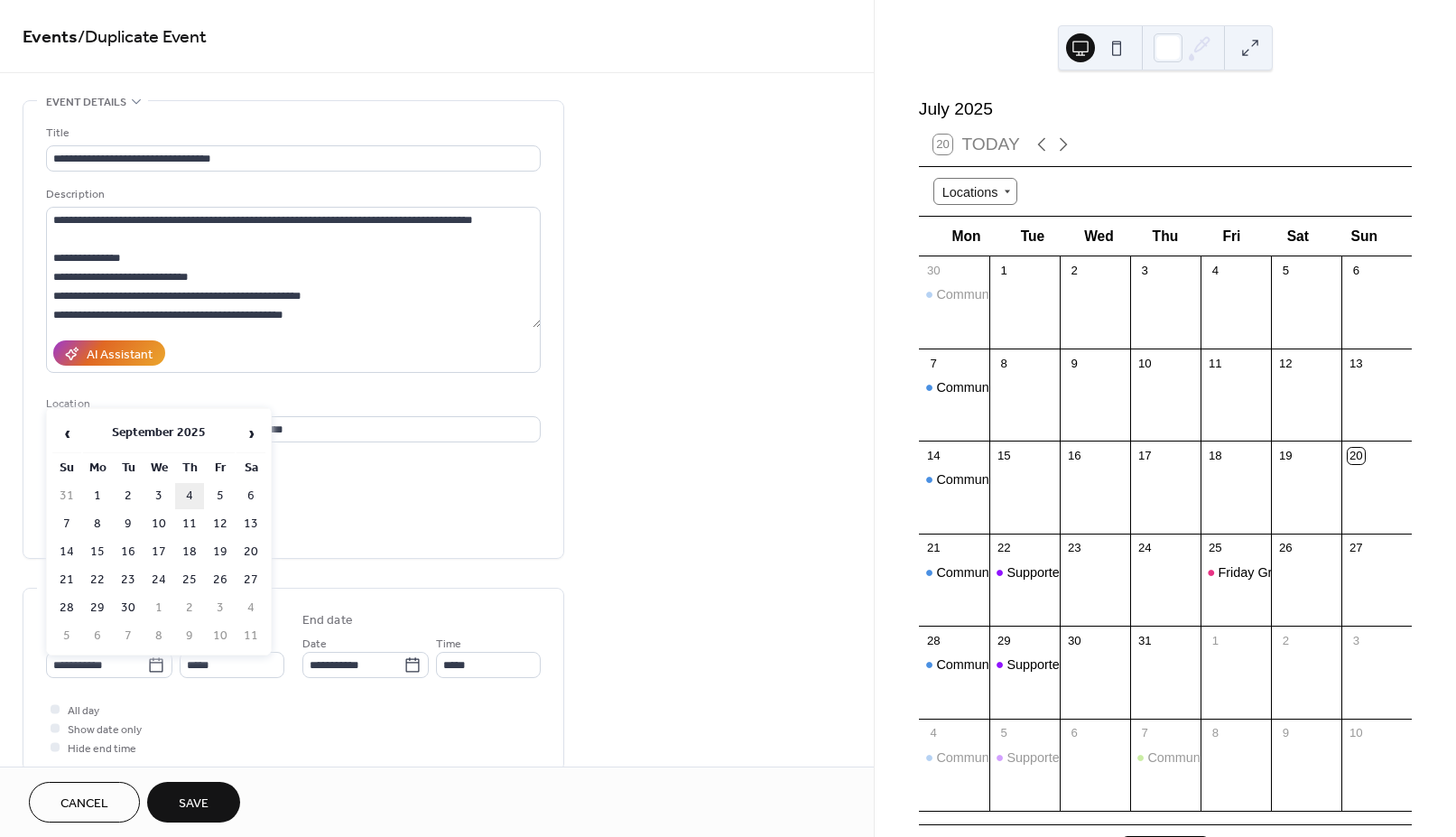 click on "4" at bounding box center (190, 496) 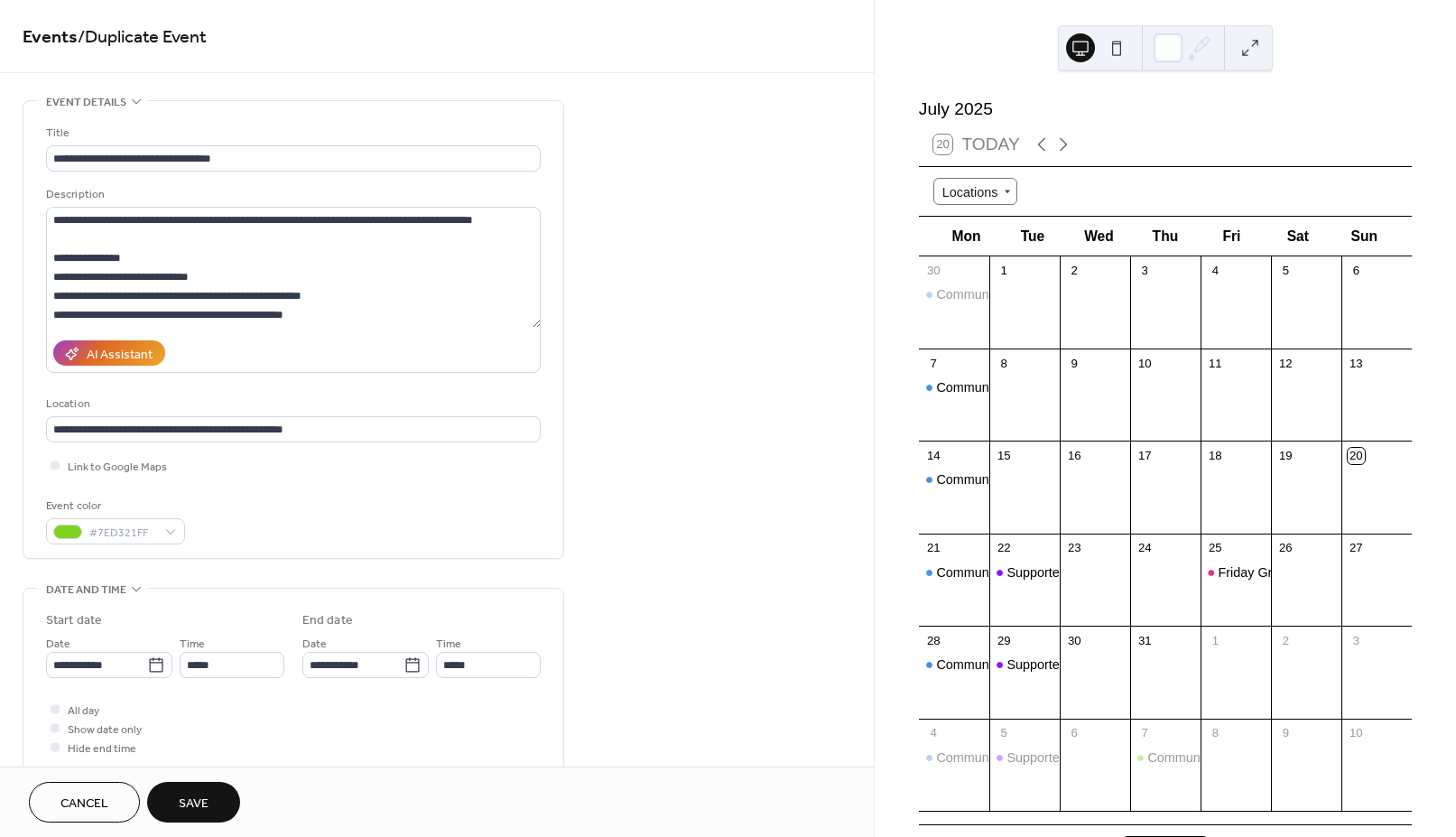 click on "Save" at bounding box center (193, 802) 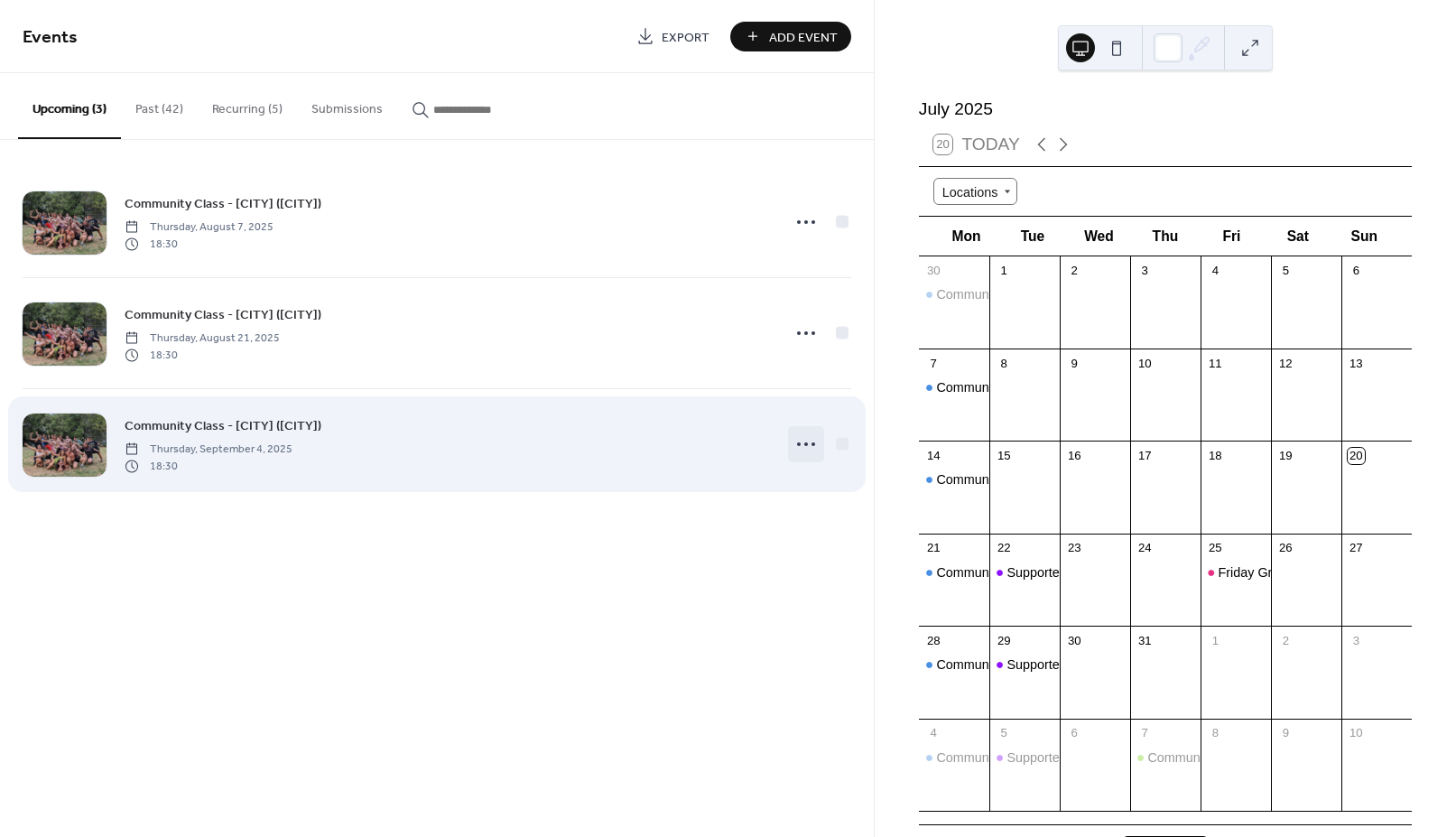 click 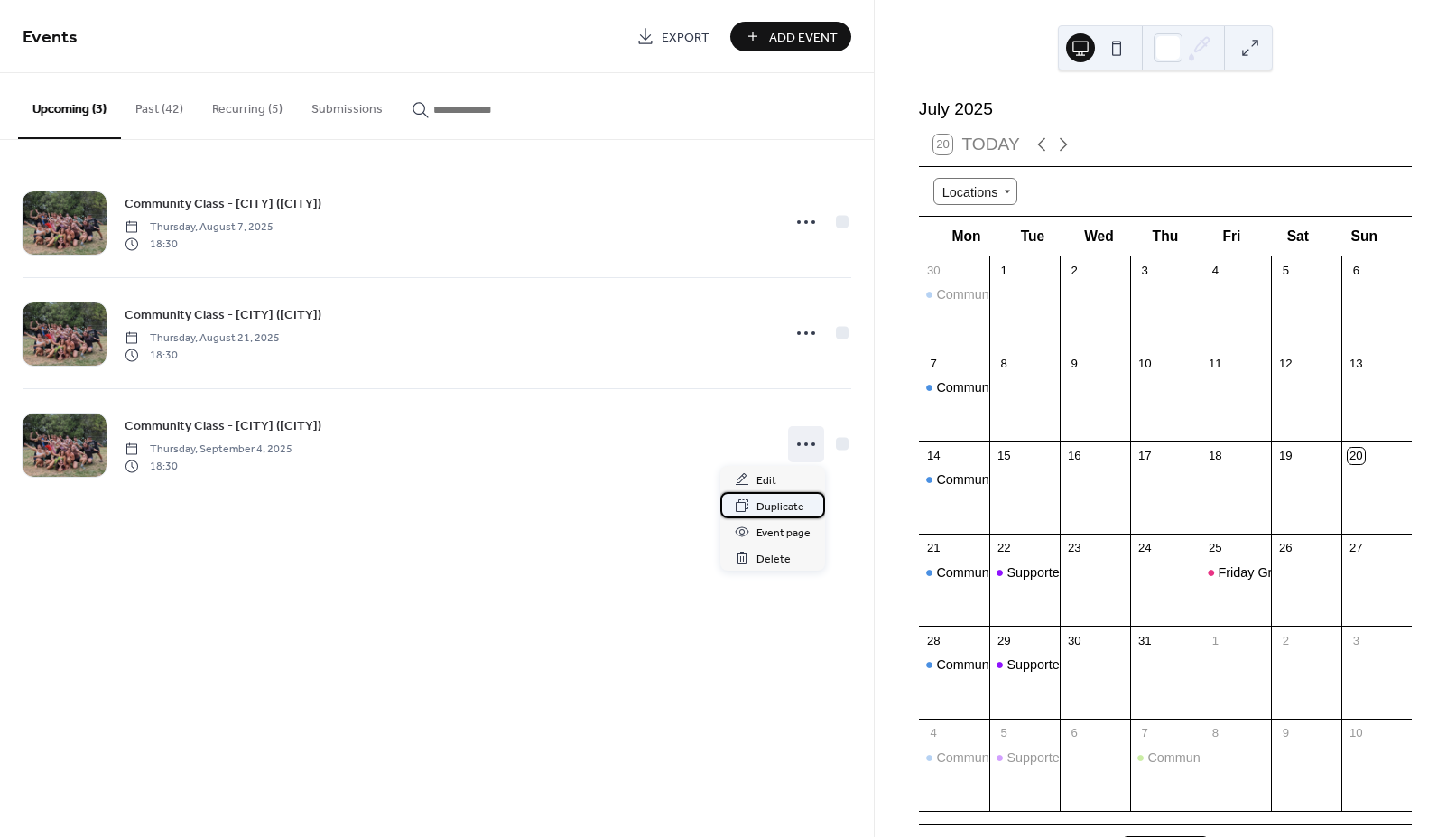 click on "Duplicate" at bounding box center (780, 507) 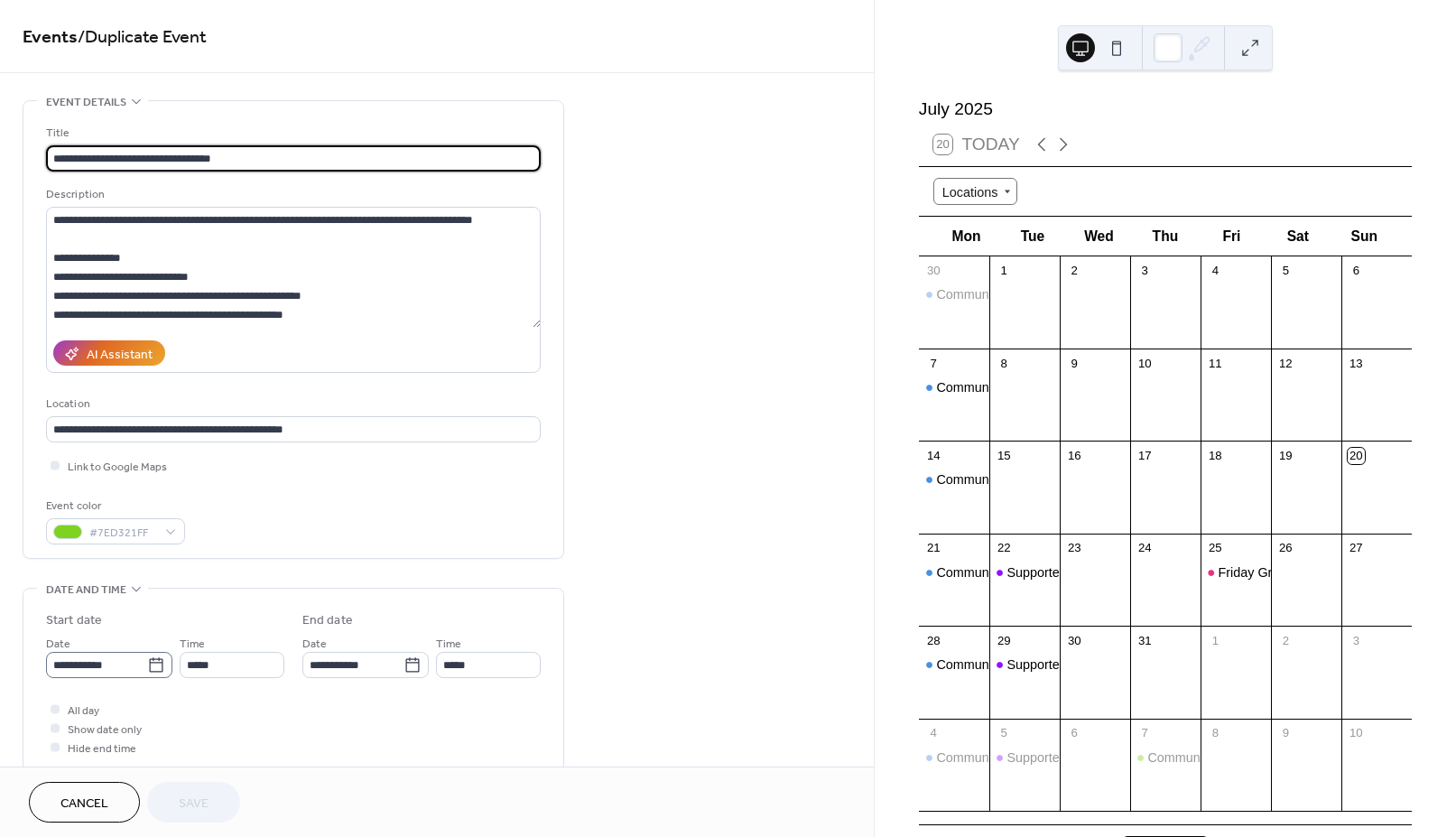 click 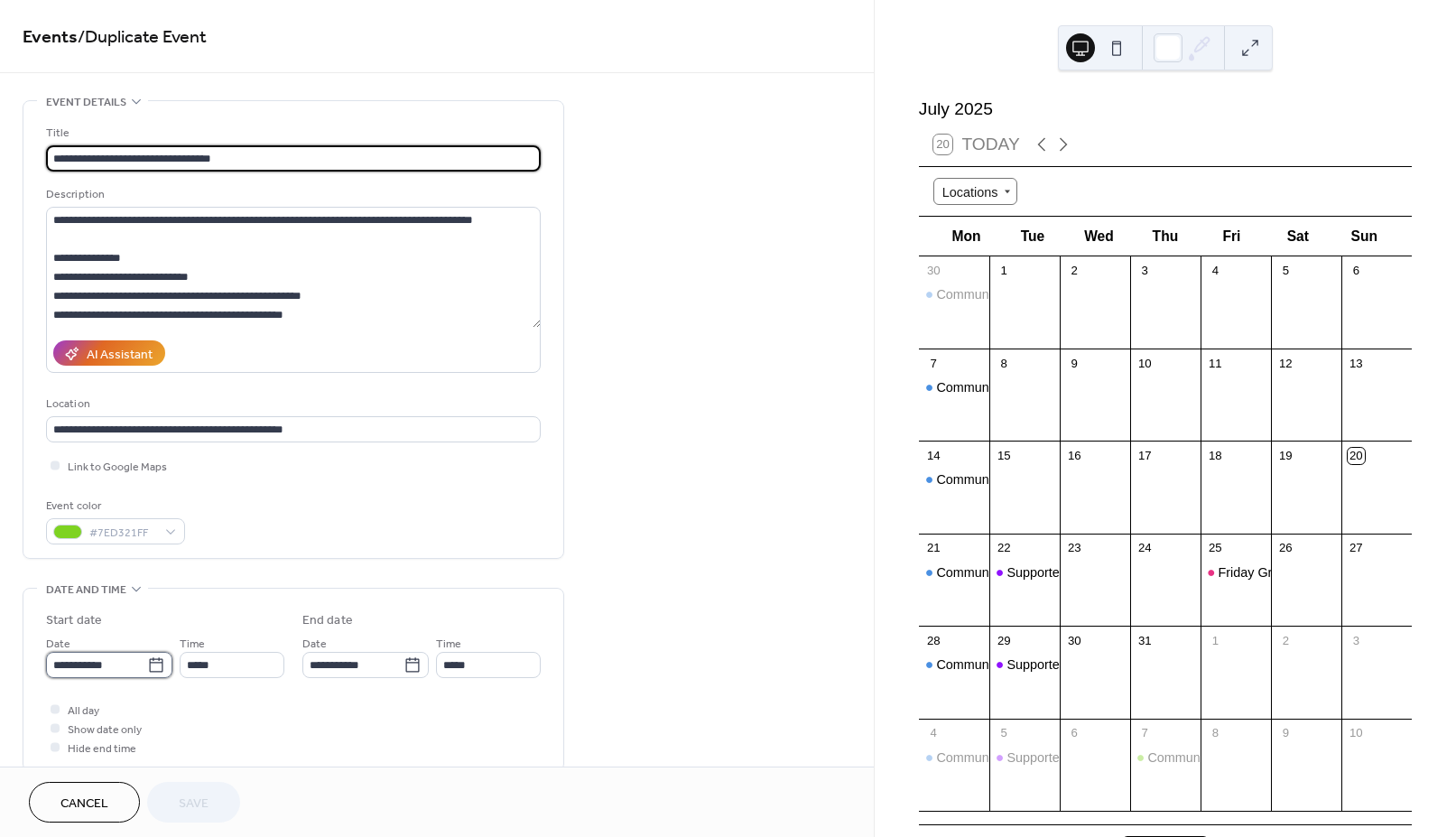 click on "**********" at bounding box center (97, 665) 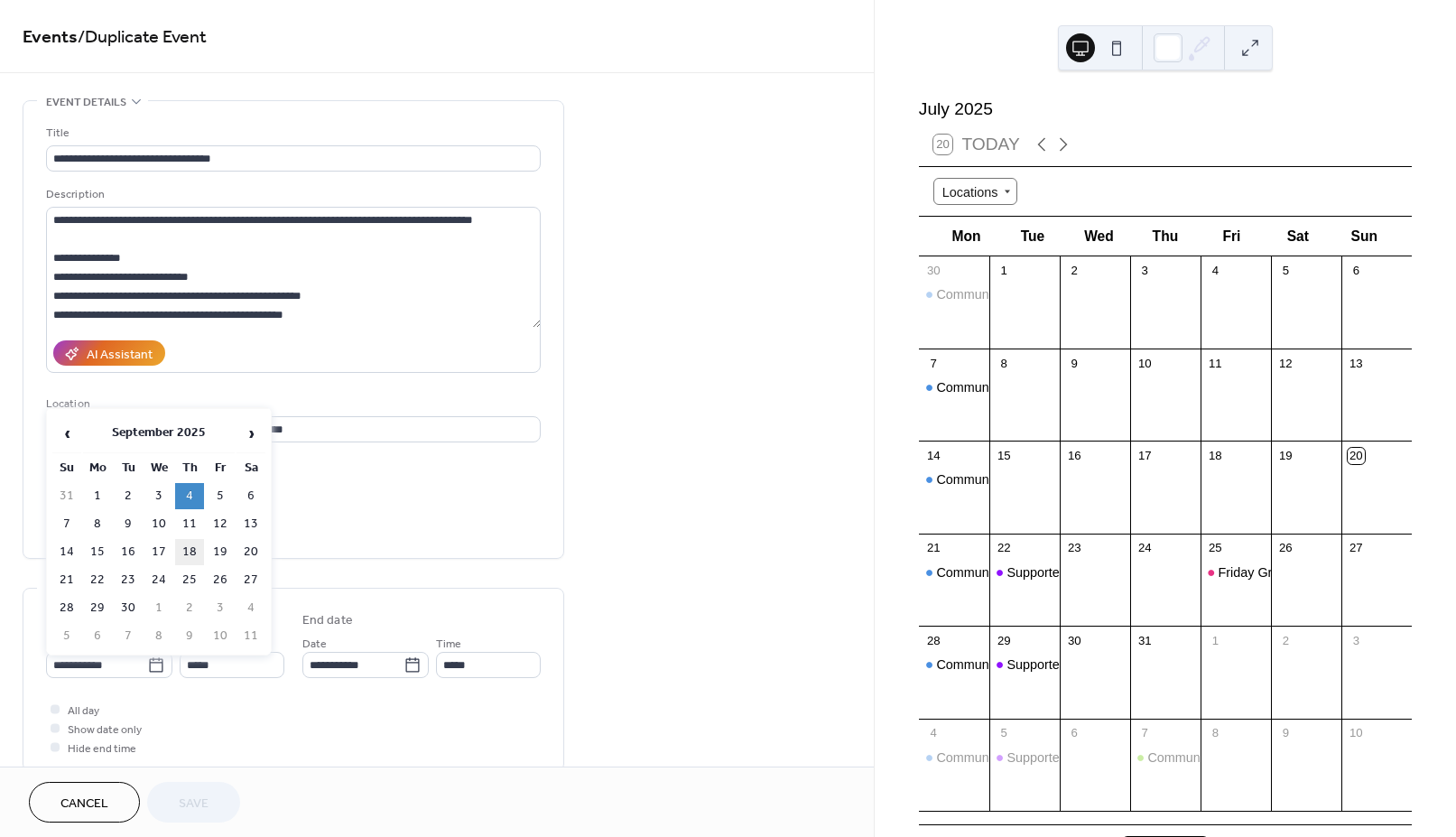 click on "18" at bounding box center (190, 552) 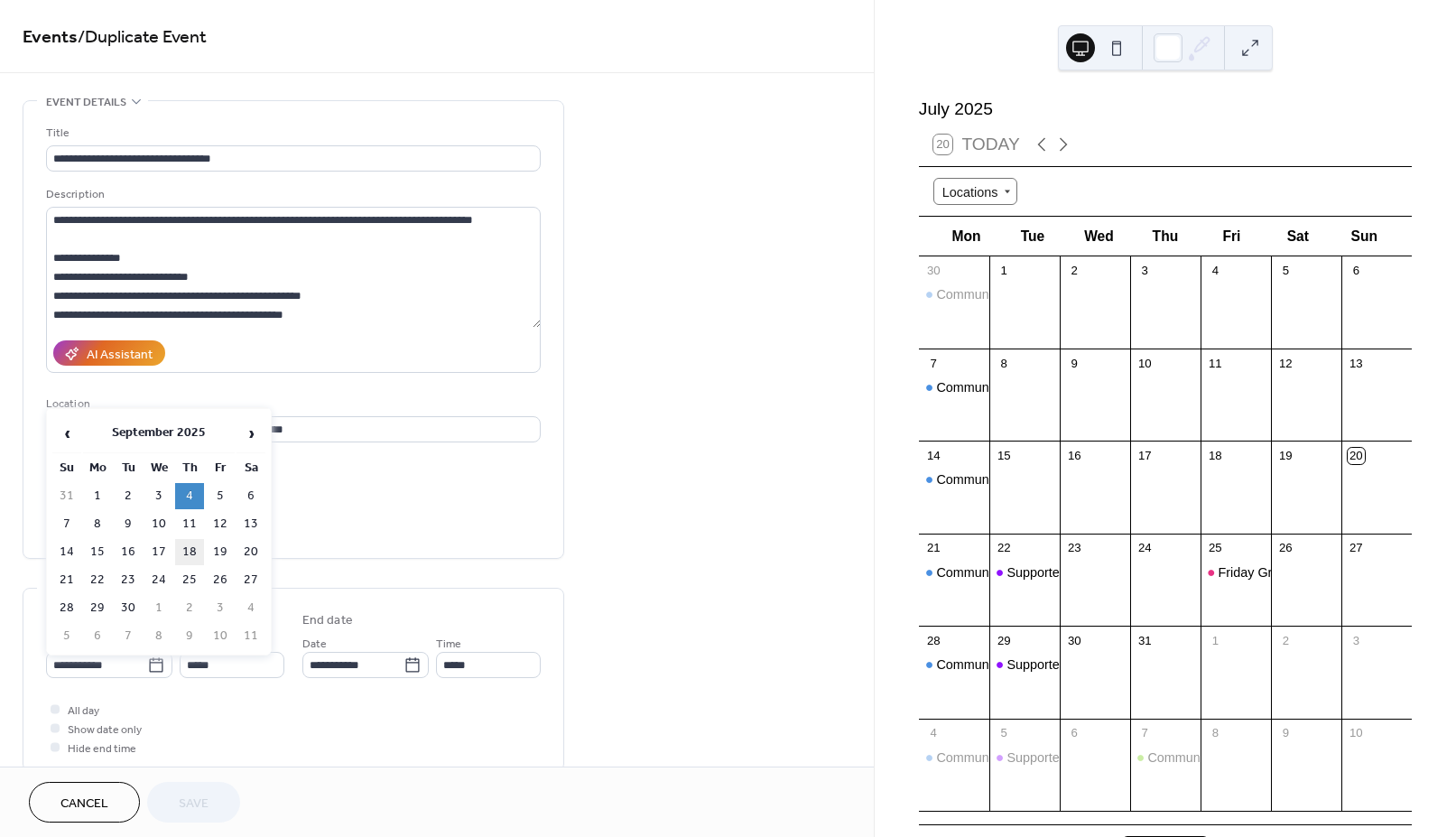 type on "**********" 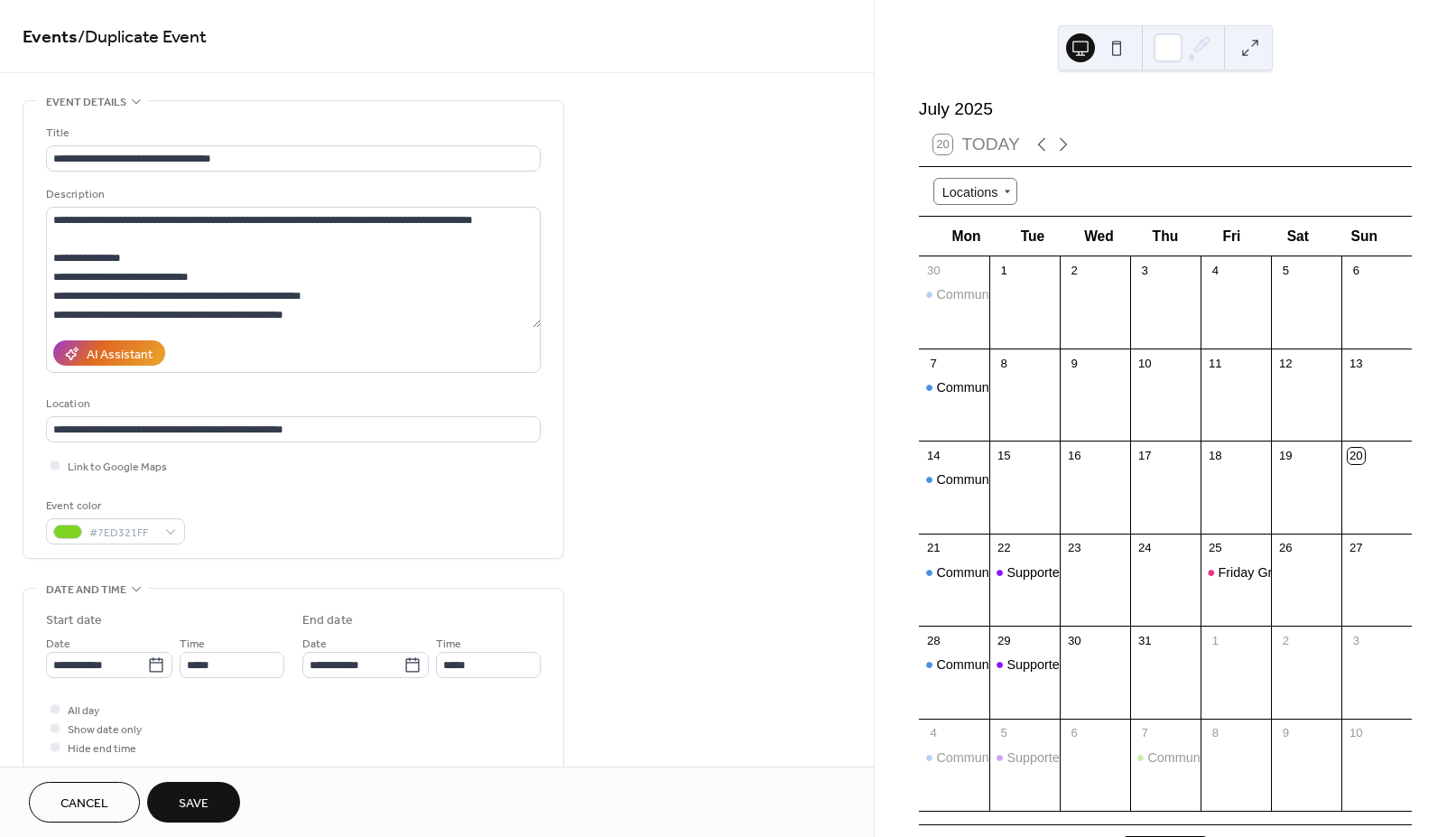 click on "Save" at bounding box center (193, 804) 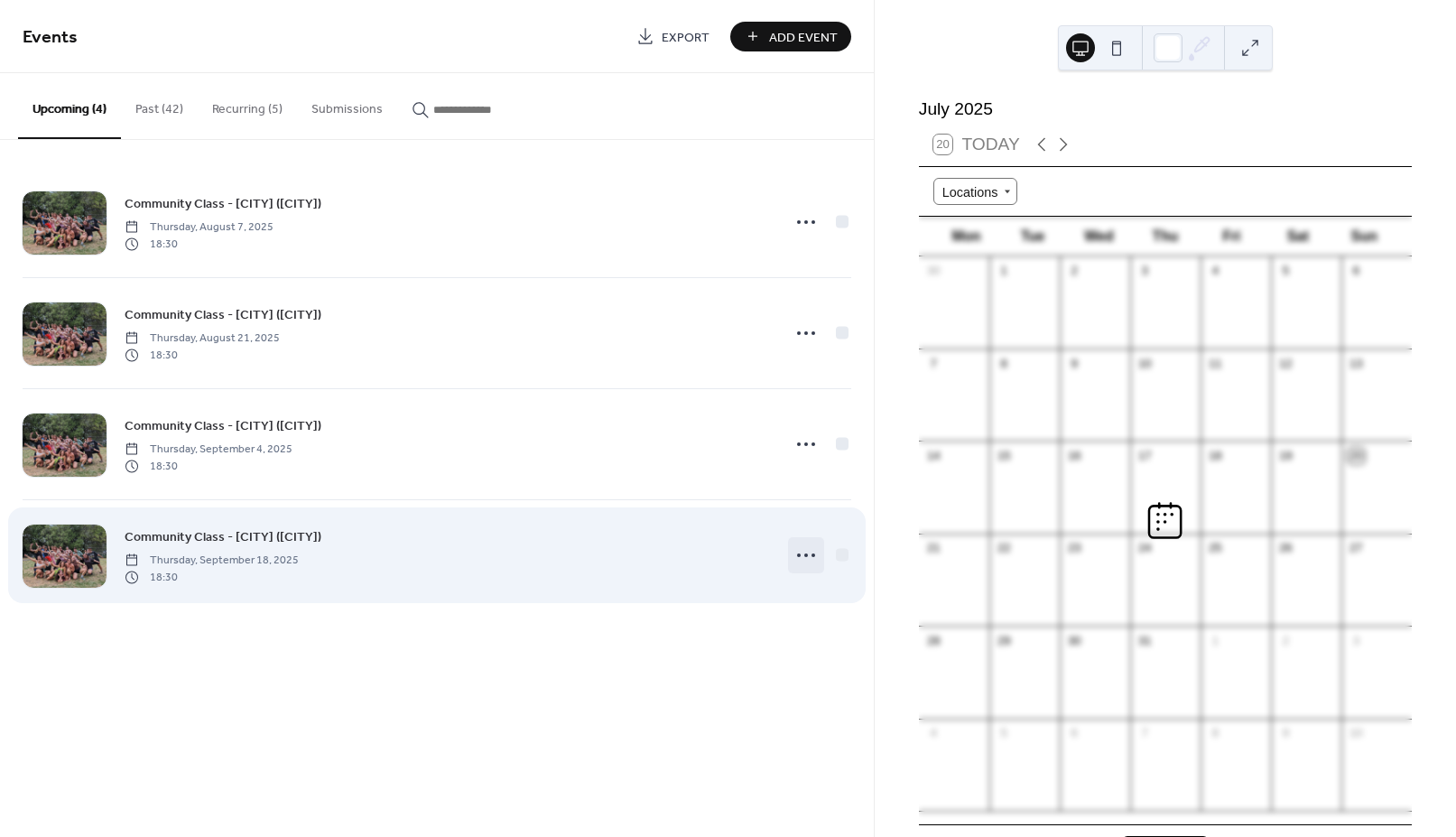 click 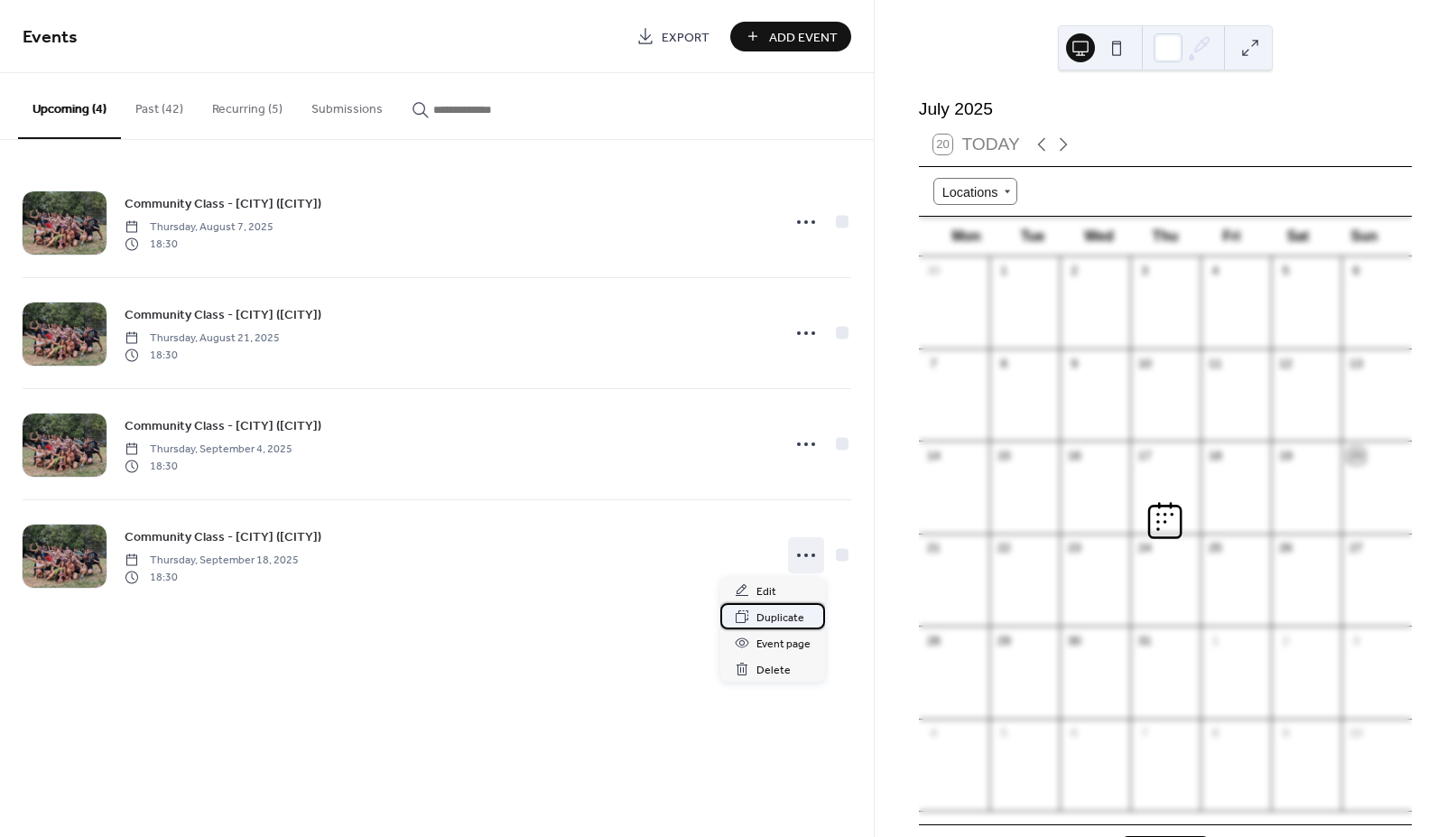 click on "Duplicate" at bounding box center (780, 618) 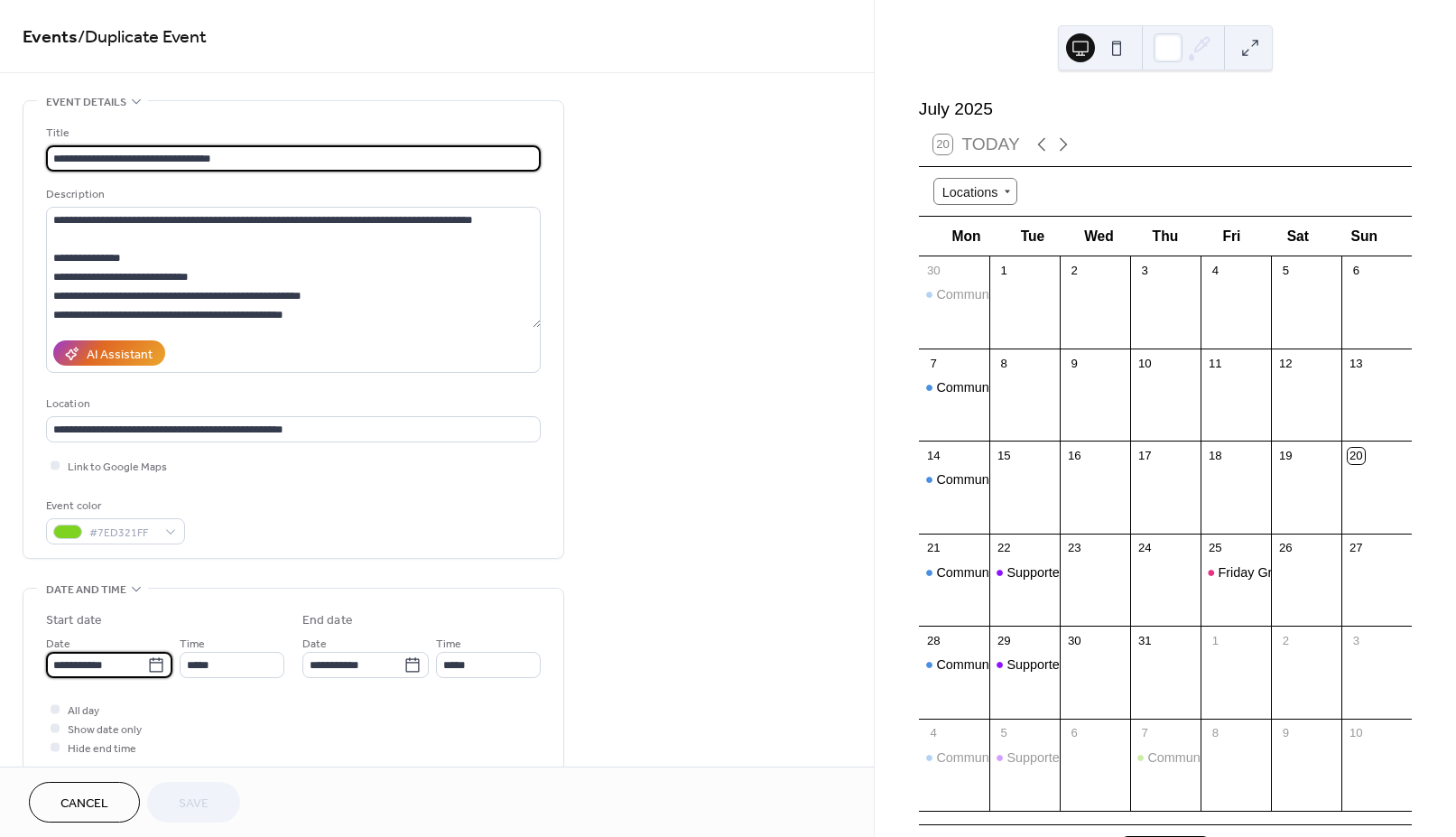click on "**********" at bounding box center (97, 665) 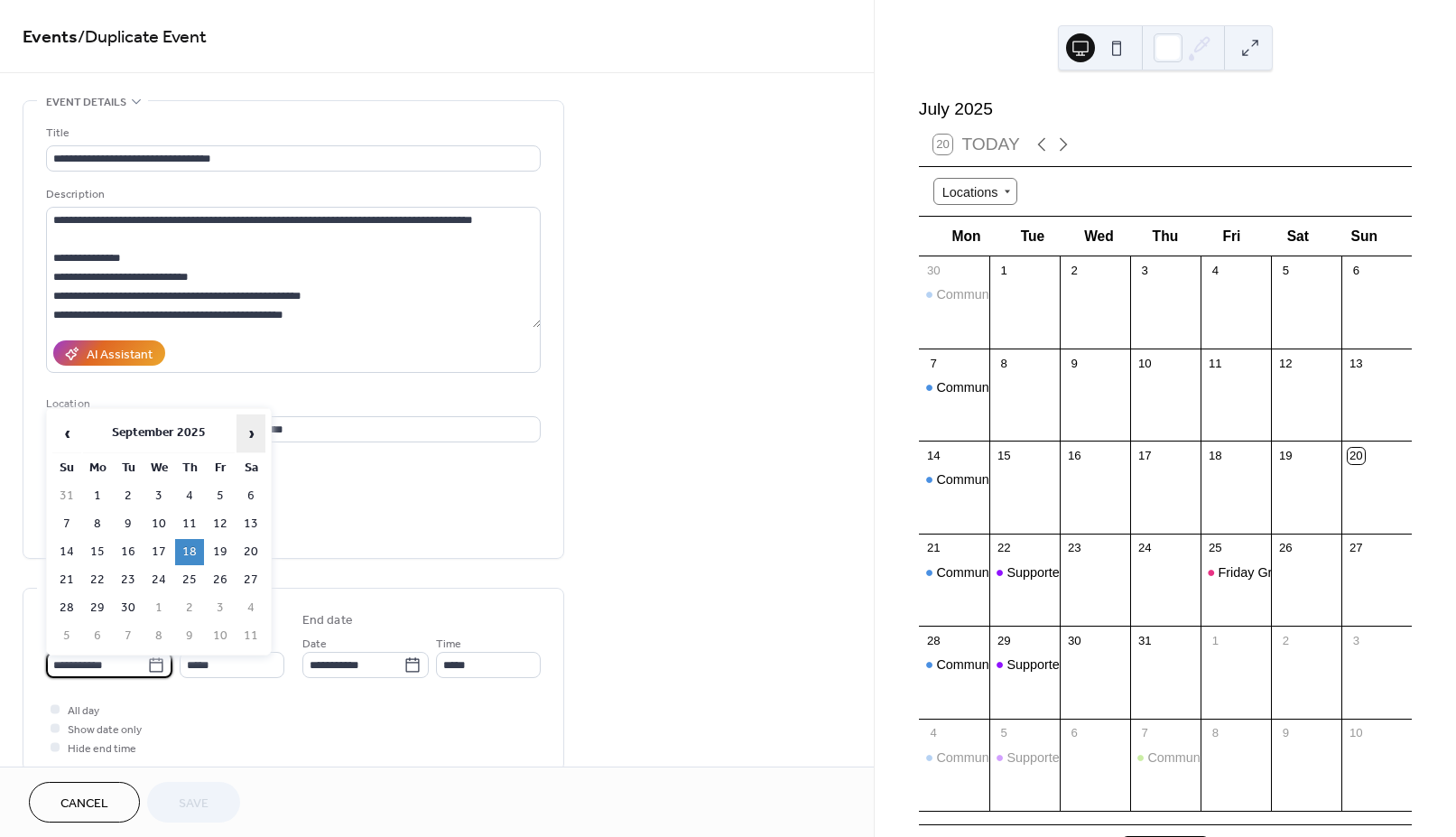click on "›" at bounding box center [251, 433] 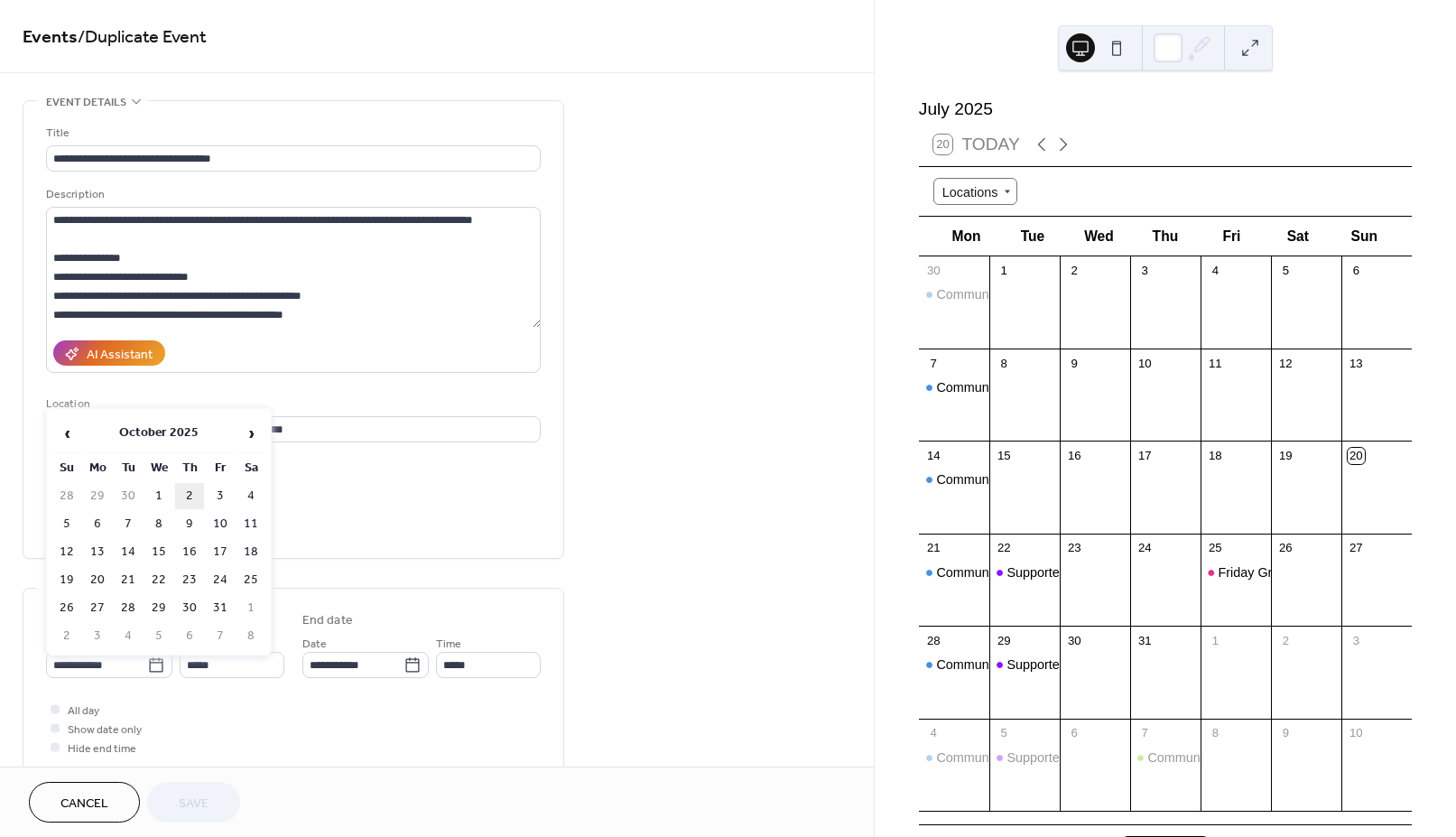 click on "2" at bounding box center [190, 496] 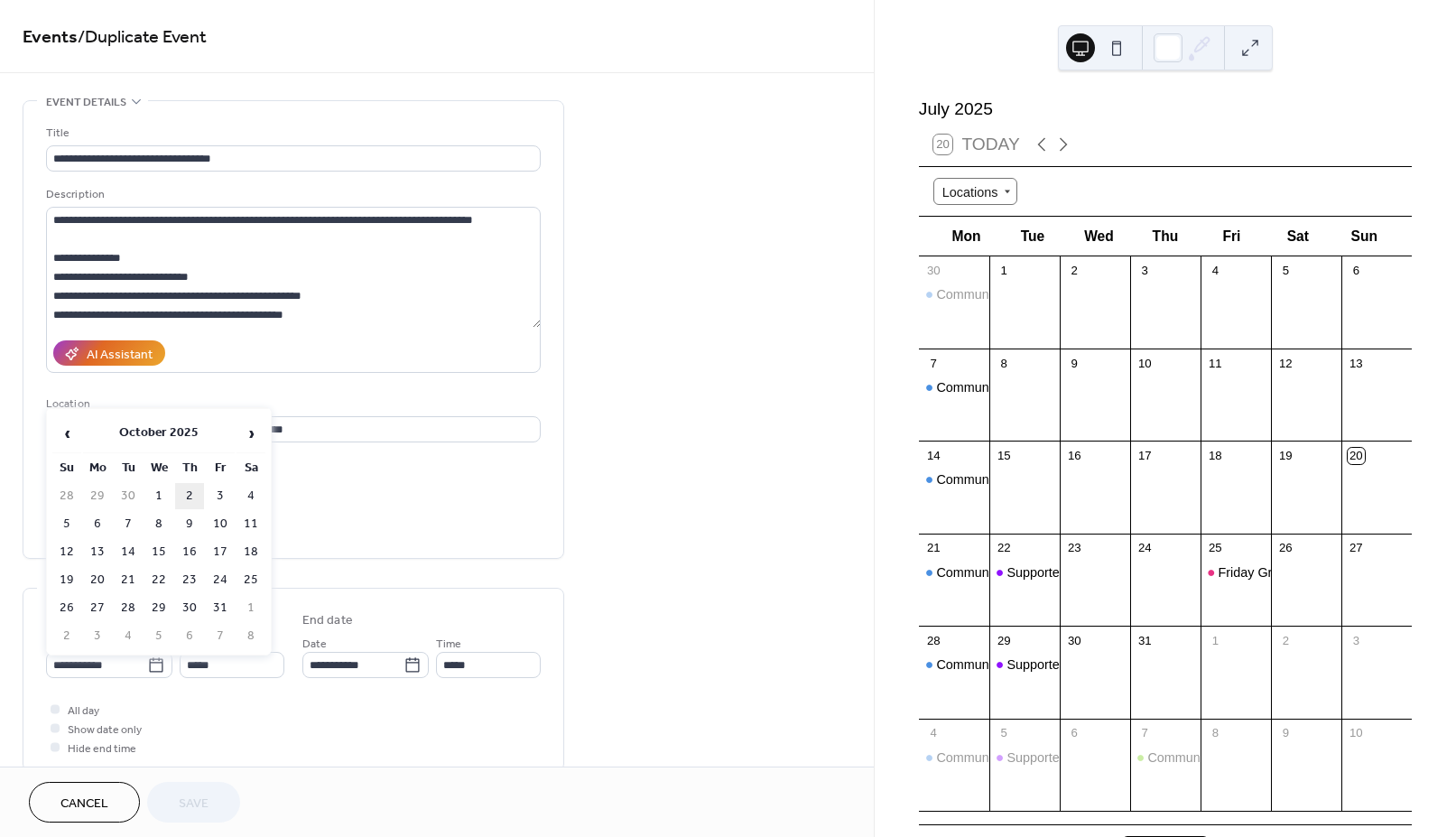 type on "**********" 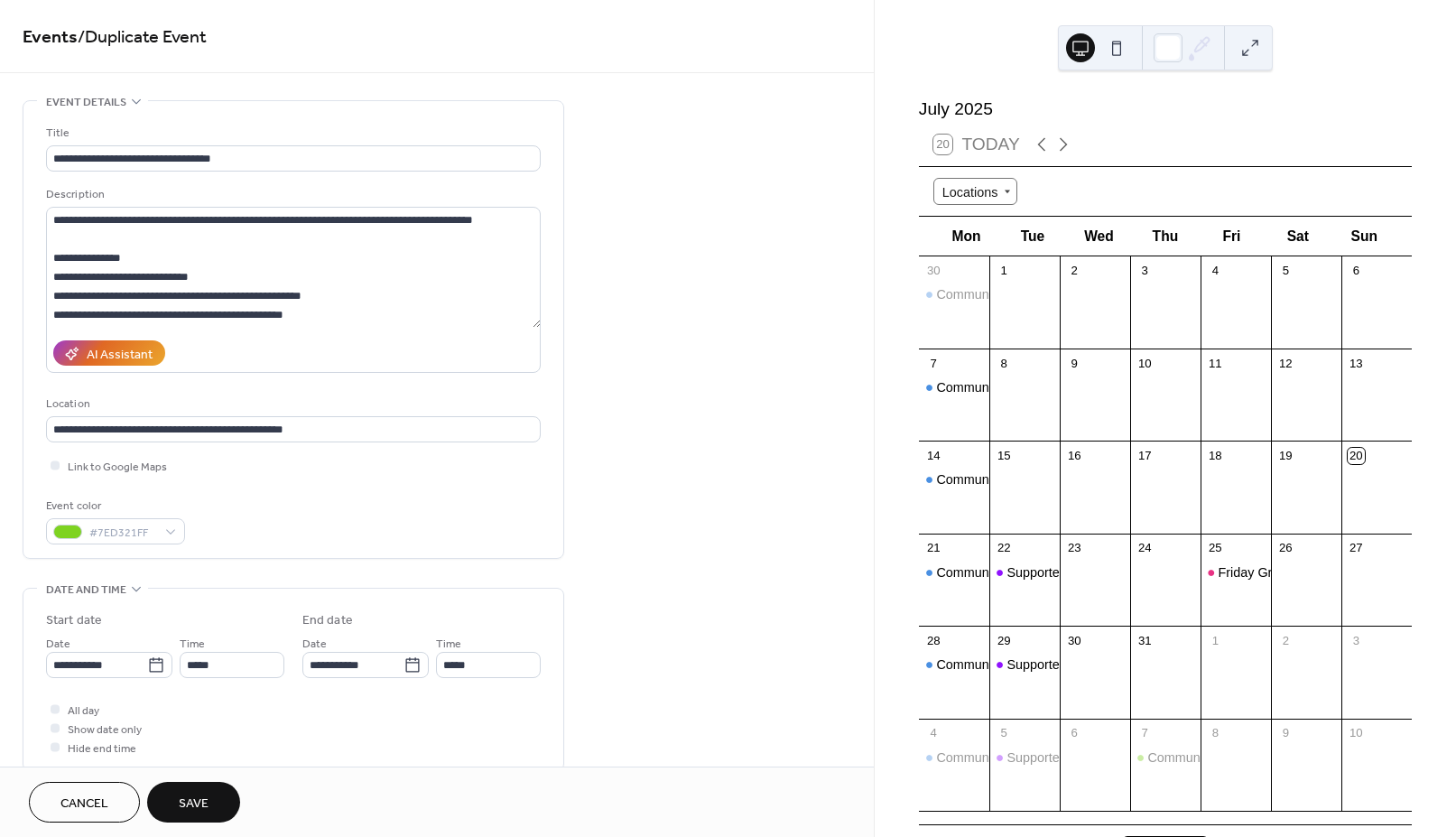 click on "Save" at bounding box center [193, 802] 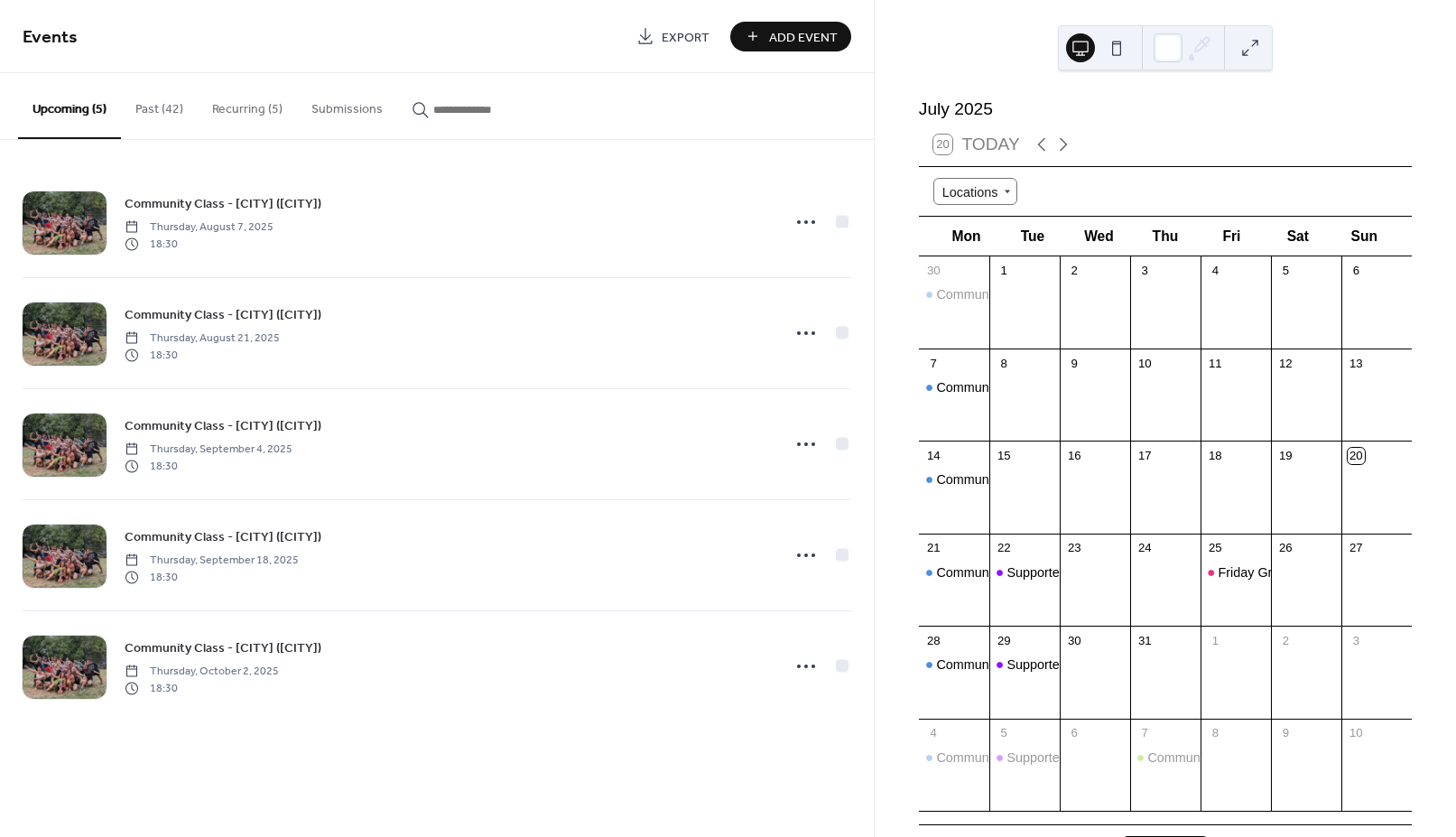 click on "Recurring (5)" at bounding box center [247, 105] 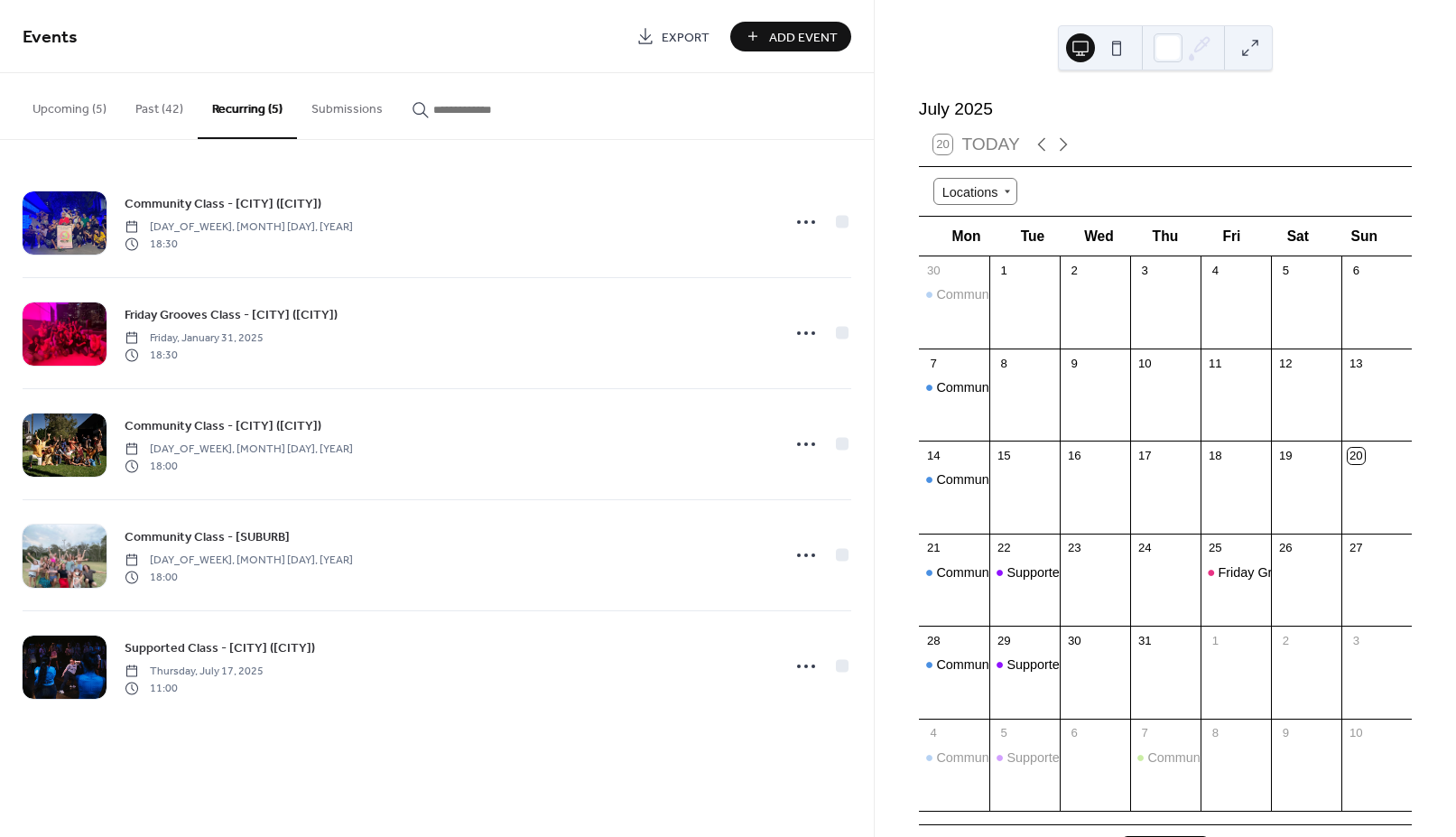 click on "[DAY] Grooves Class - [LOCATION] ([CITY])" at bounding box center (1329, 572) 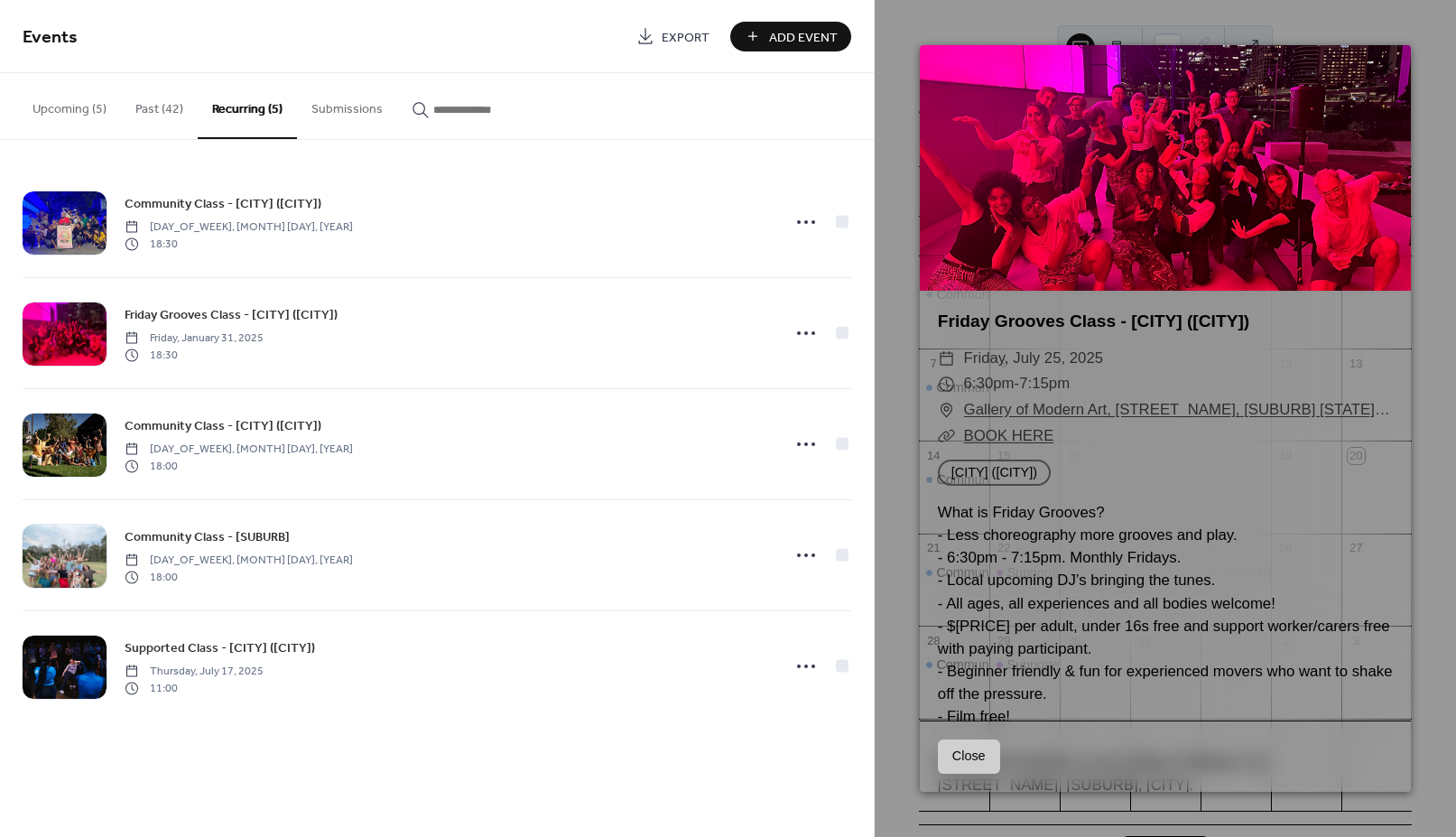 click on "Close" at bounding box center (969, 757) 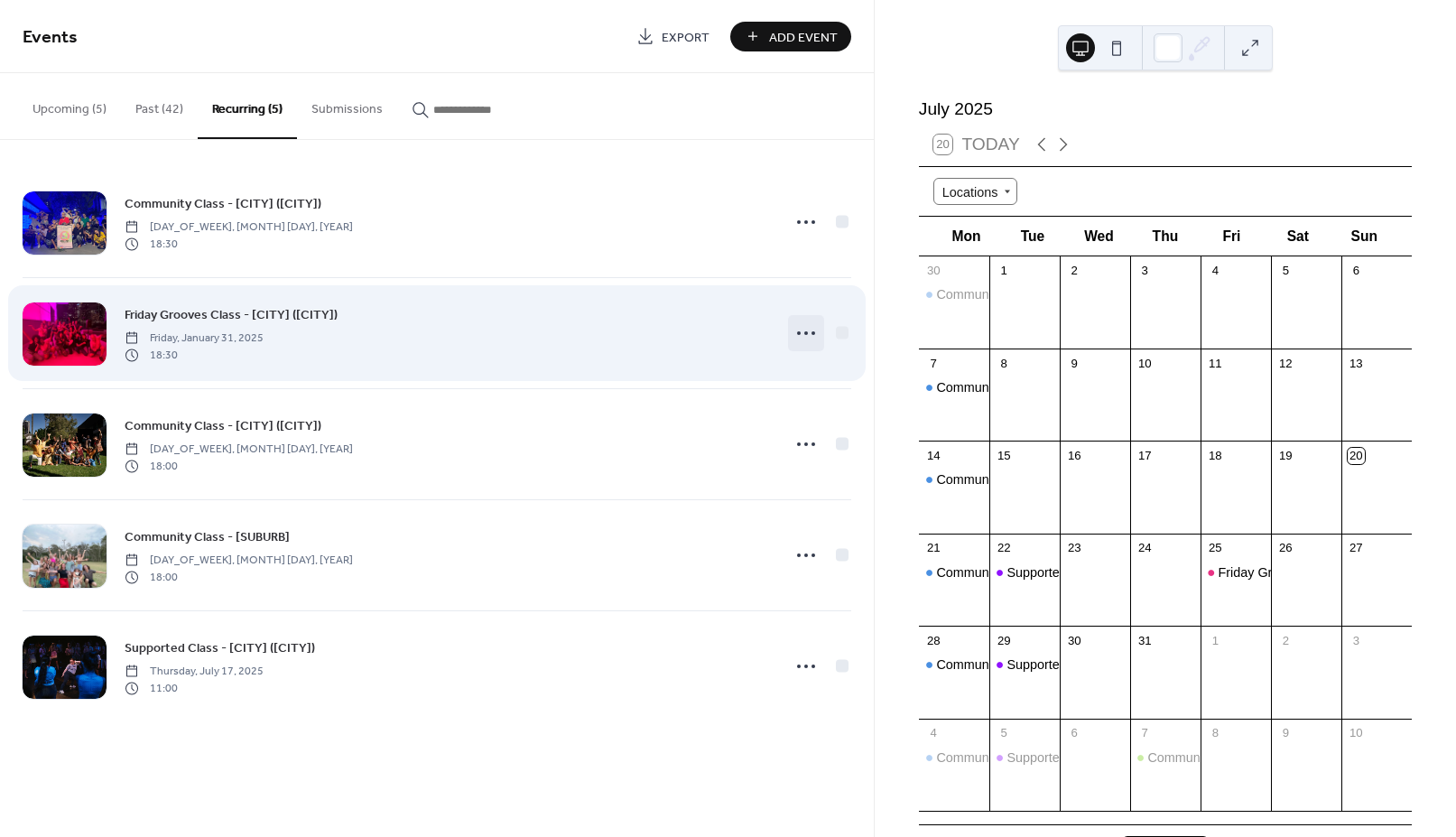 click 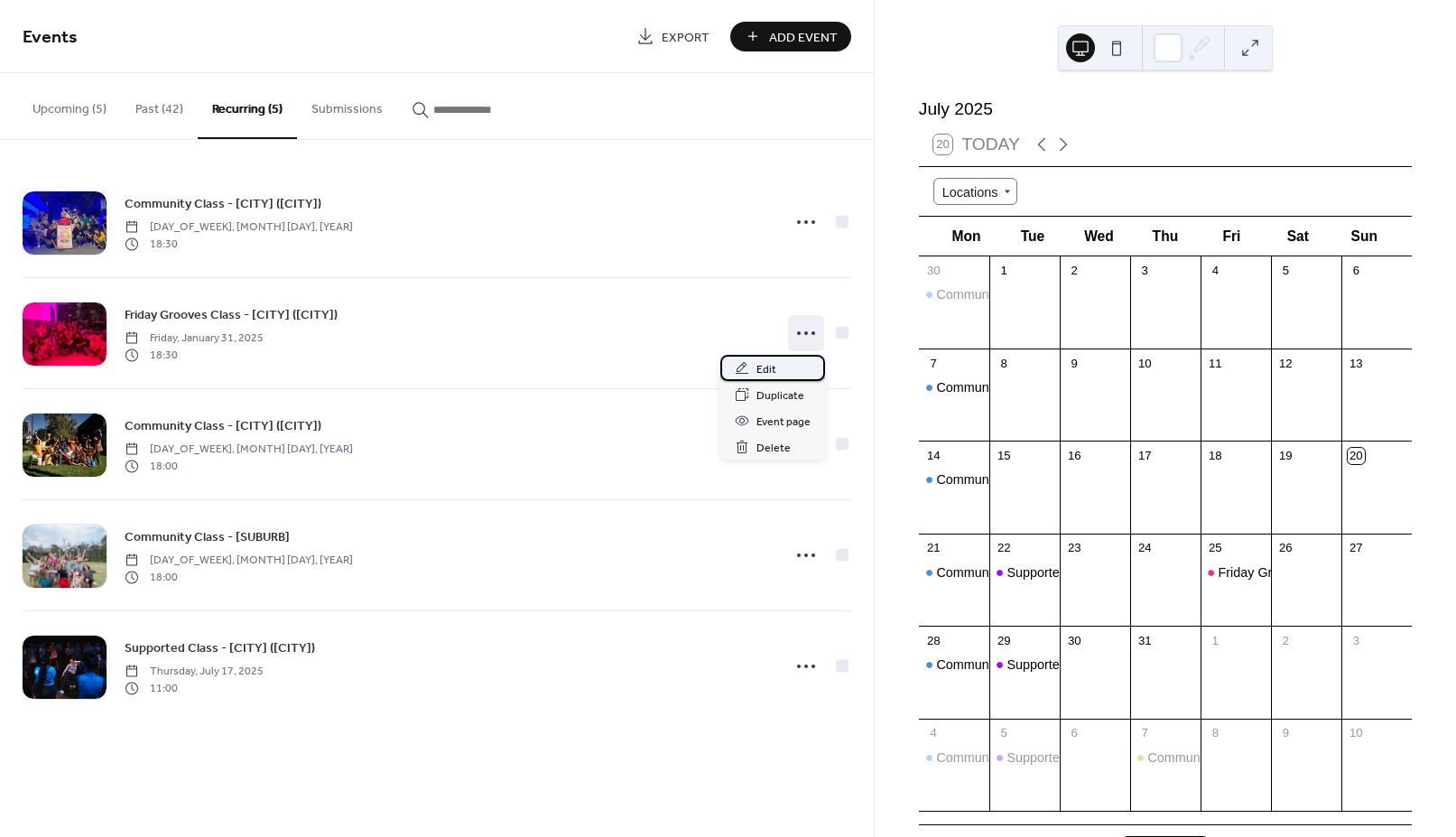 click on "Edit" at bounding box center (766, 369) 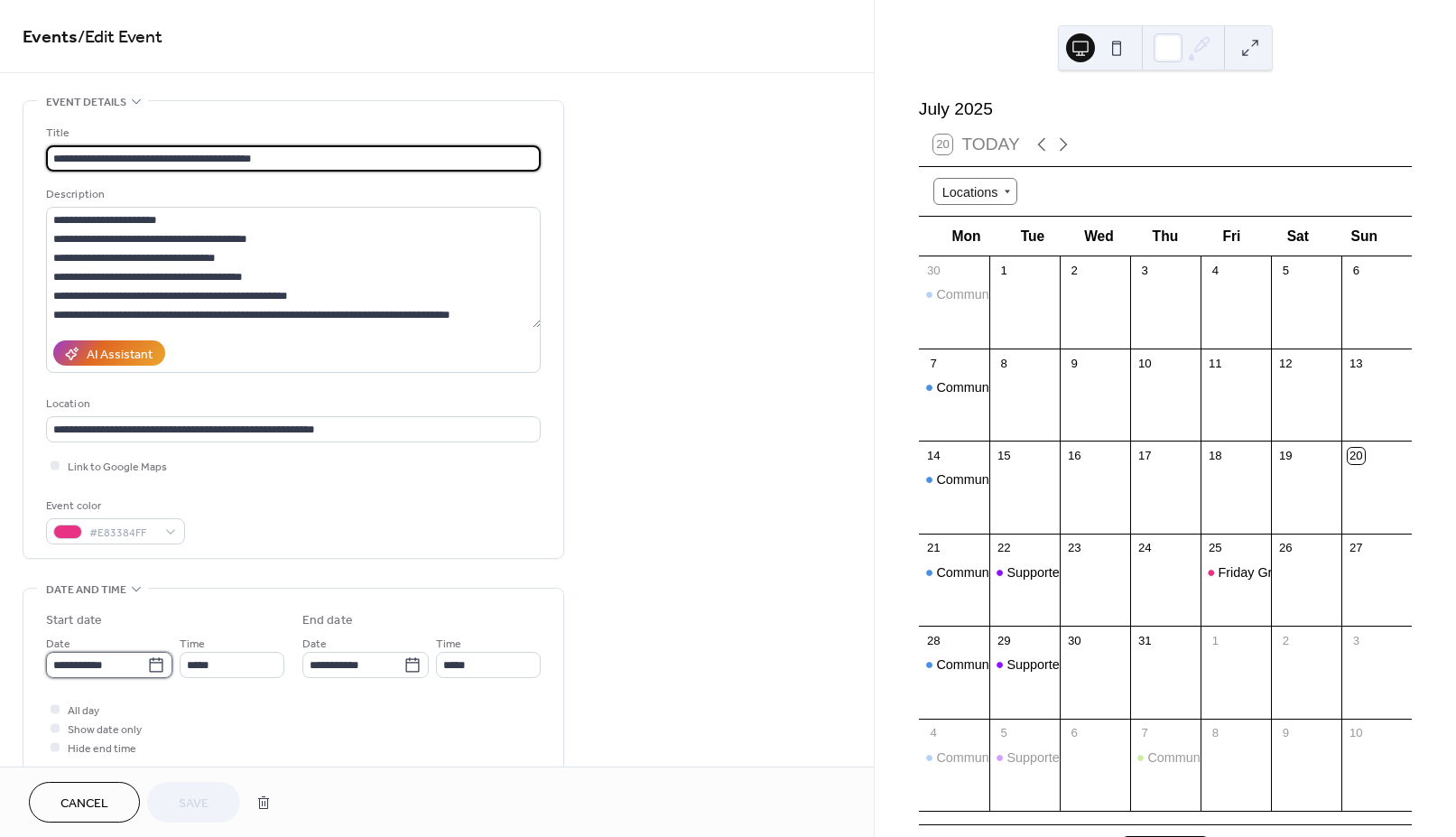 click on "**********" at bounding box center [97, 665] 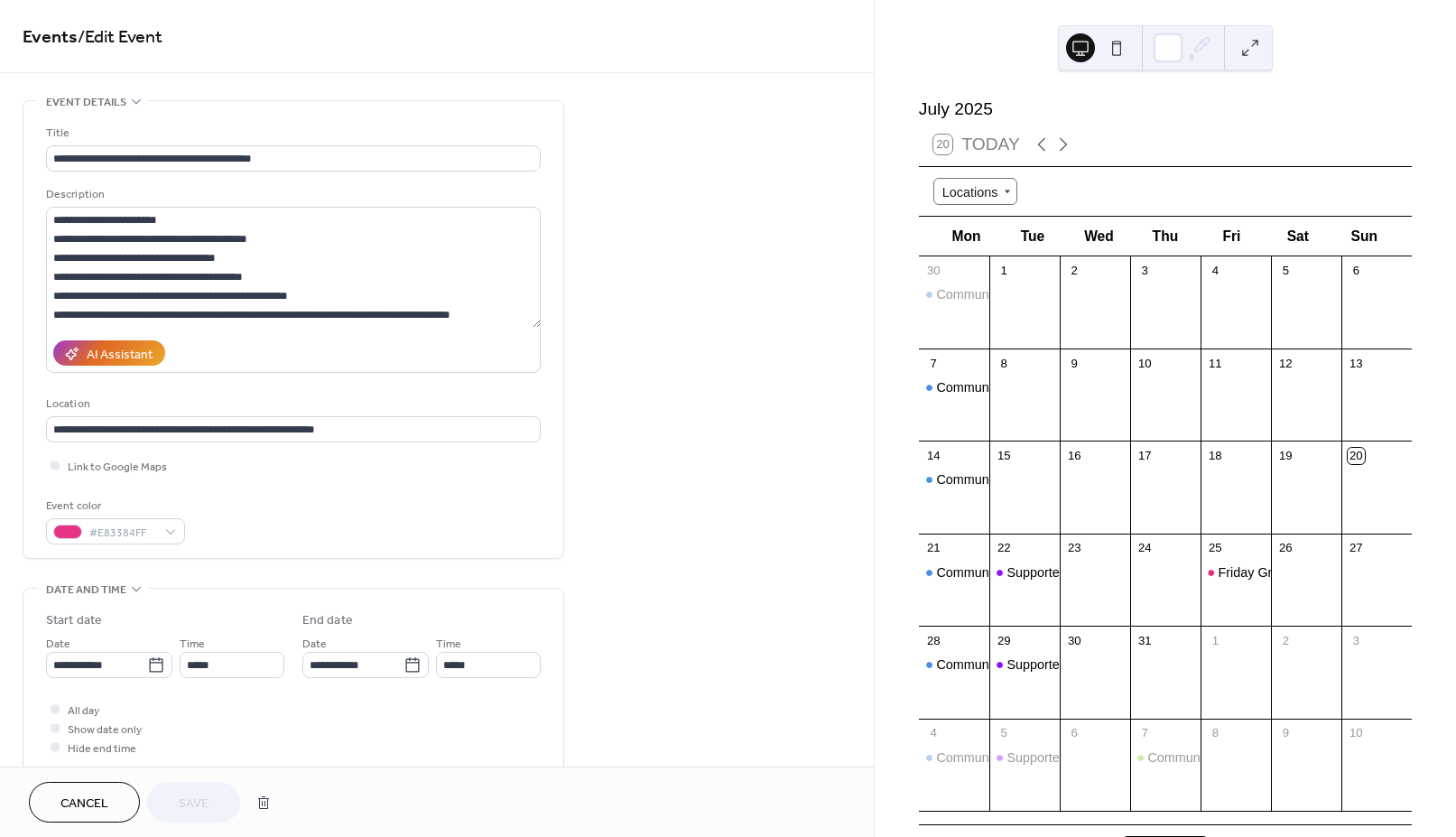 click on "All day Show date only Hide end time" at bounding box center [293, 728] 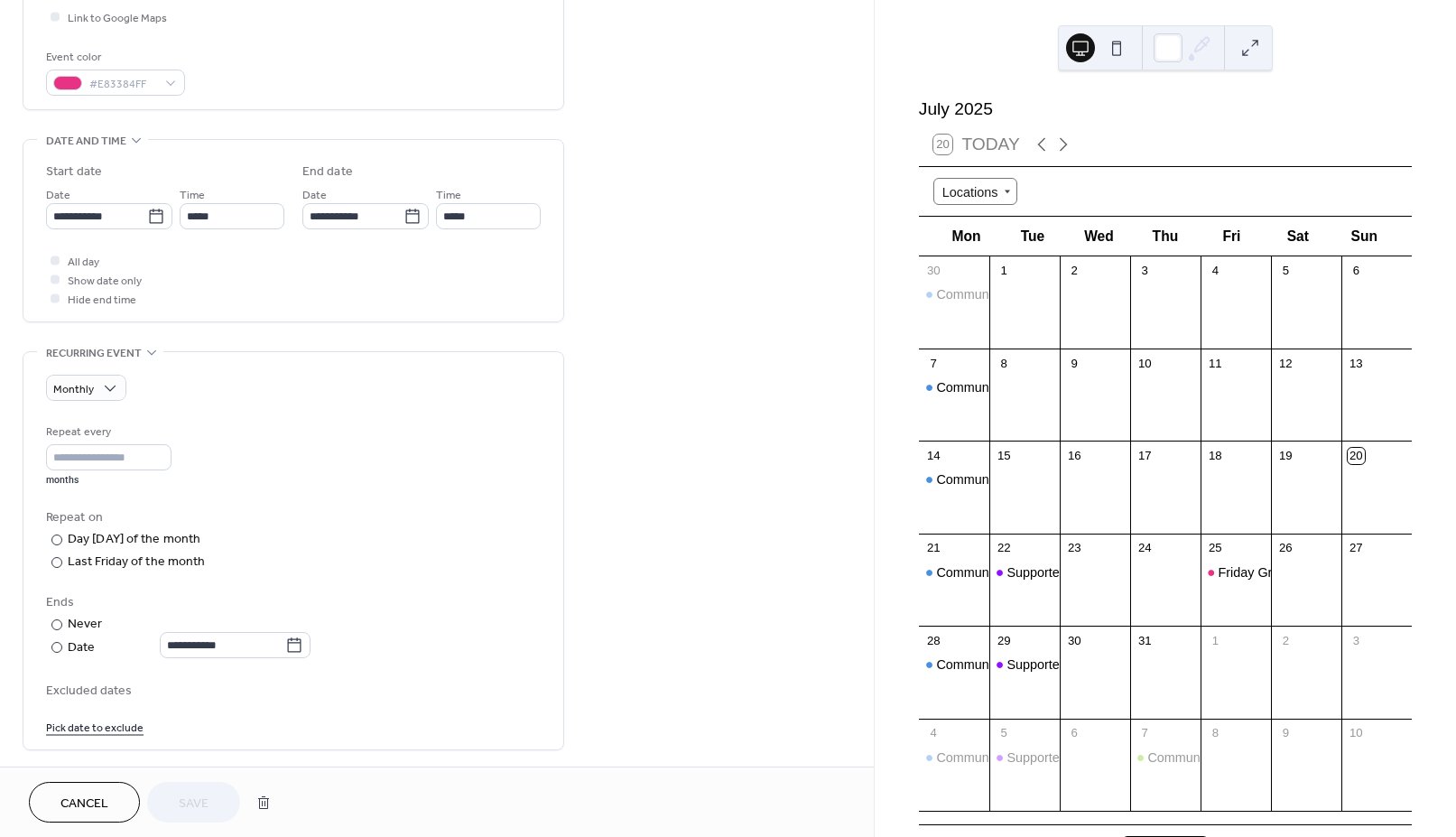 scroll, scrollTop: 451, scrollLeft: 0, axis: vertical 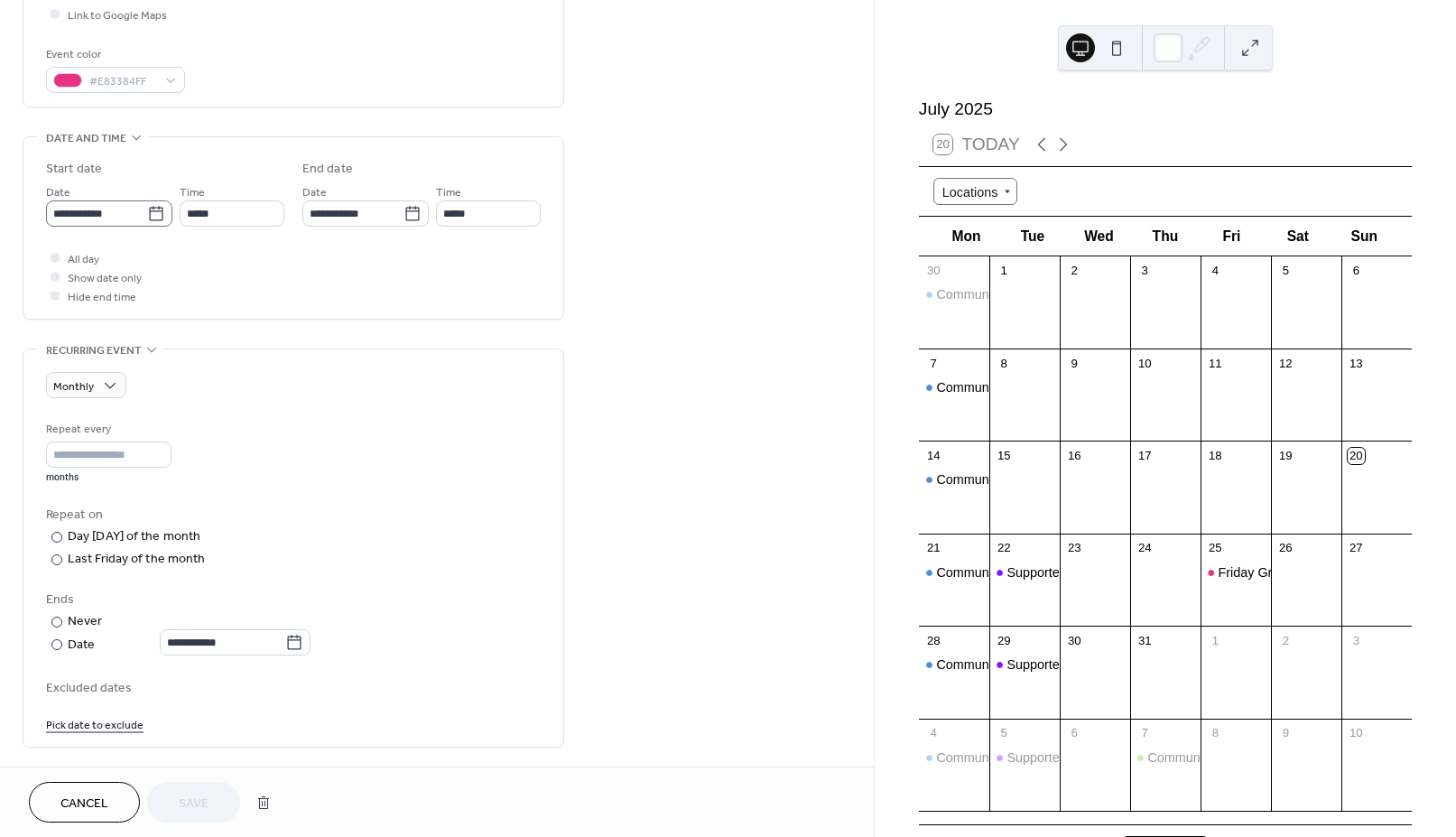 click 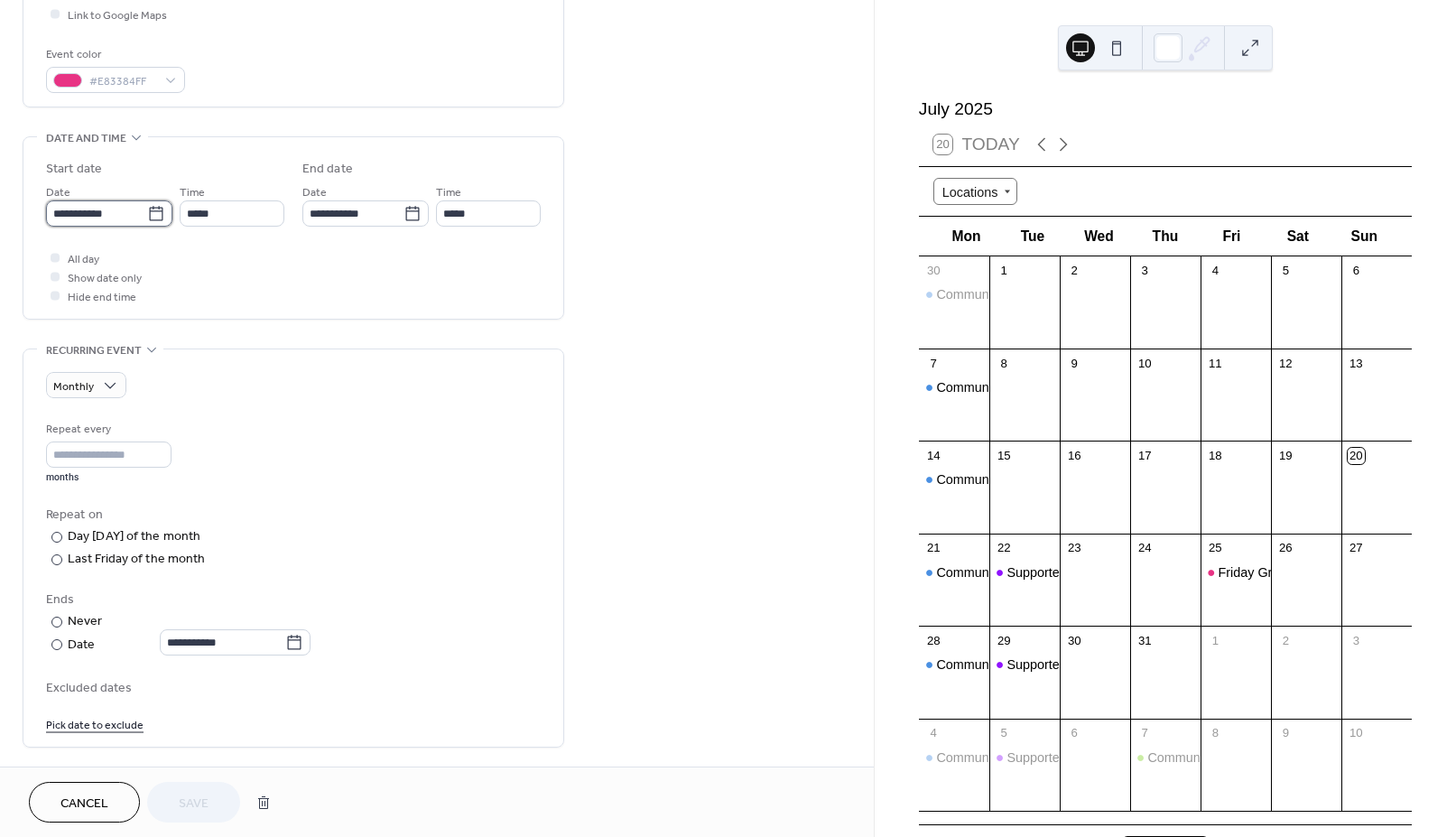 click on "**********" at bounding box center (97, 213) 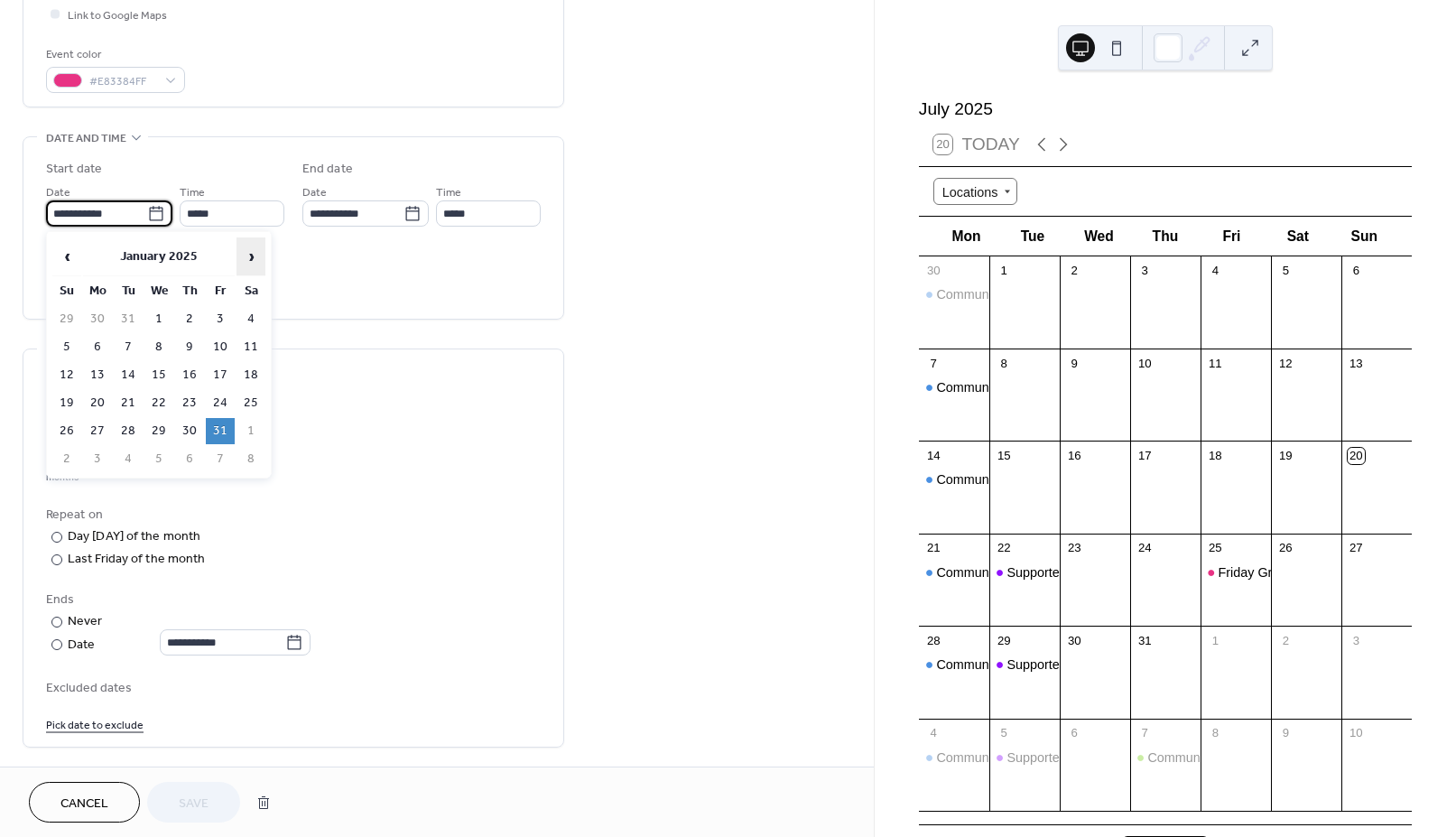 click on "›" at bounding box center [251, 256] 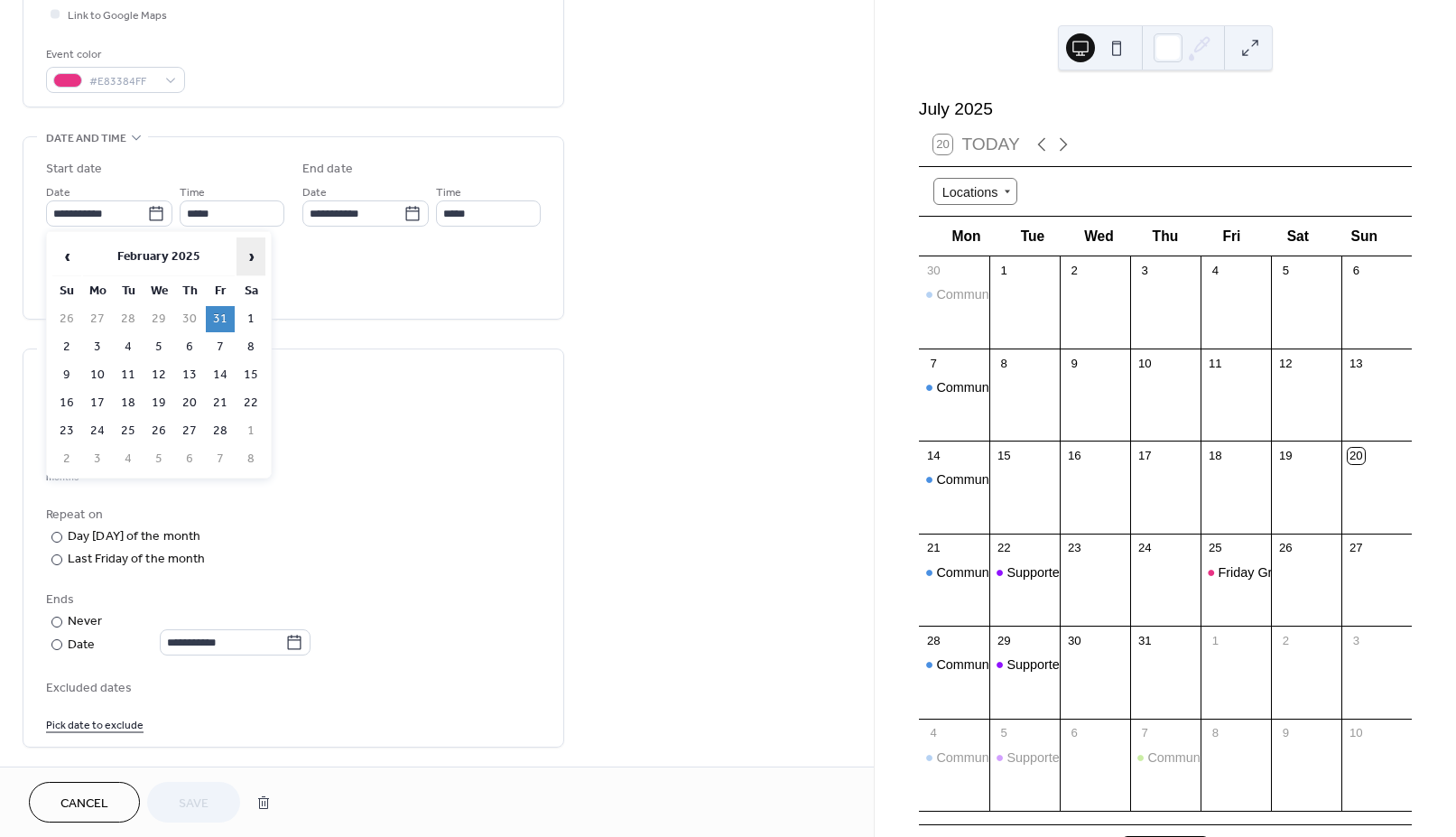 click on "›" at bounding box center [251, 256] 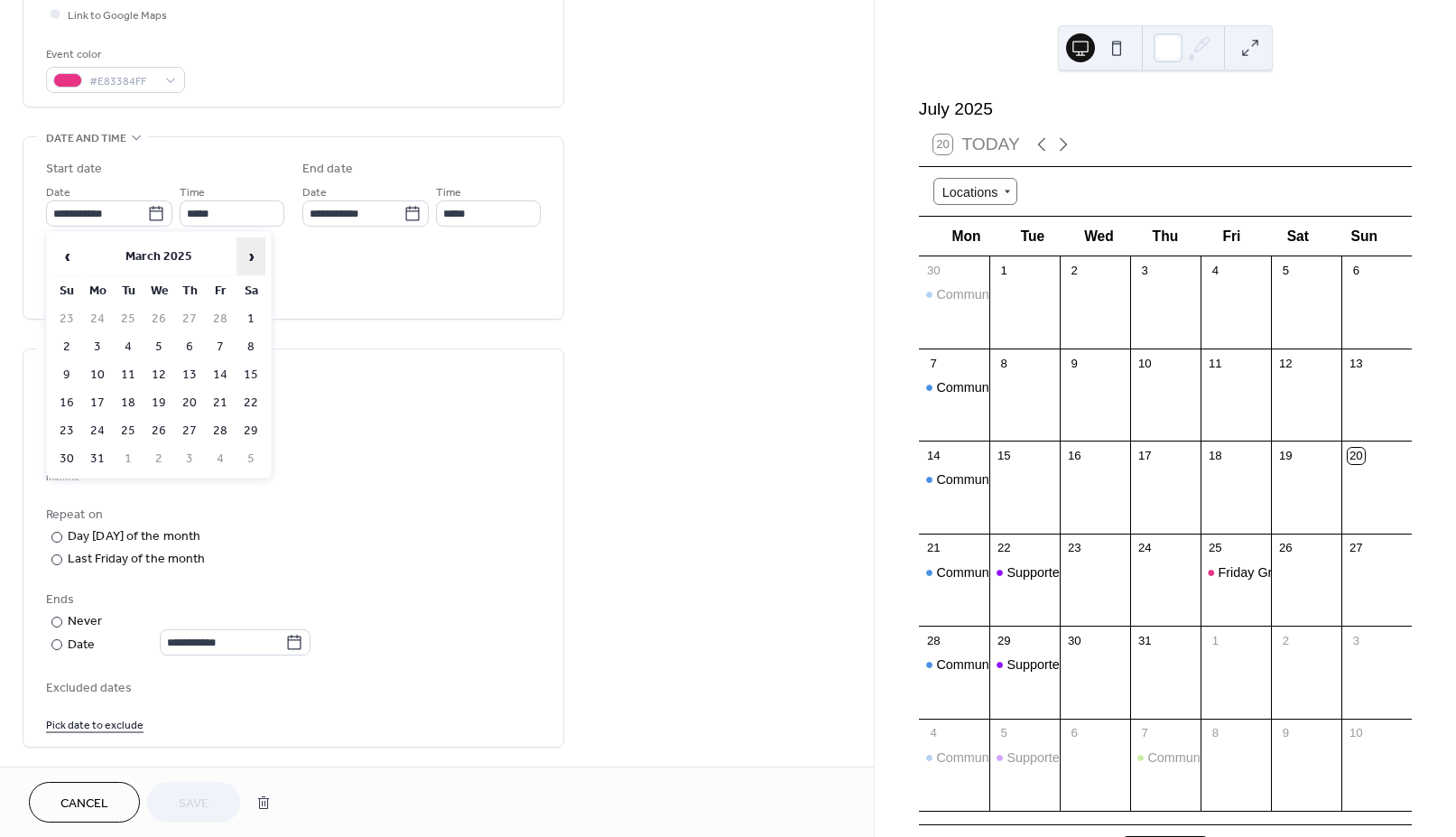 click on "›" at bounding box center (251, 256) 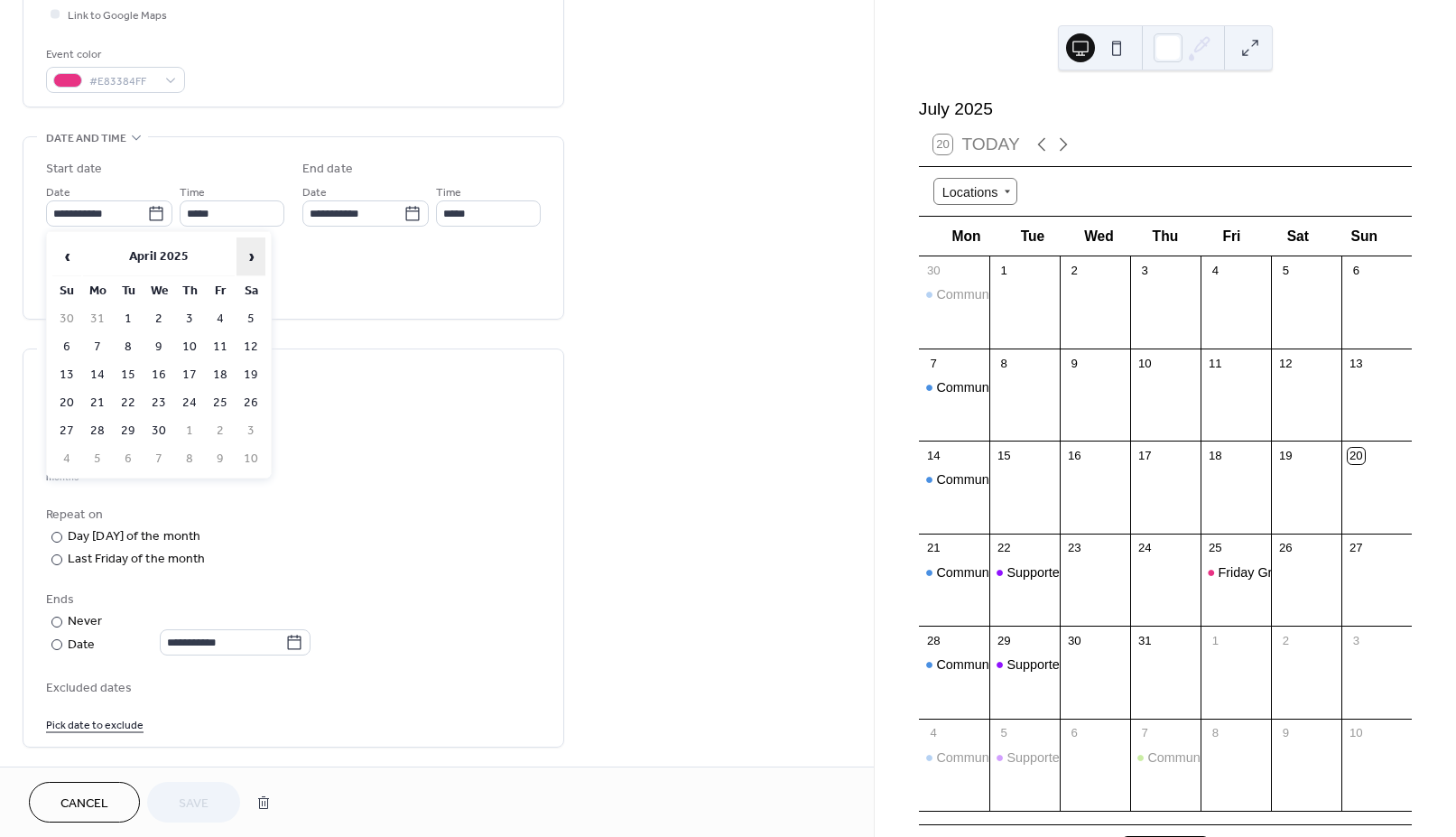 click on "›" at bounding box center [251, 256] 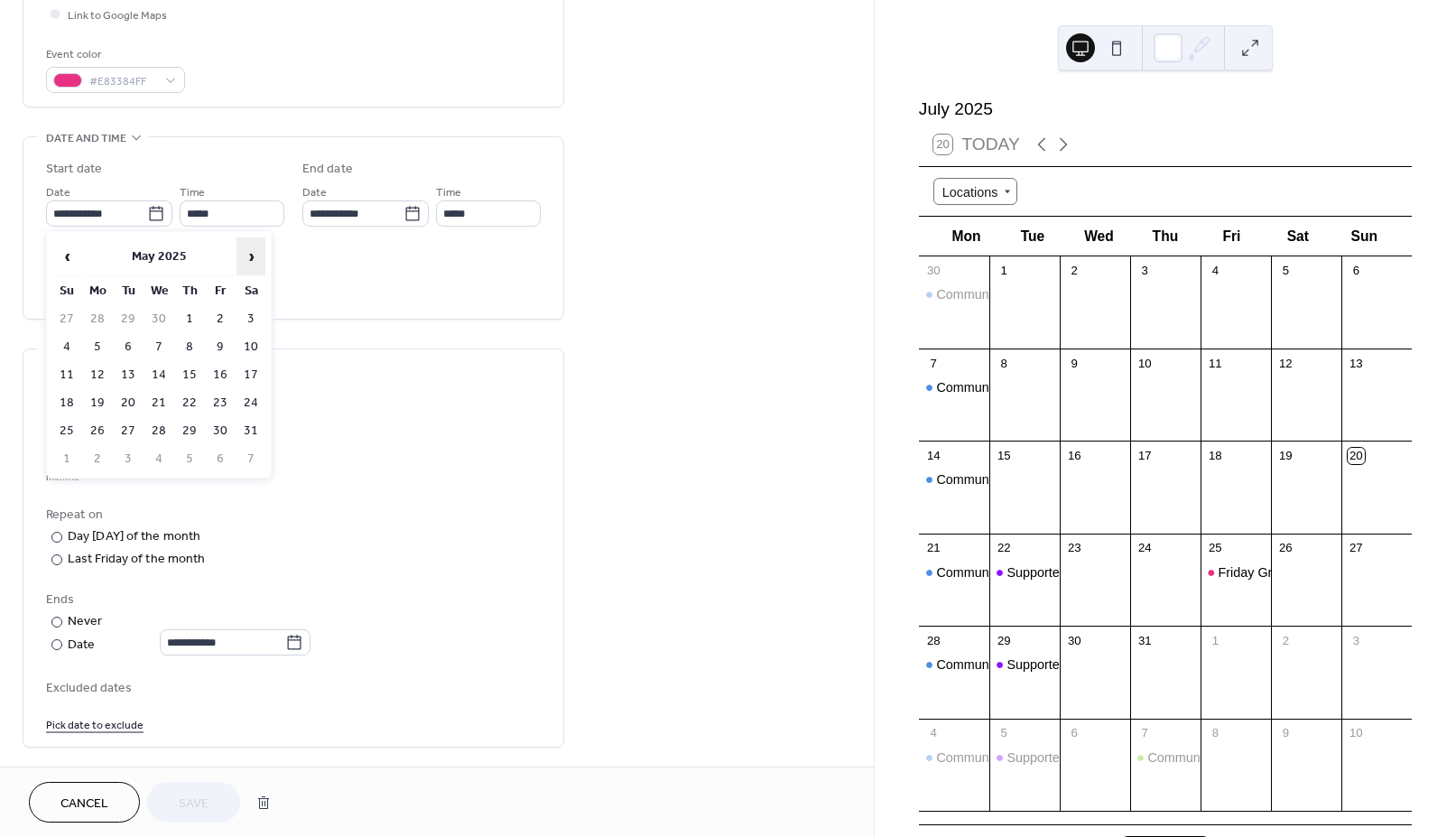 click on "›" at bounding box center [251, 256] 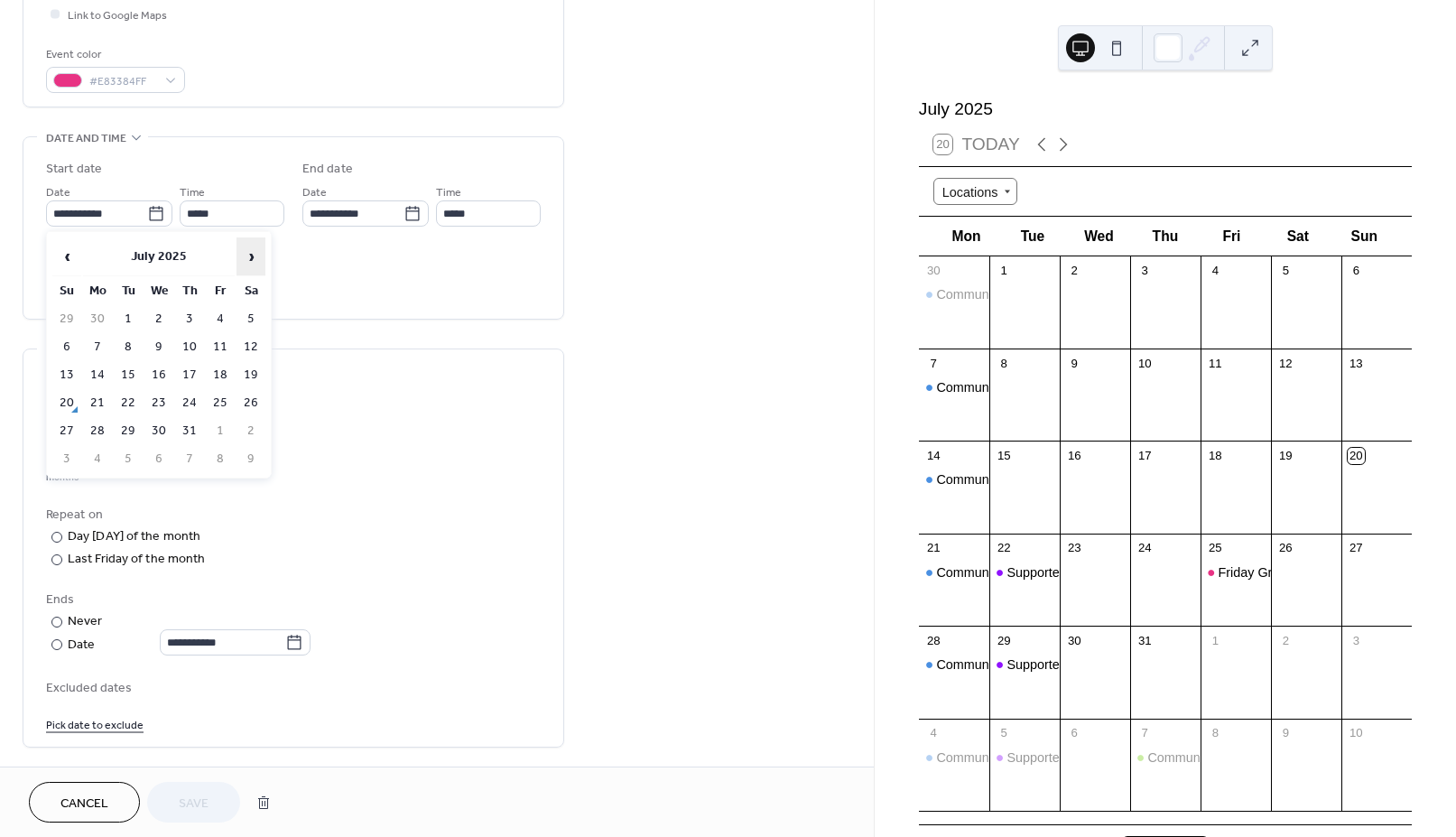 click on "›" at bounding box center [251, 256] 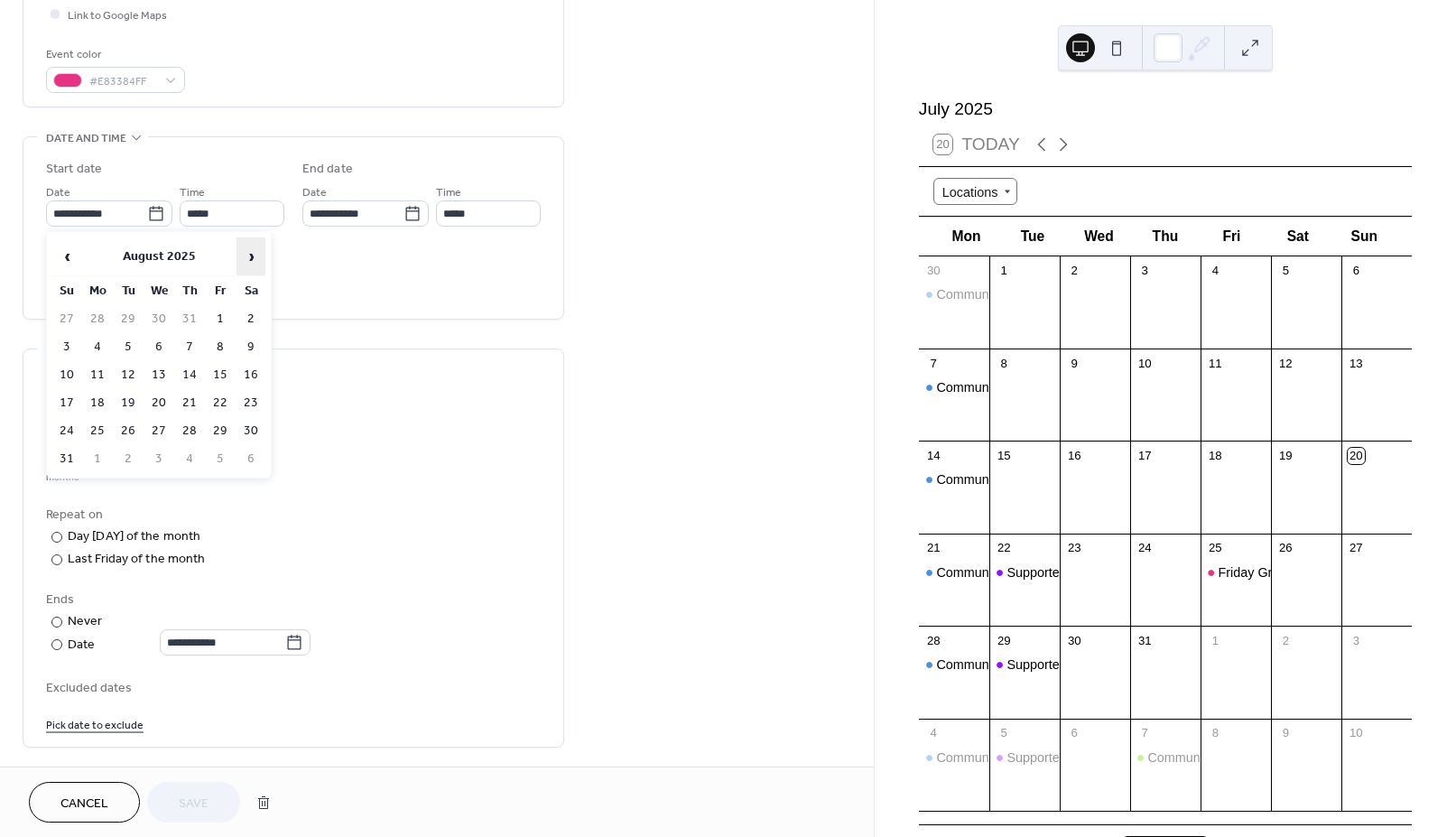 click on "›" at bounding box center (251, 256) 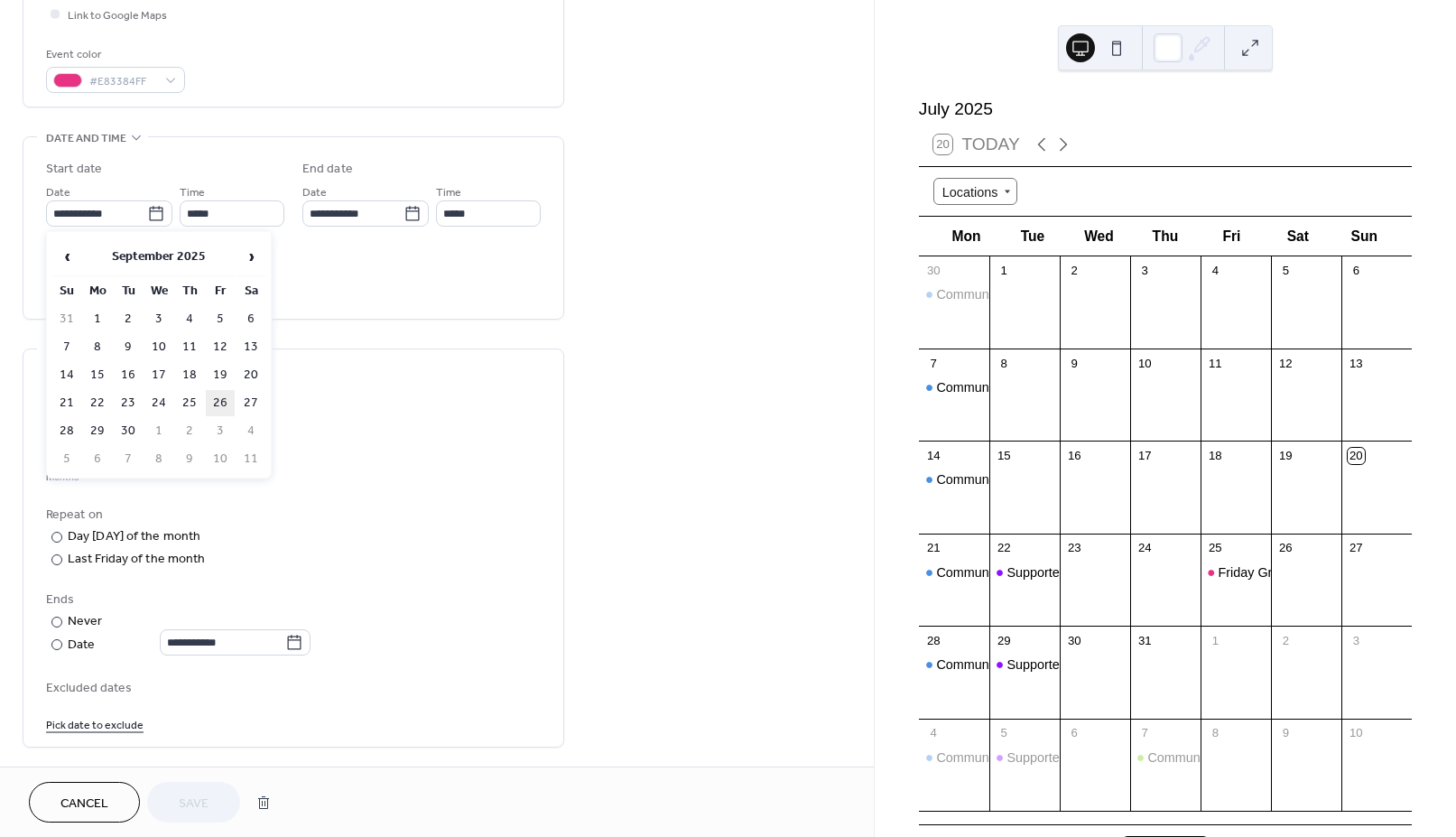 click on "26" at bounding box center (220, 403) 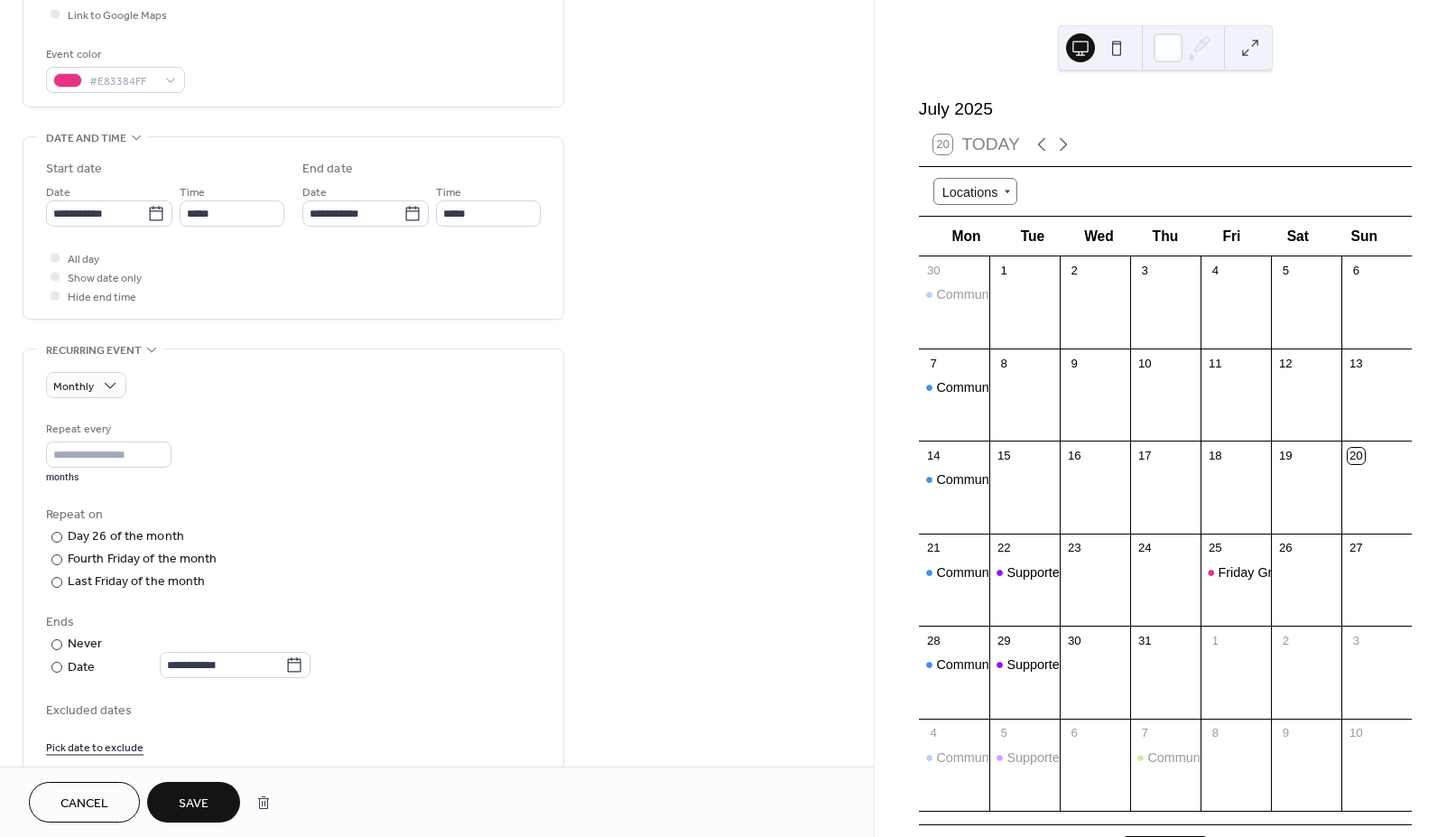 click on "Save" at bounding box center [193, 804] 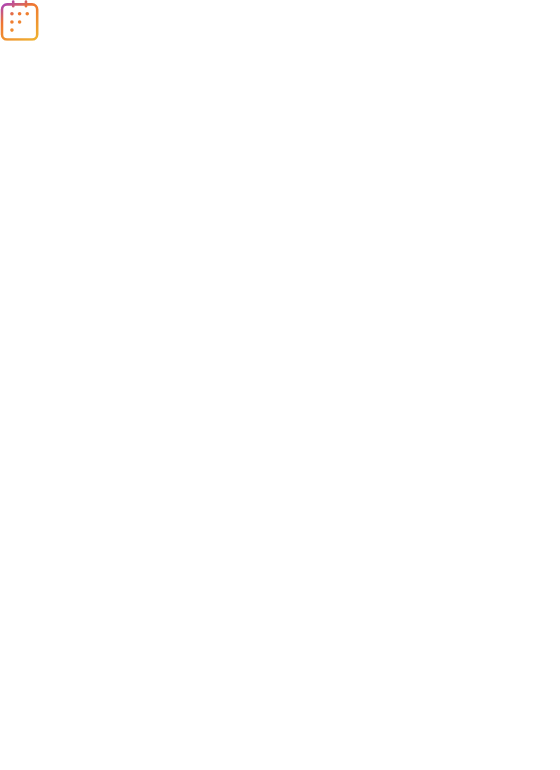 scroll, scrollTop: 0, scrollLeft: 0, axis: both 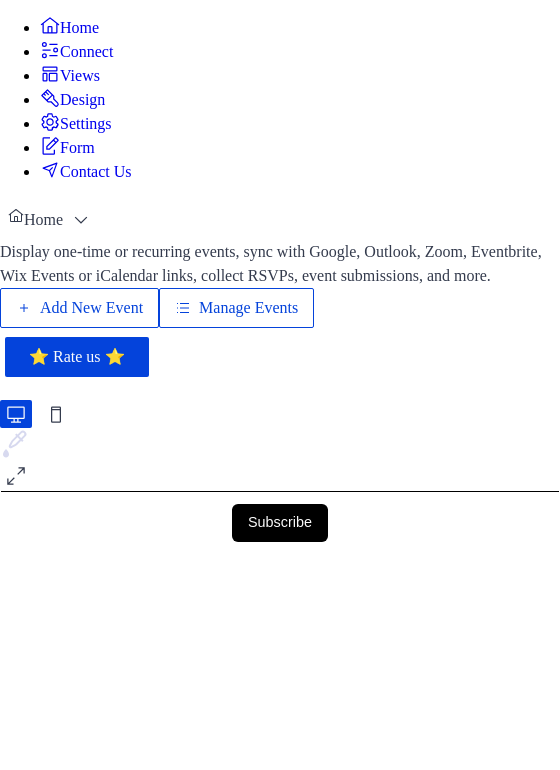 click on "Manage Events" at bounding box center [248, 308] 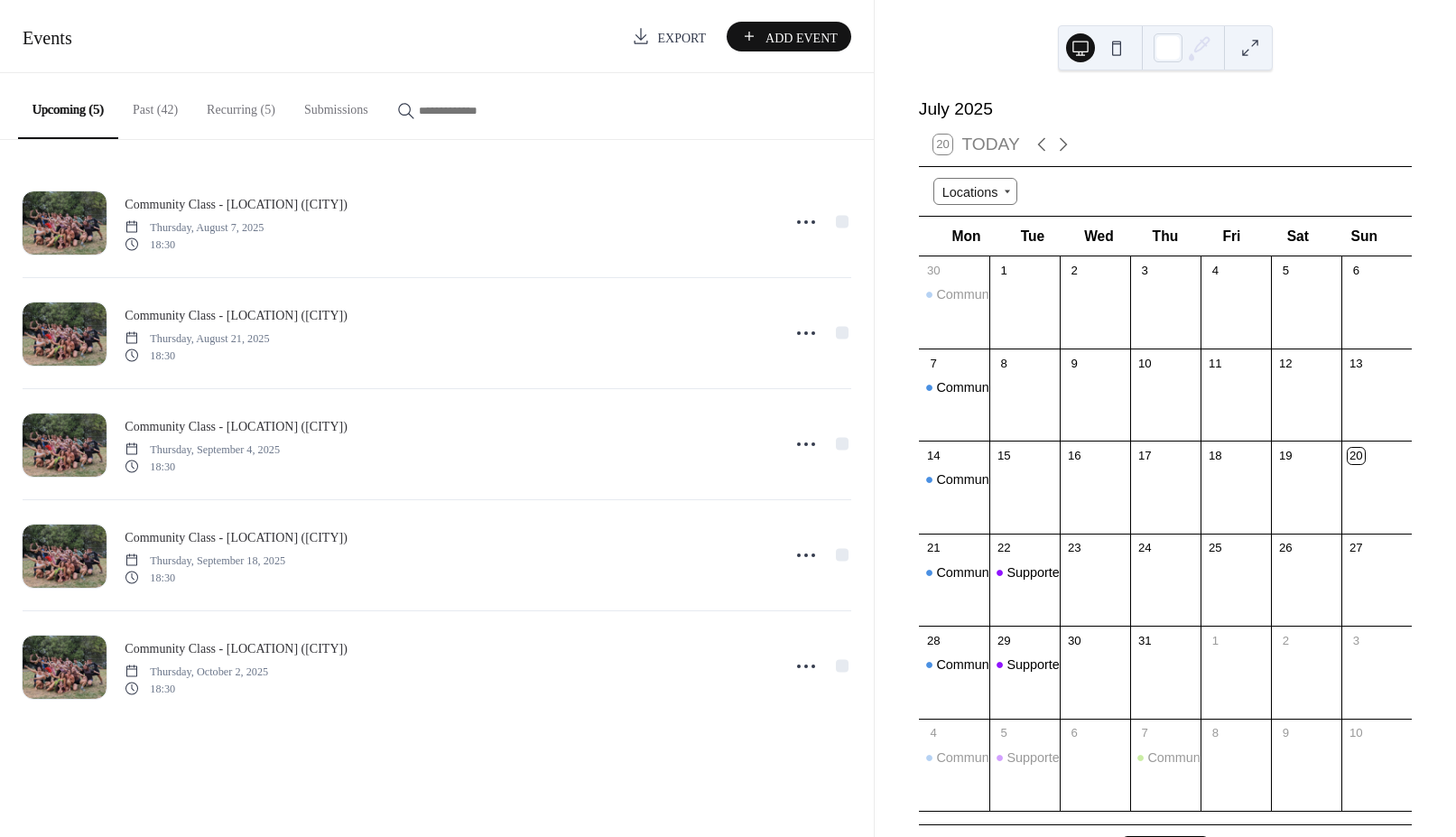 scroll, scrollTop: 0, scrollLeft: 0, axis: both 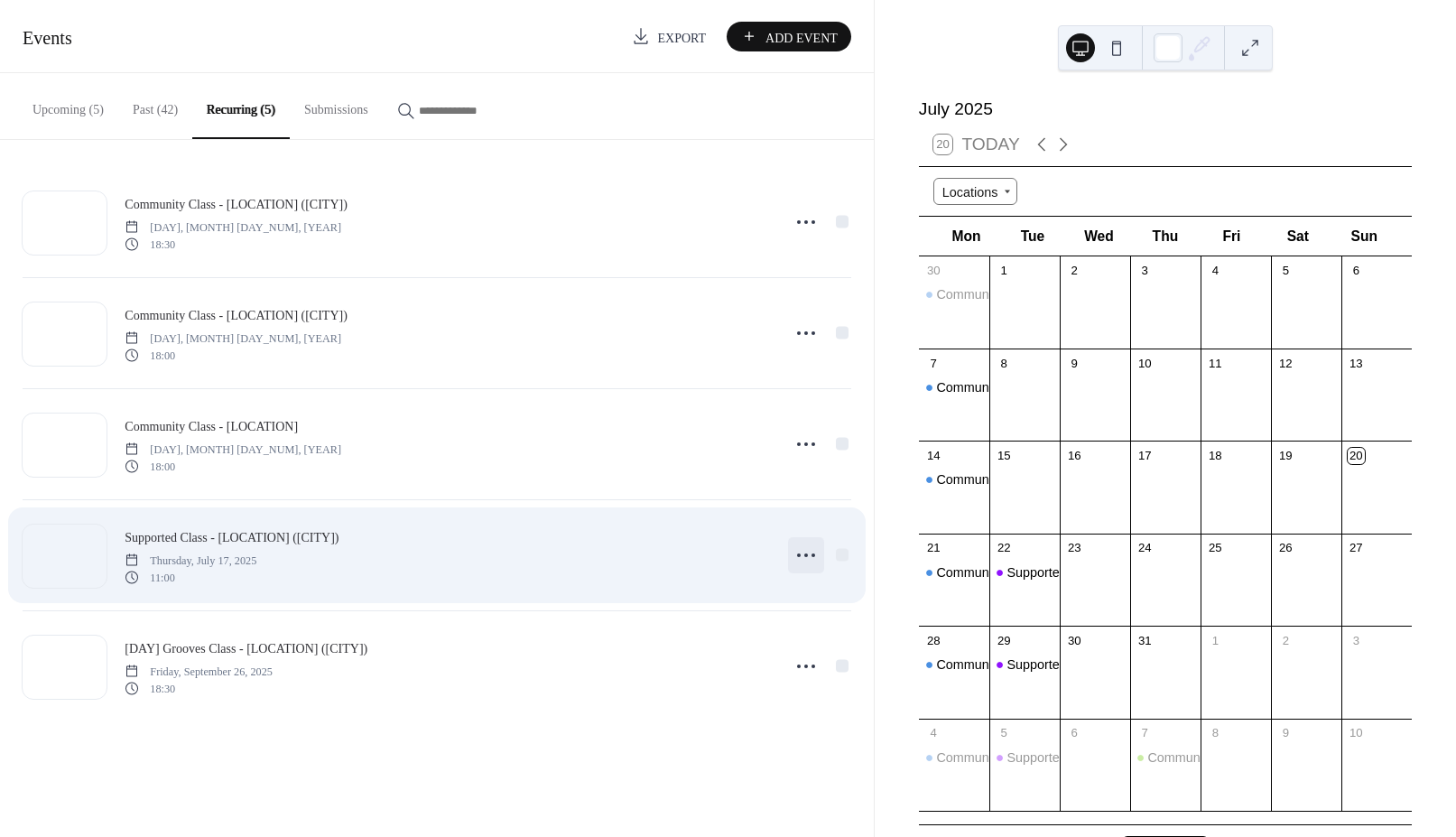 click 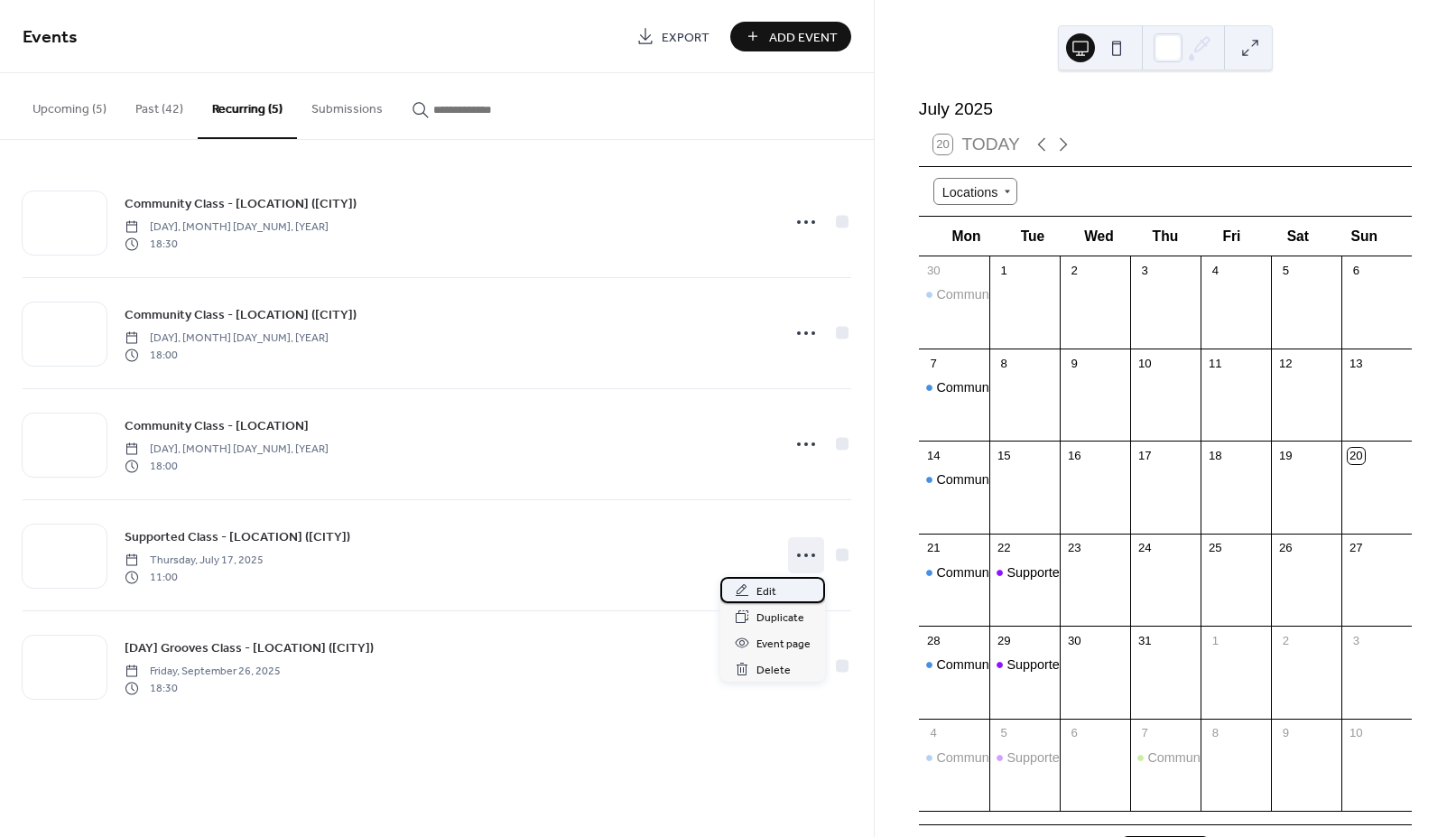 click on "Edit" at bounding box center (773, 590) 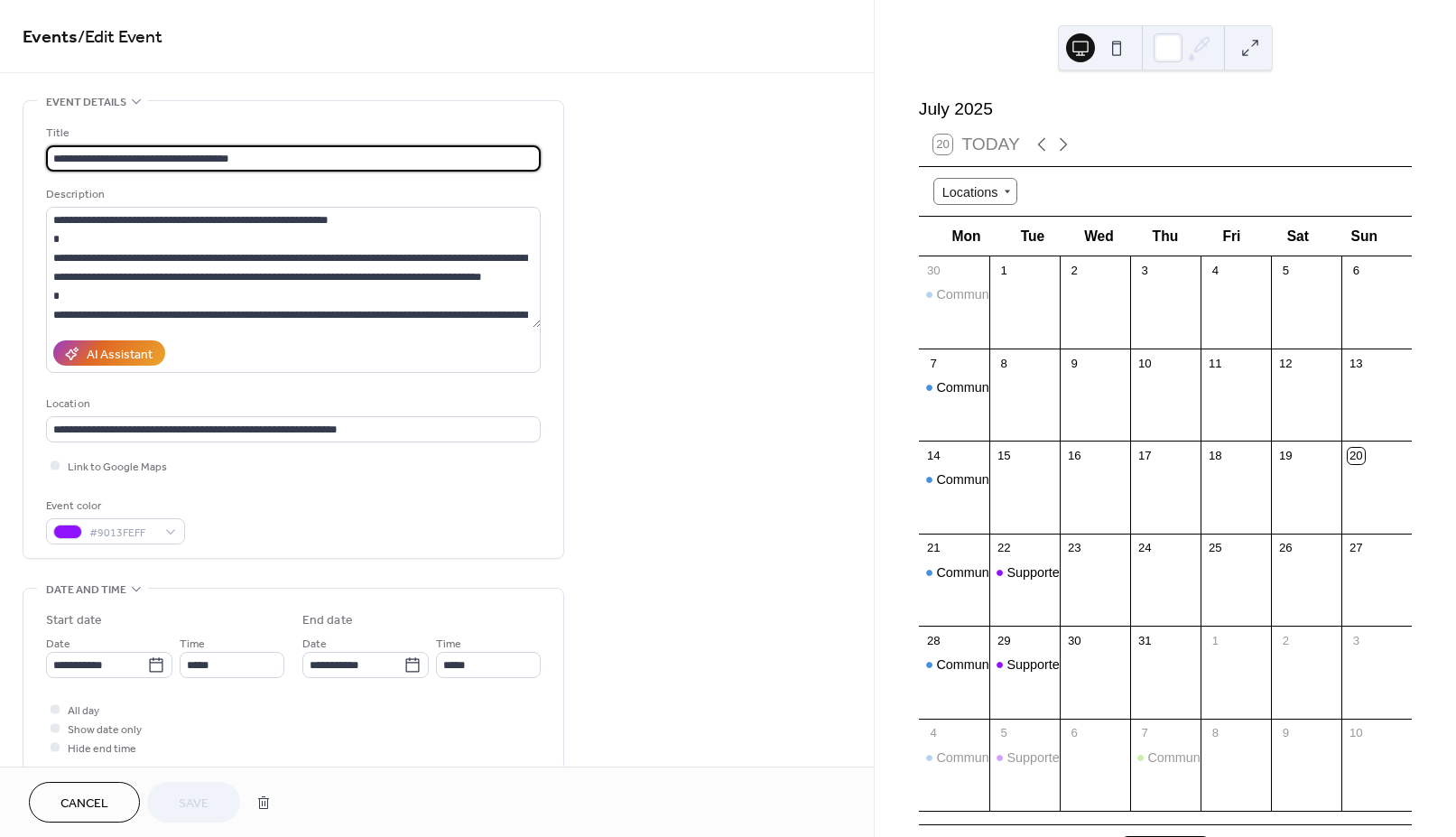 click on "**********" at bounding box center [293, 158] 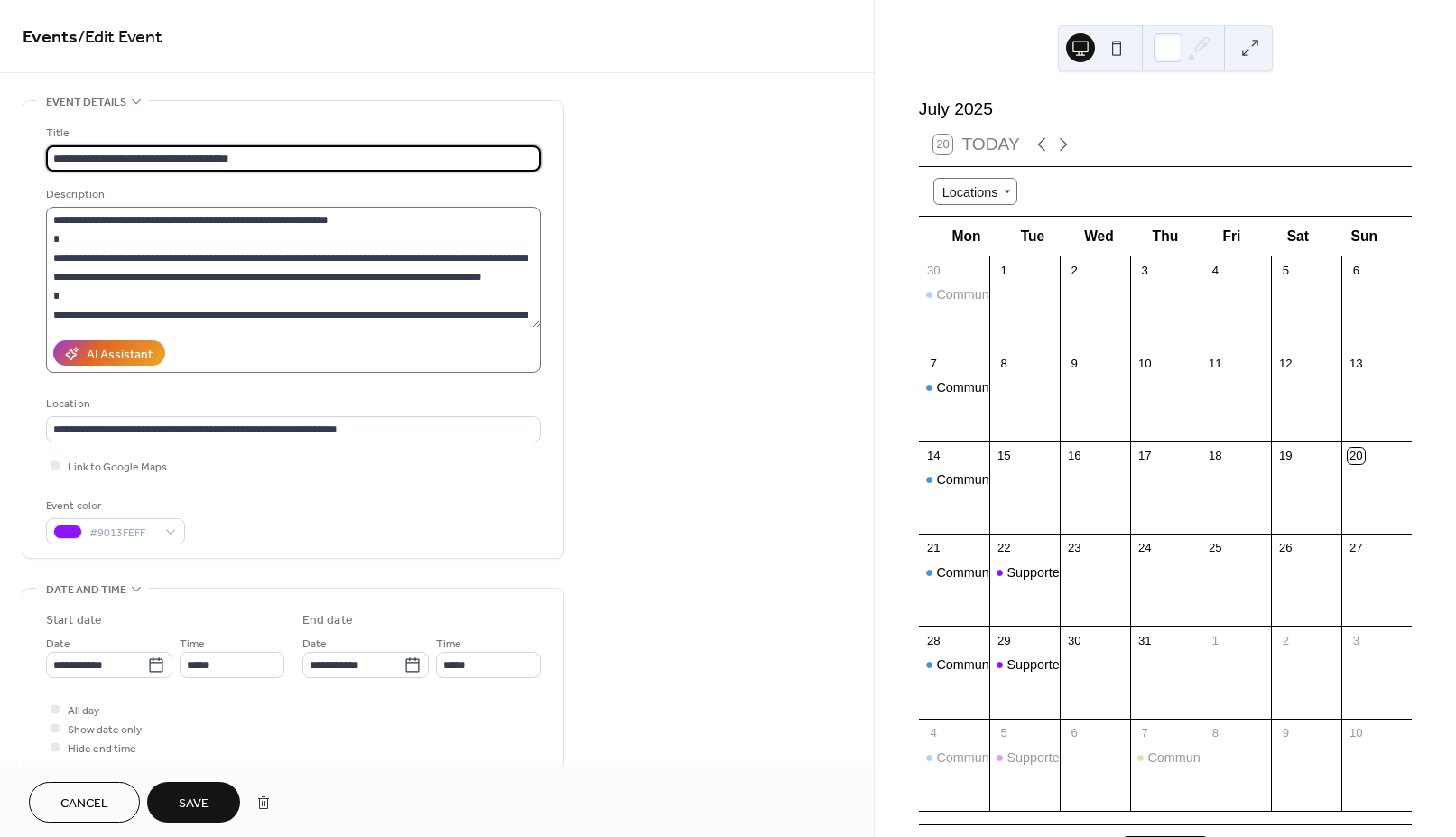 type on "**********" 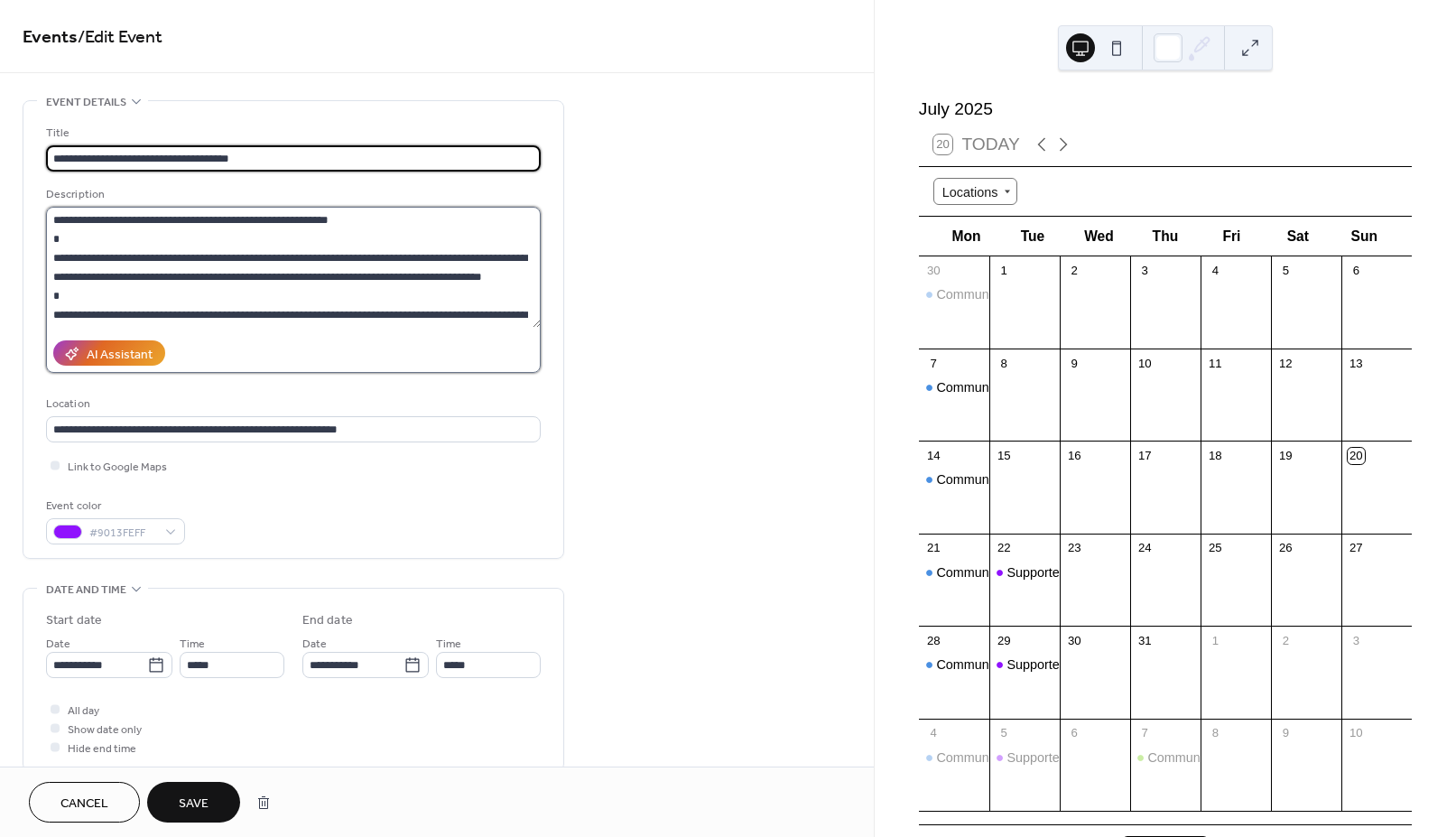 click at bounding box center (293, 267) 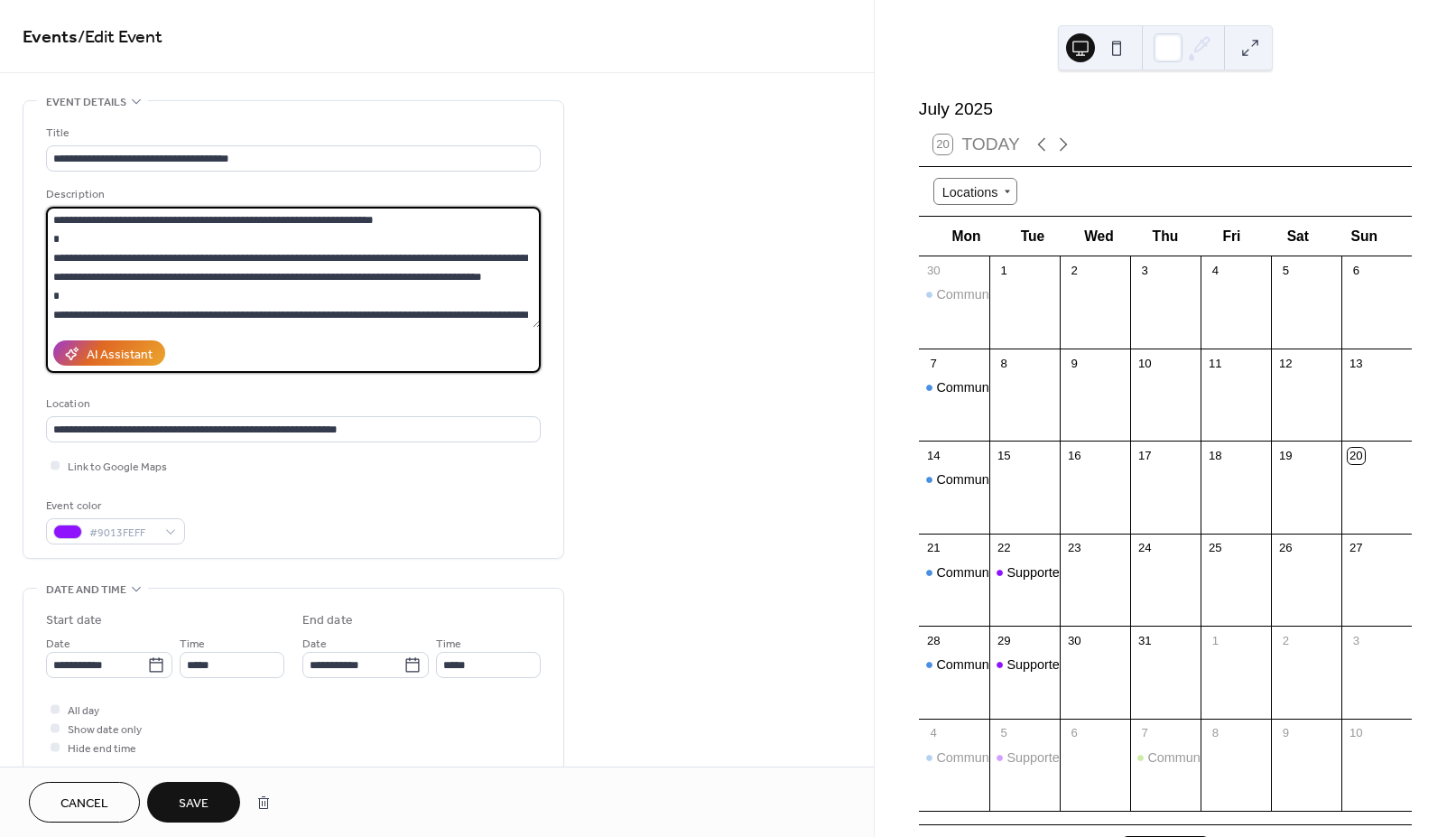 type on "**********" 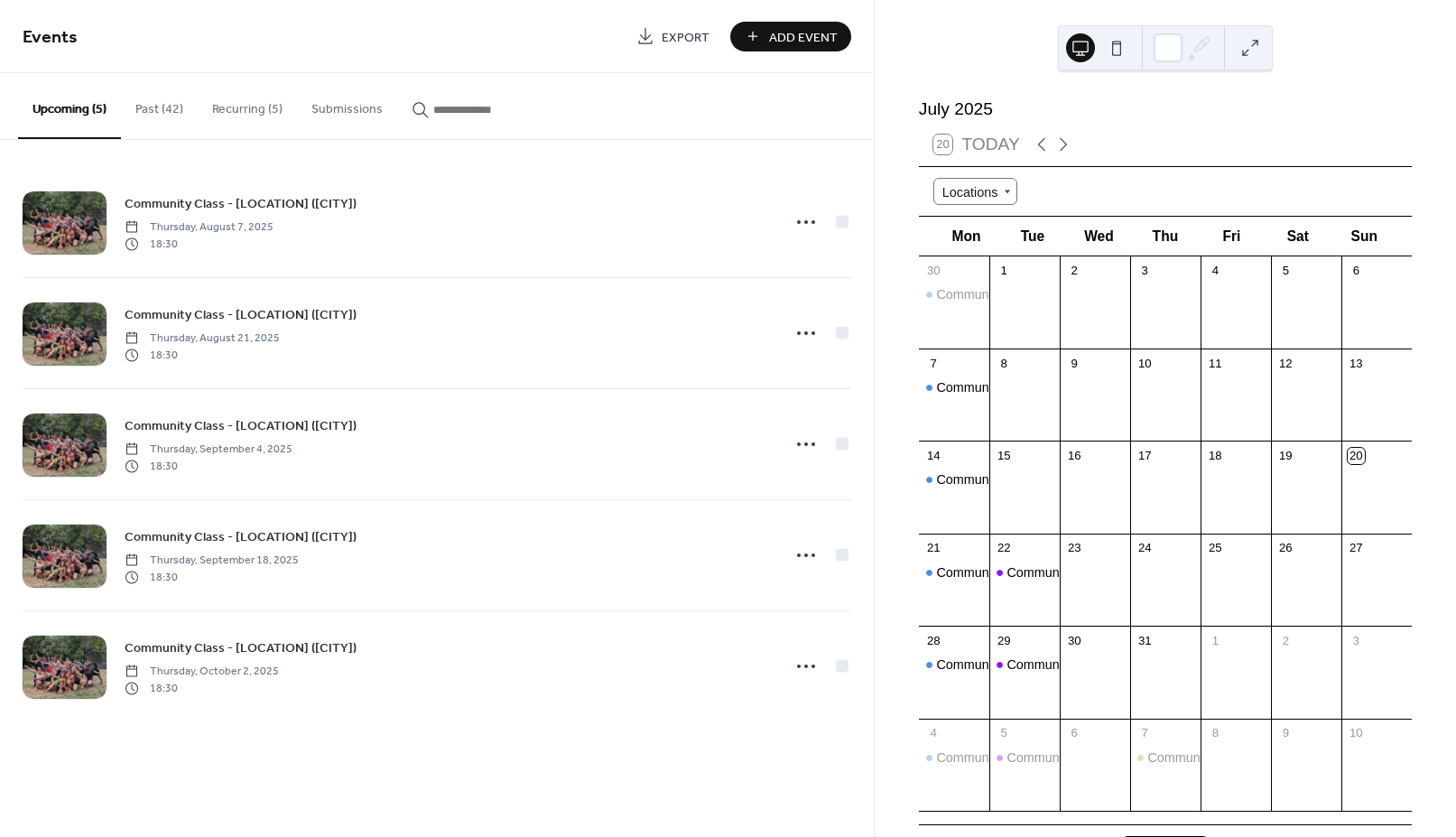 click on "Recurring (5)" at bounding box center (247, 105) 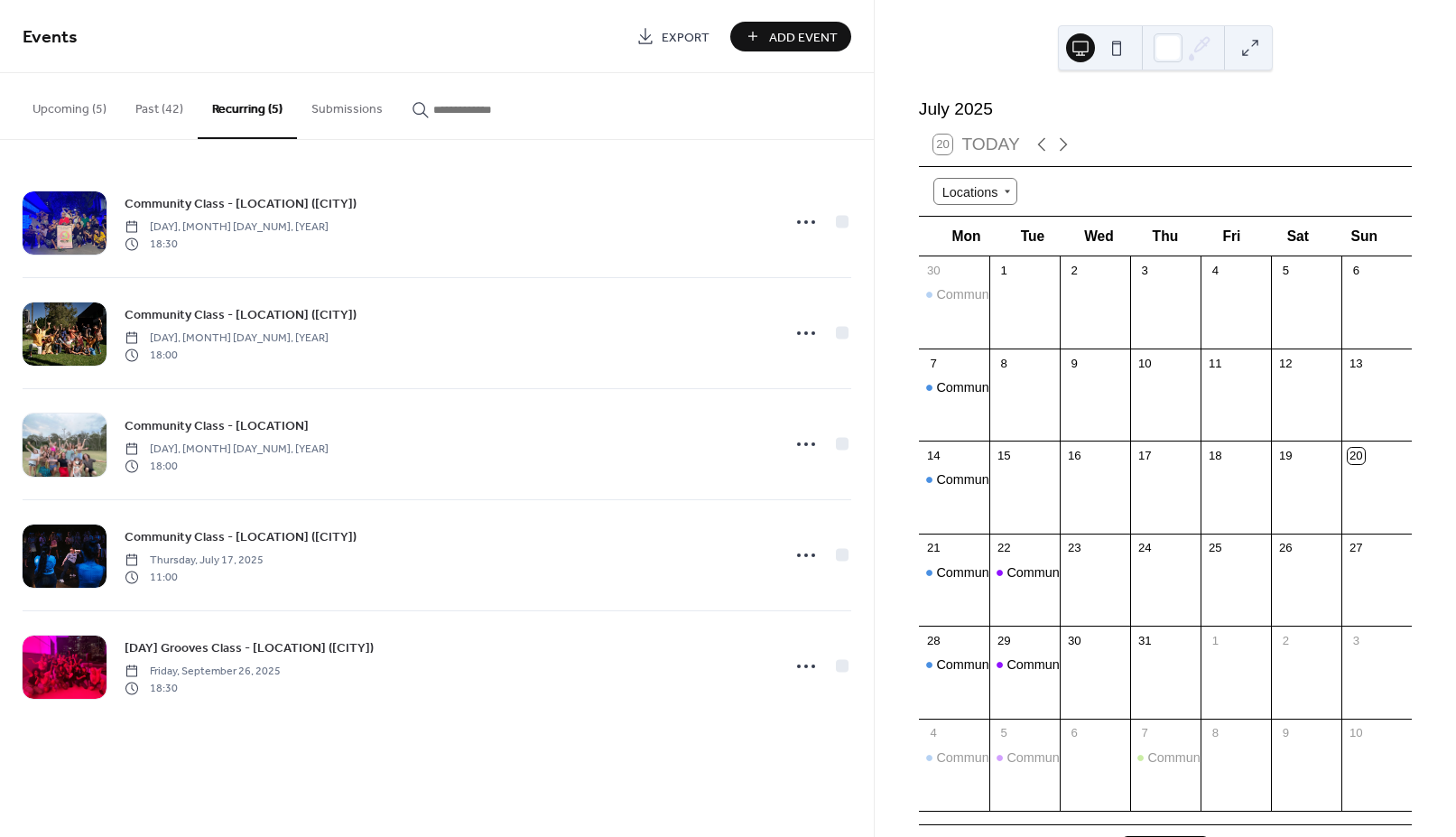 click on "Past (42)" at bounding box center (159, 105) 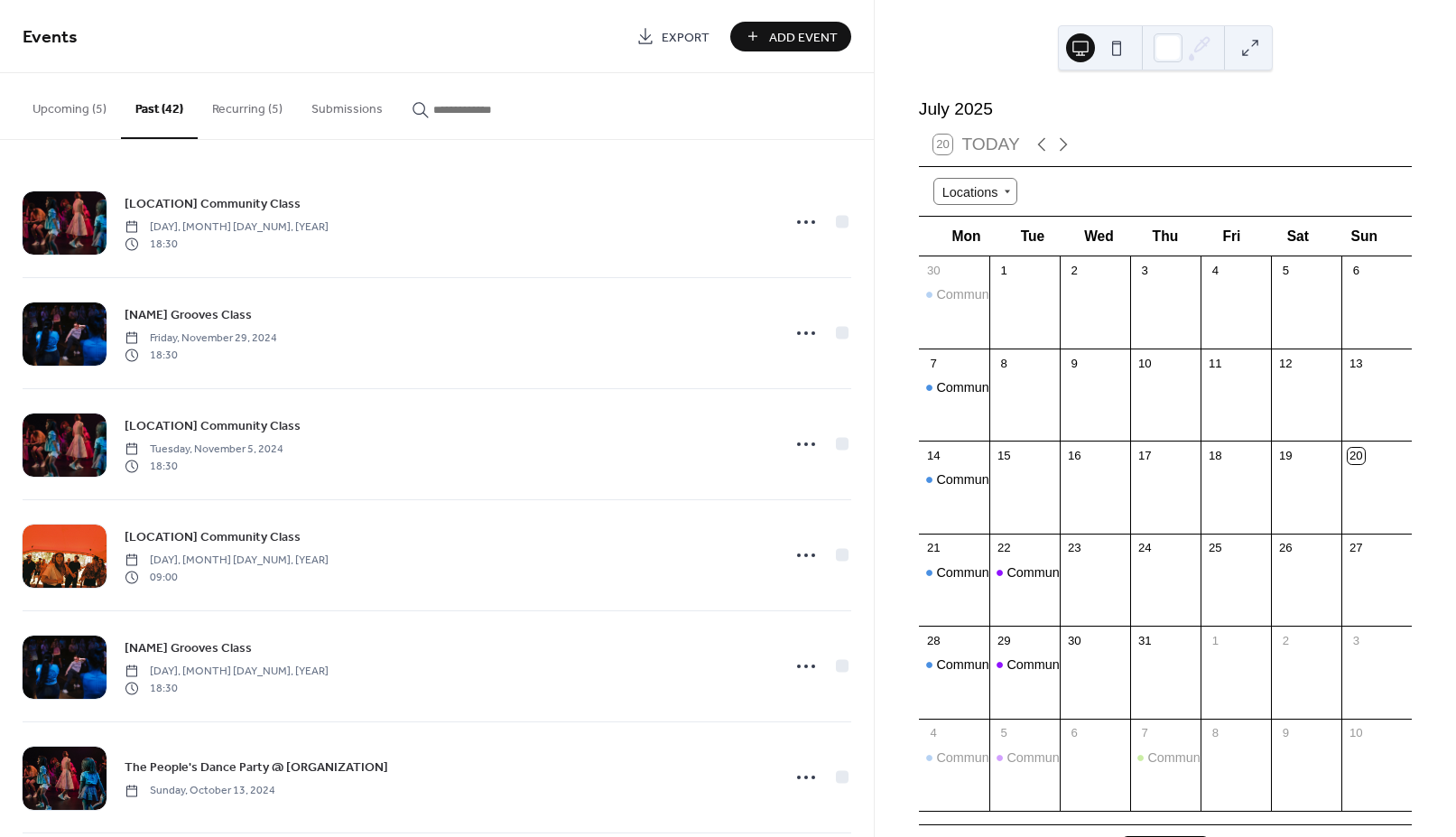 click on "Upcoming (5)" at bounding box center [70, 105] 